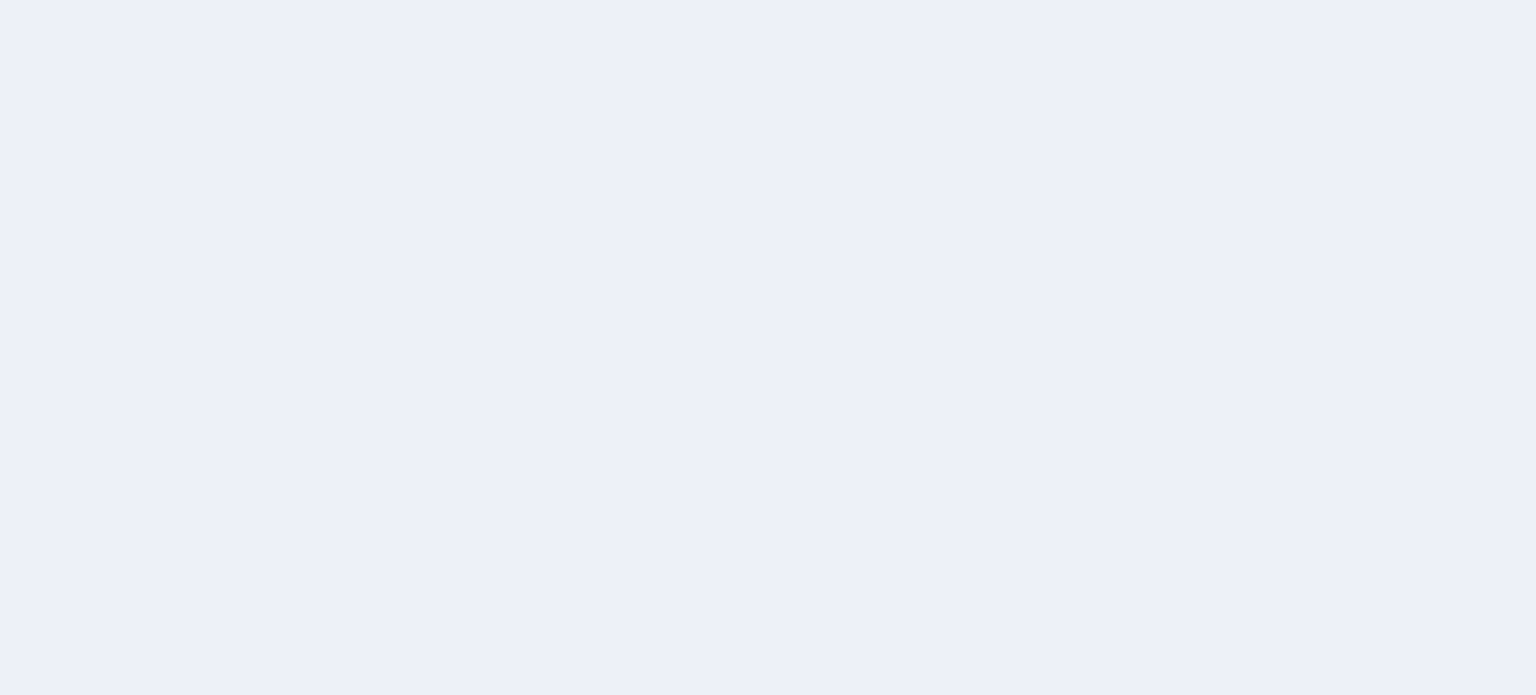 scroll, scrollTop: 0, scrollLeft: 0, axis: both 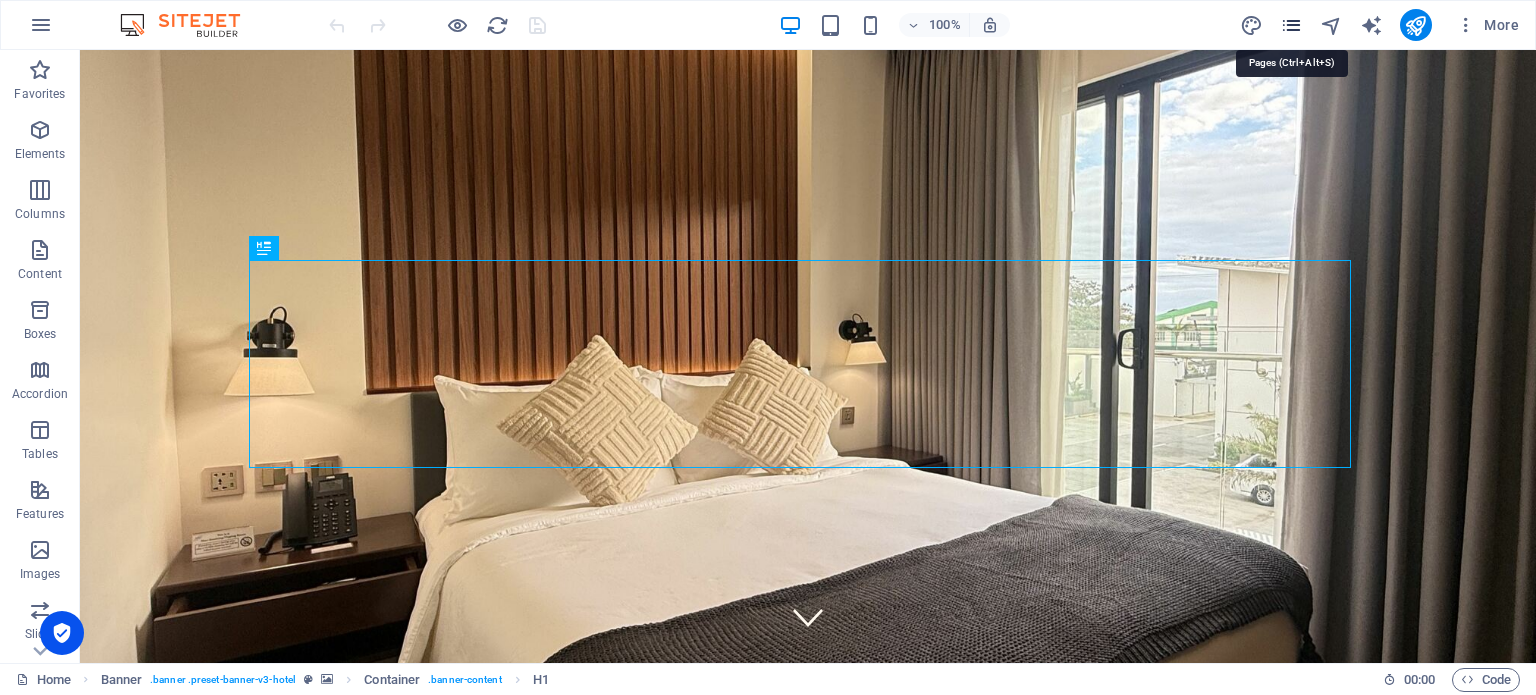 click at bounding box center [1291, 25] 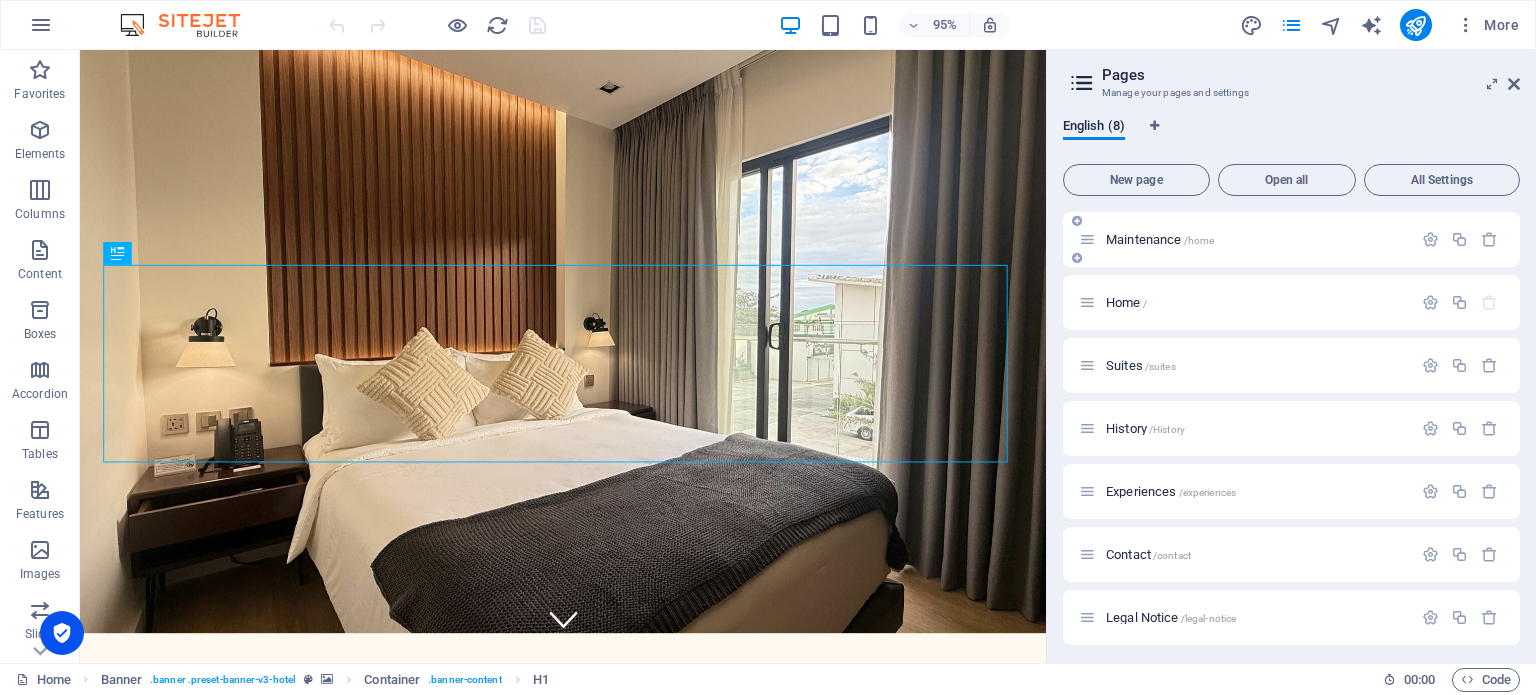 click on "Maintenance /home" at bounding box center (1256, 239) 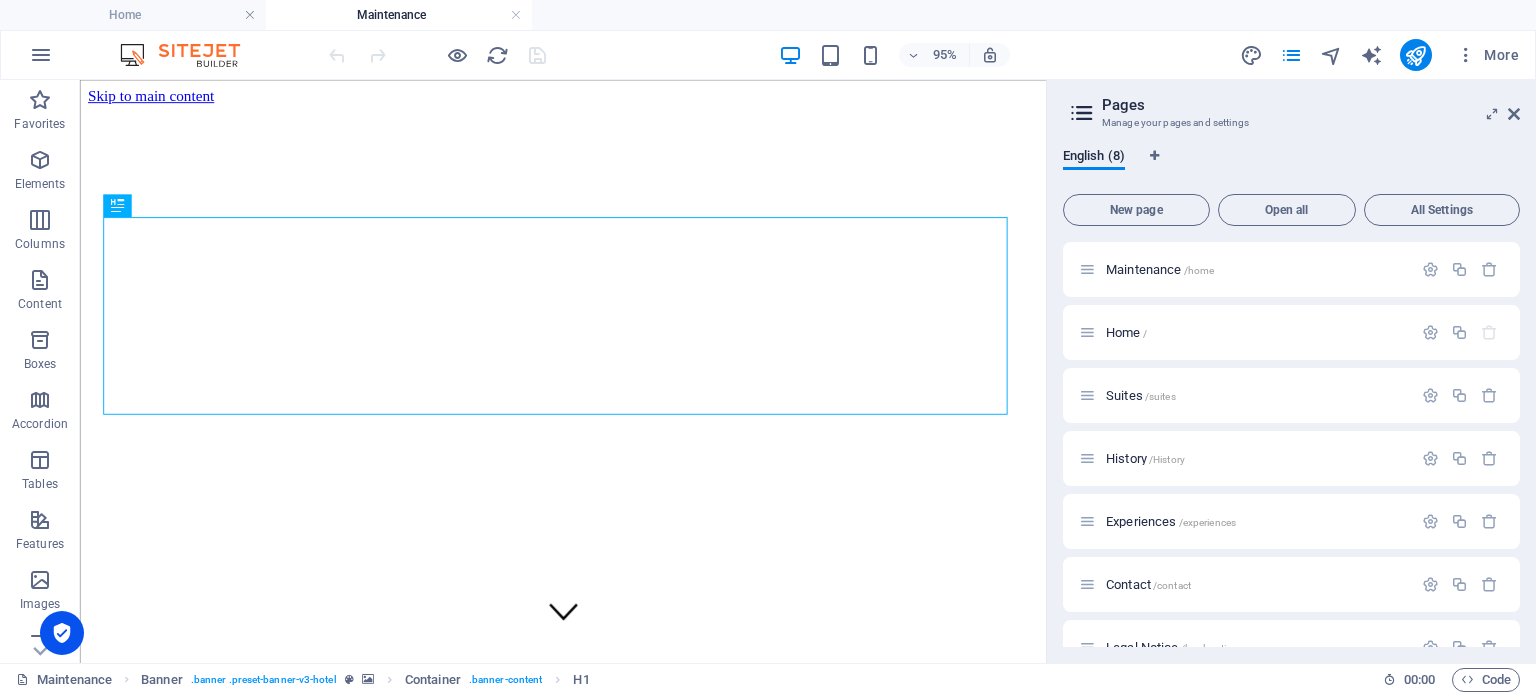 scroll, scrollTop: 0, scrollLeft: 0, axis: both 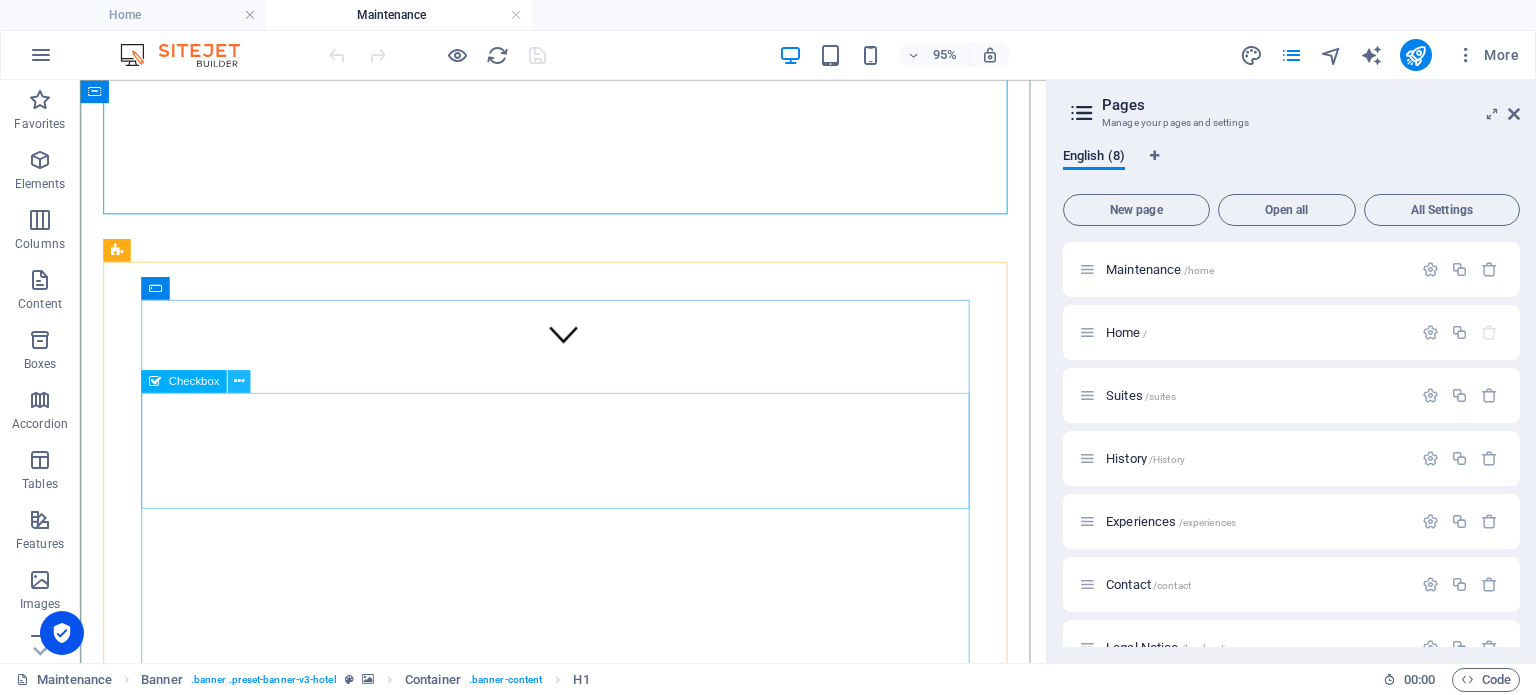 click at bounding box center (239, 381) 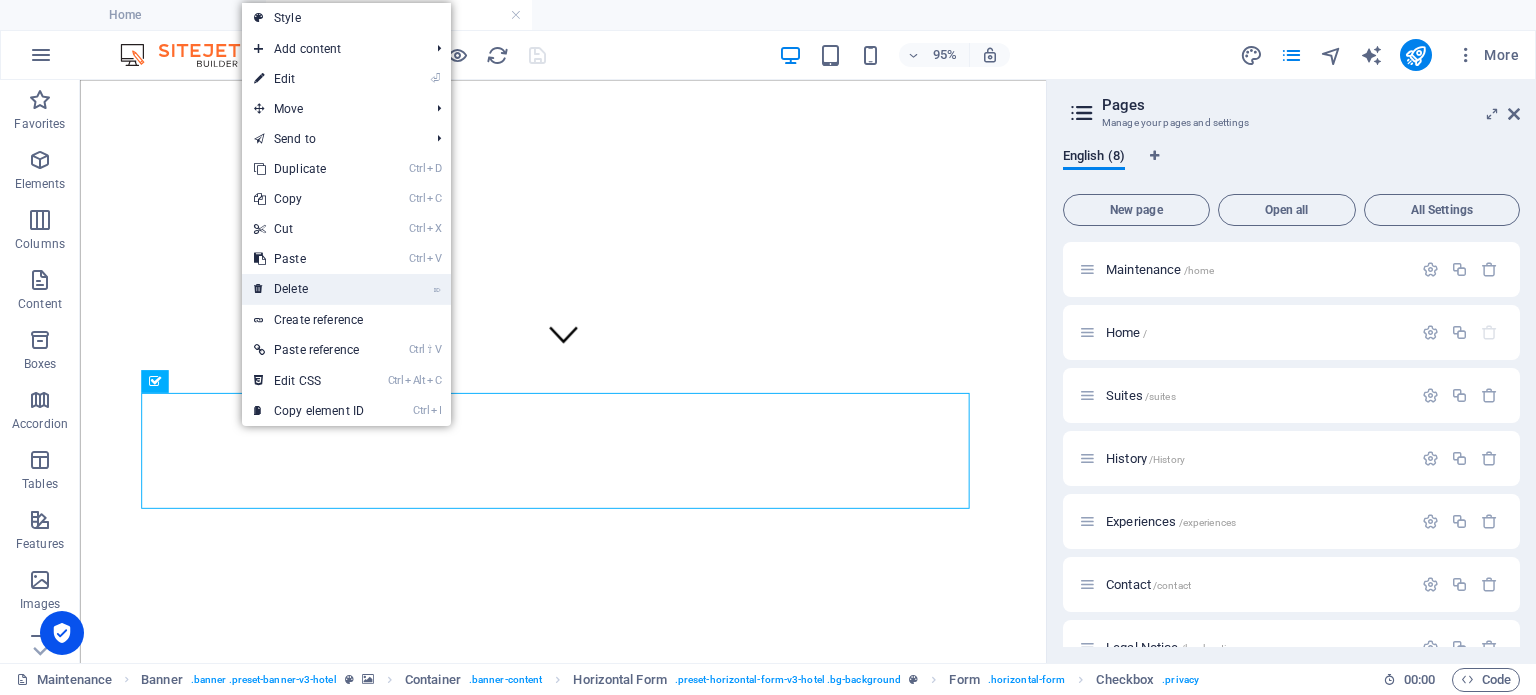 click on "⌦  Delete" at bounding box center (309, 289) 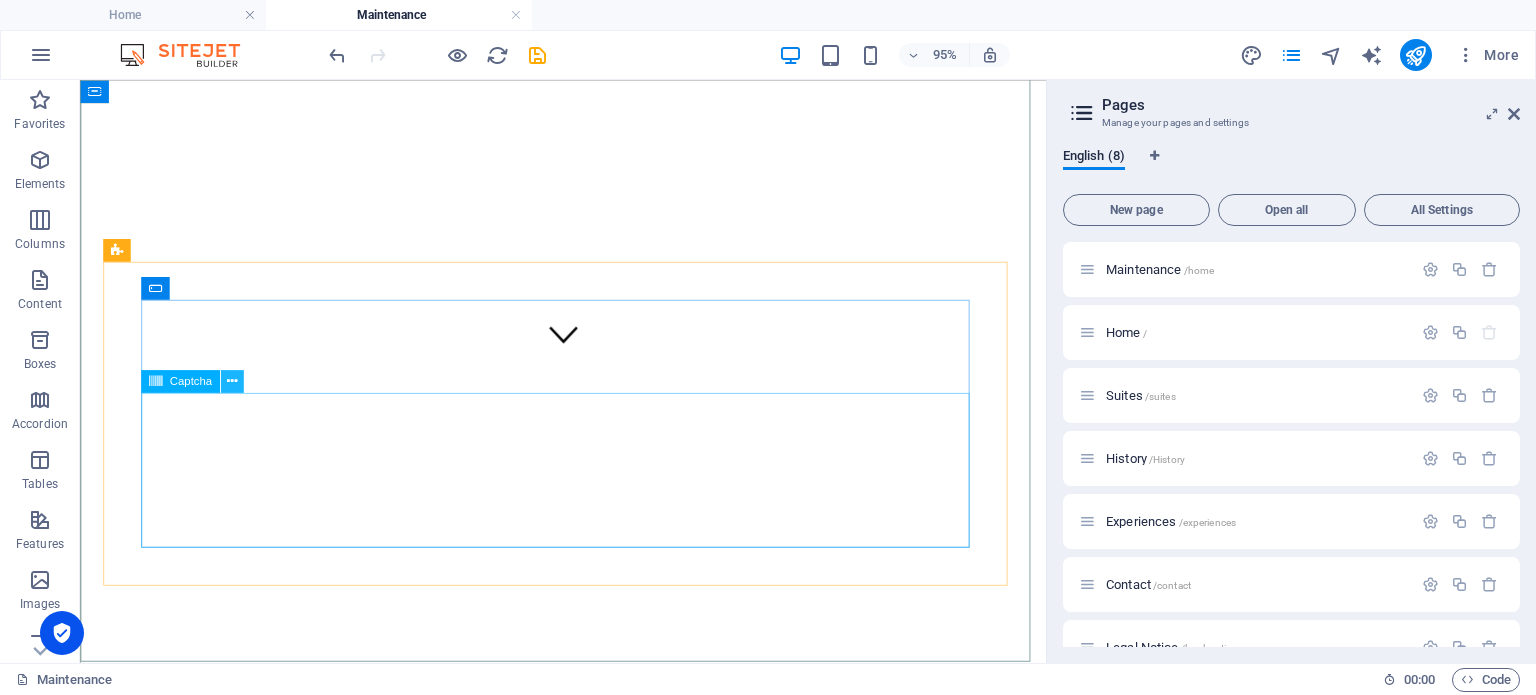 click at bounding box center [232, 381] 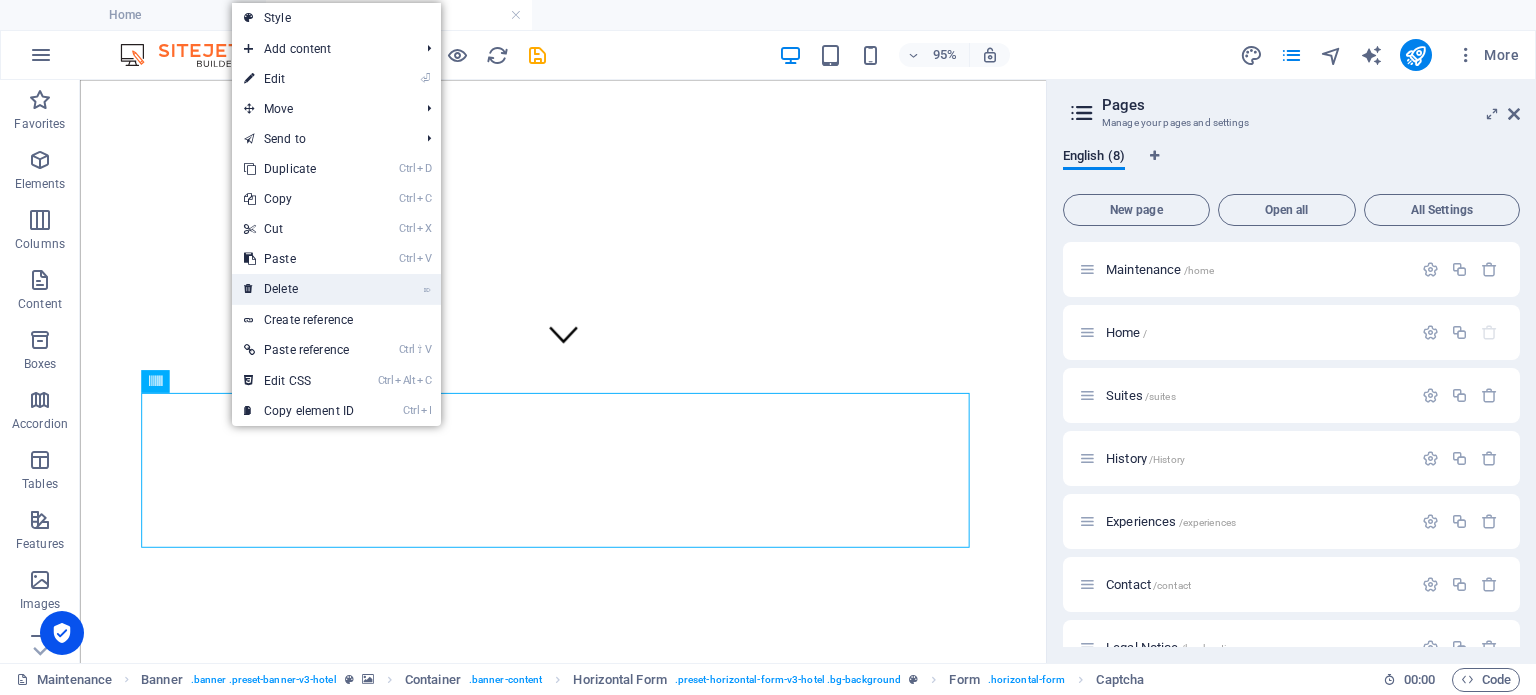 click on "⌦  Delete" at bounding box center (299, 289) 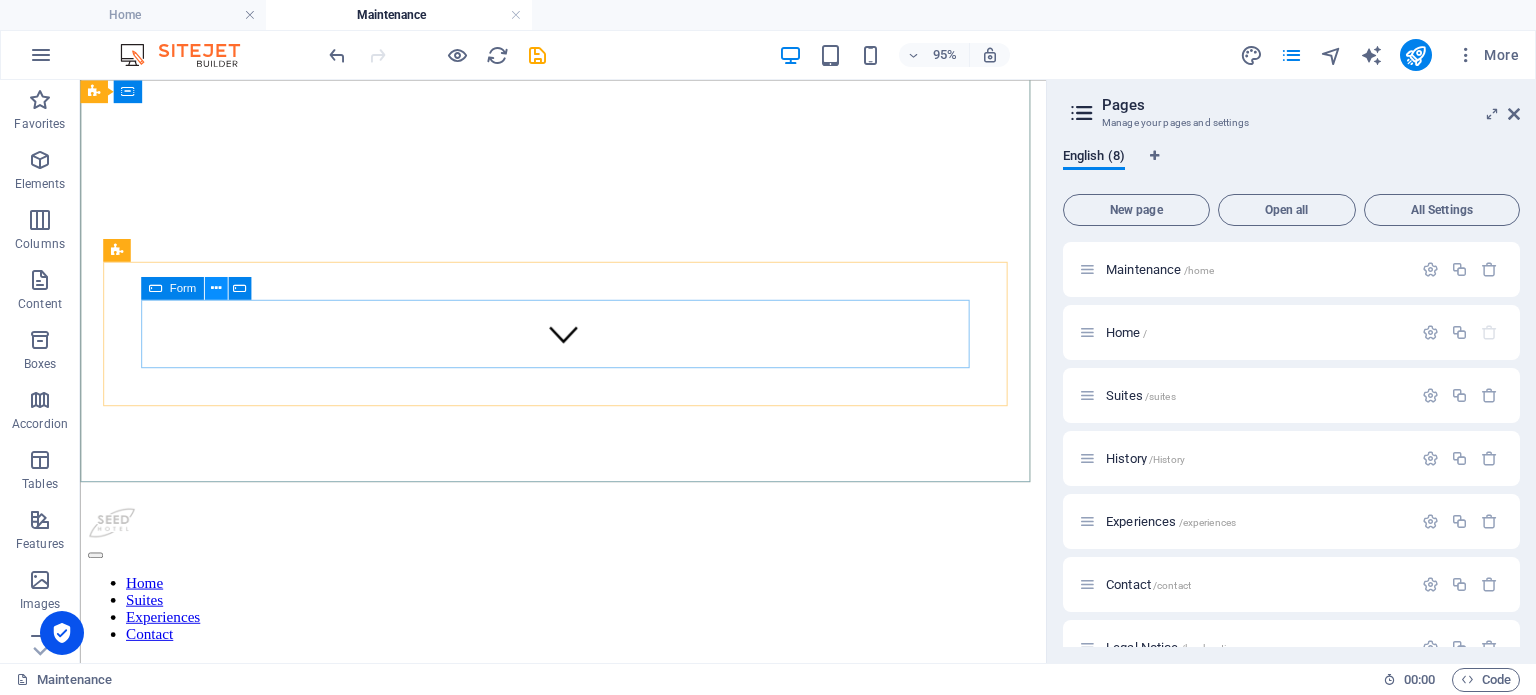 click at bounding box center [216, 288] 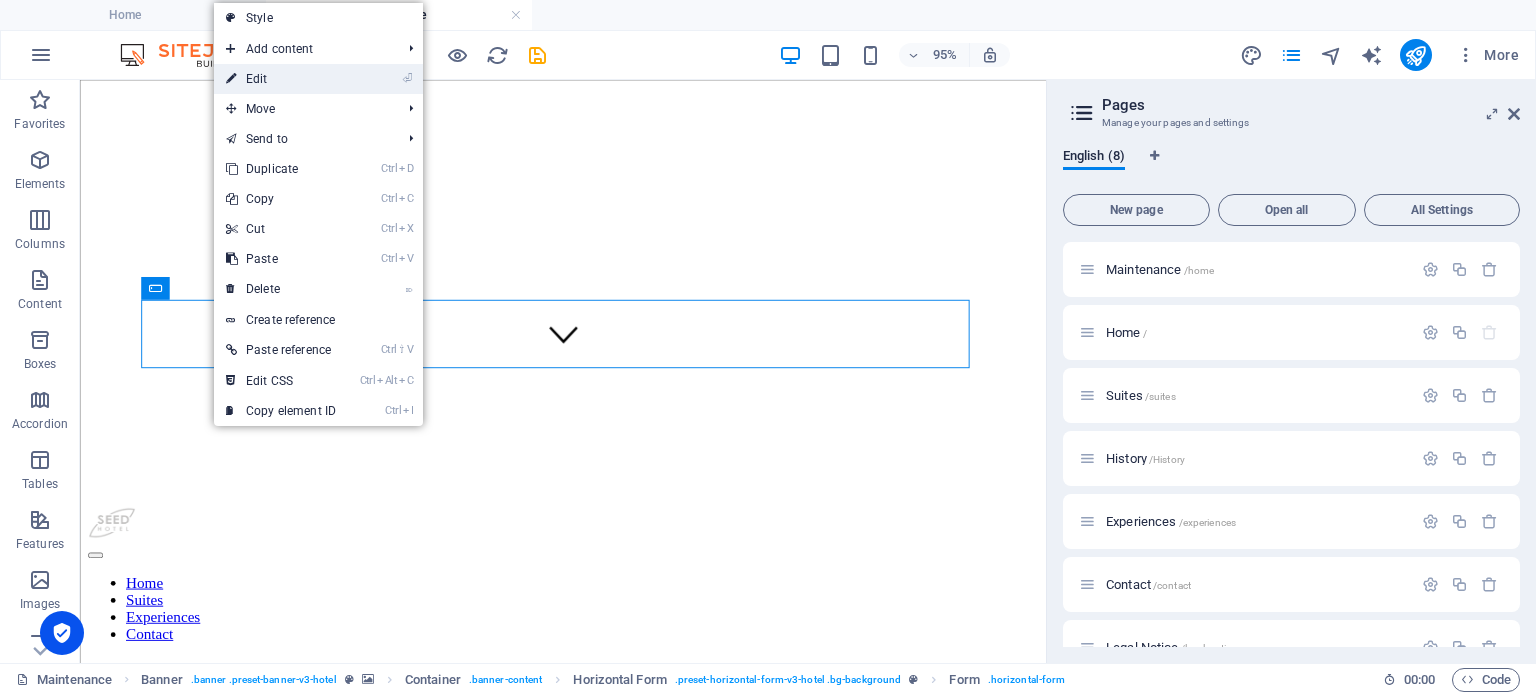 click on "⏎  Edit" at bounding box center (281, 79) 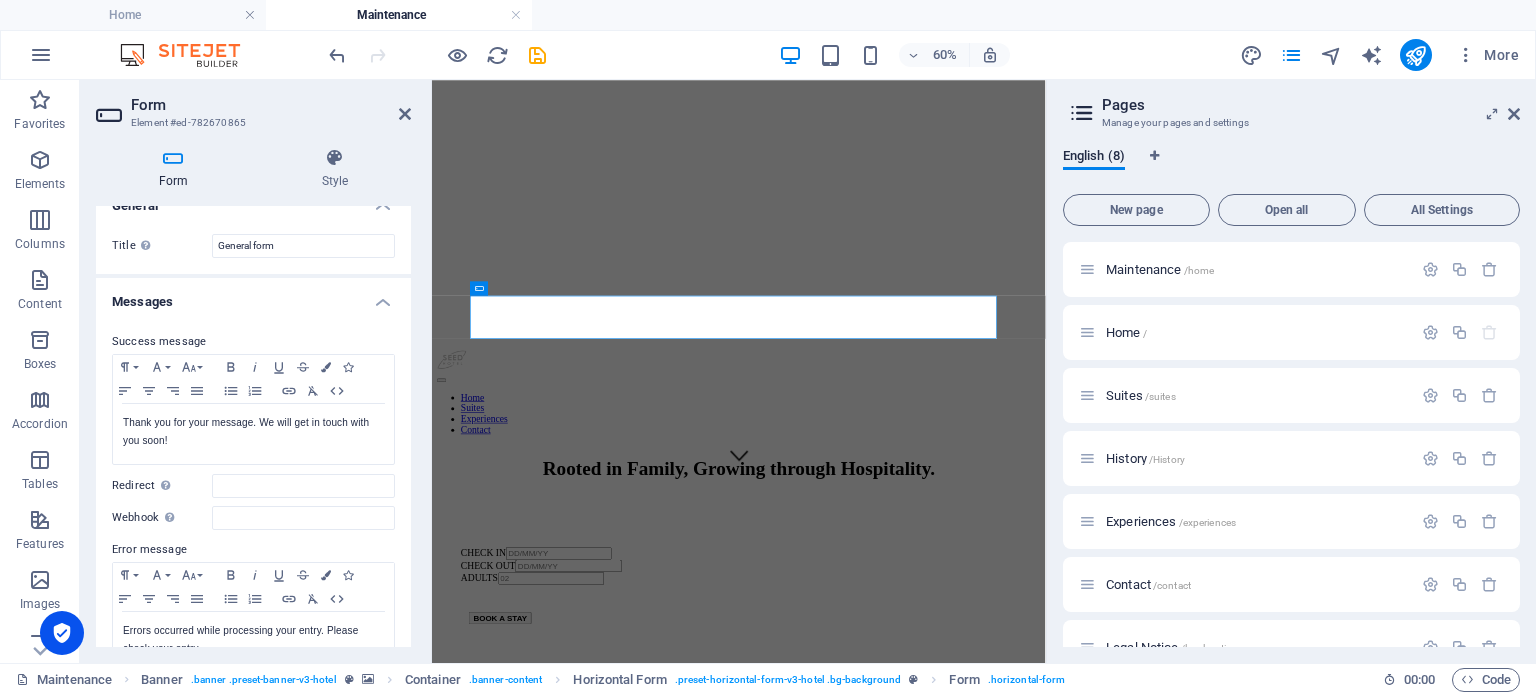 scroll, scrollTop: 0, scrollLeft: 0, axis: both 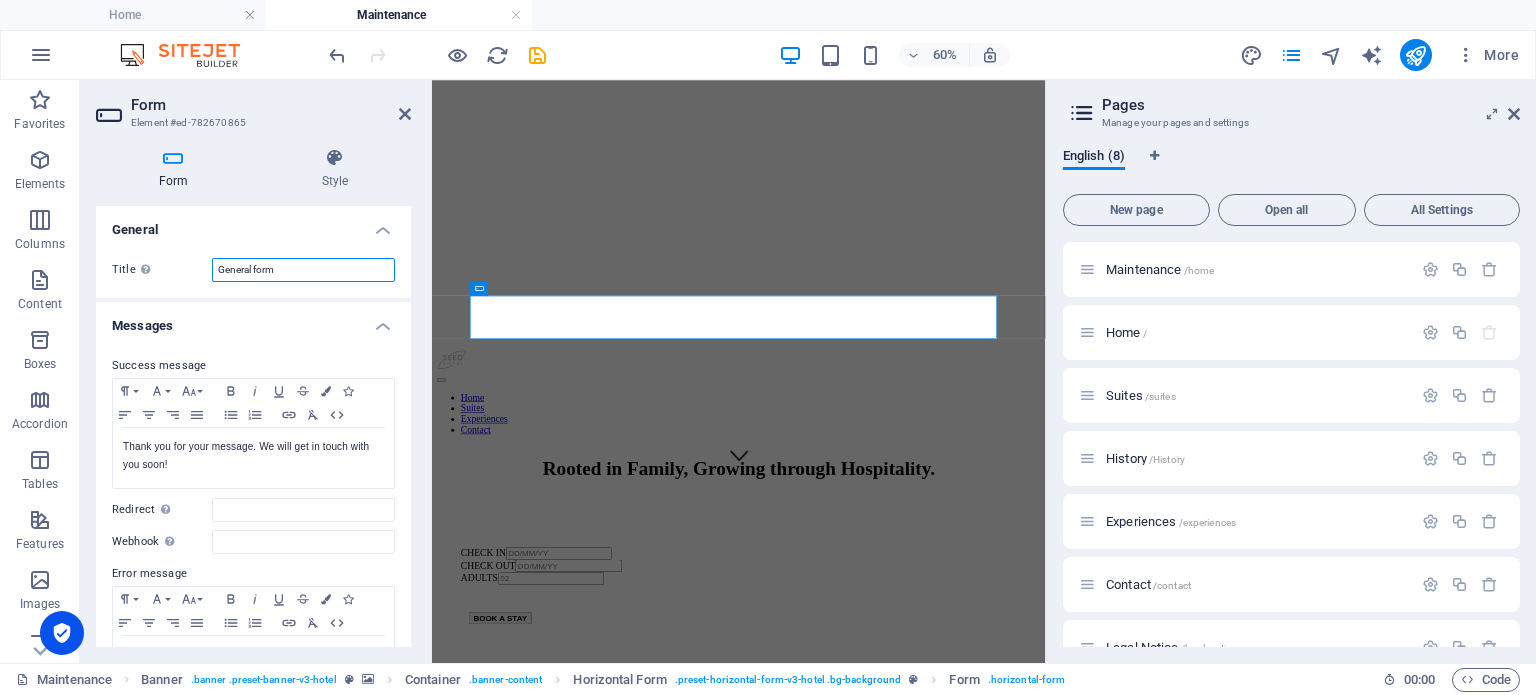 click on "General form" at bounding box center (303, 270) 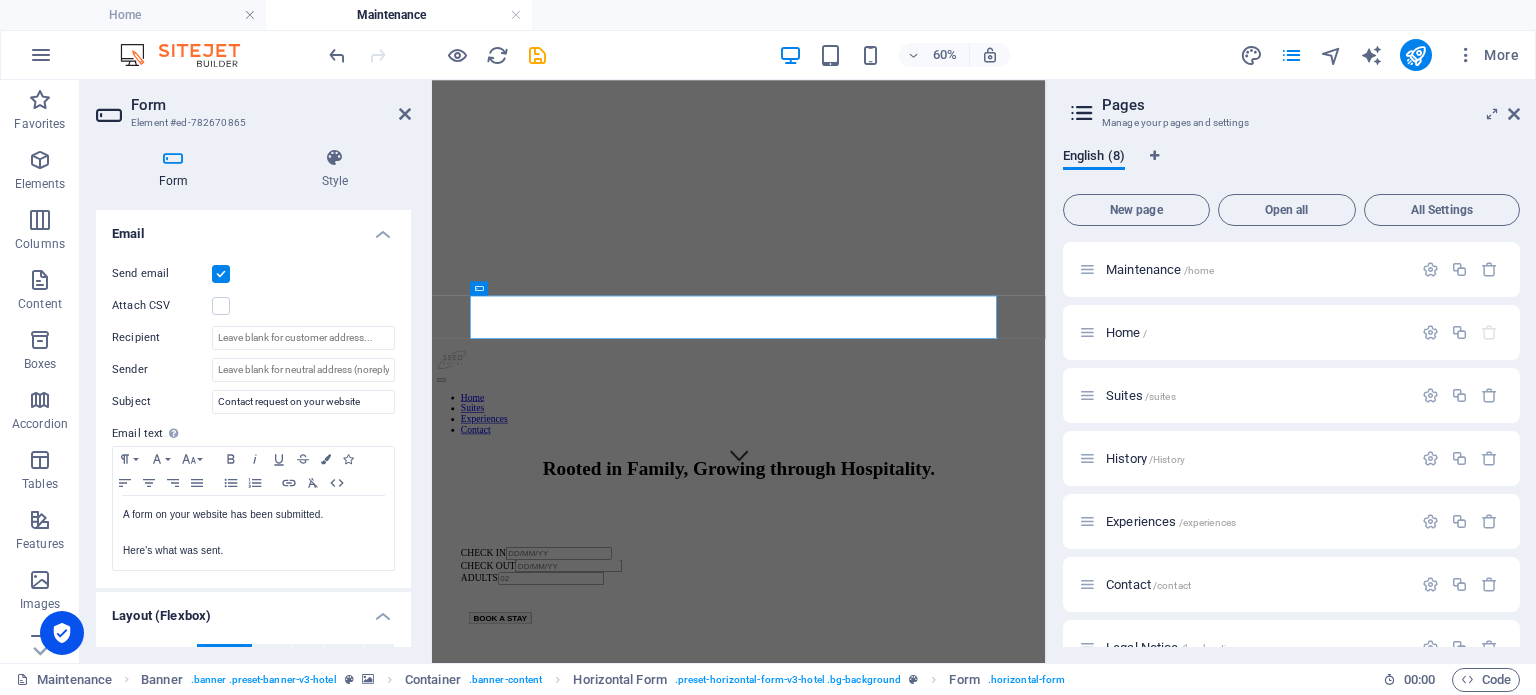 scroll, scrollTop: 517, scrollLeft: 0, axis: vertical 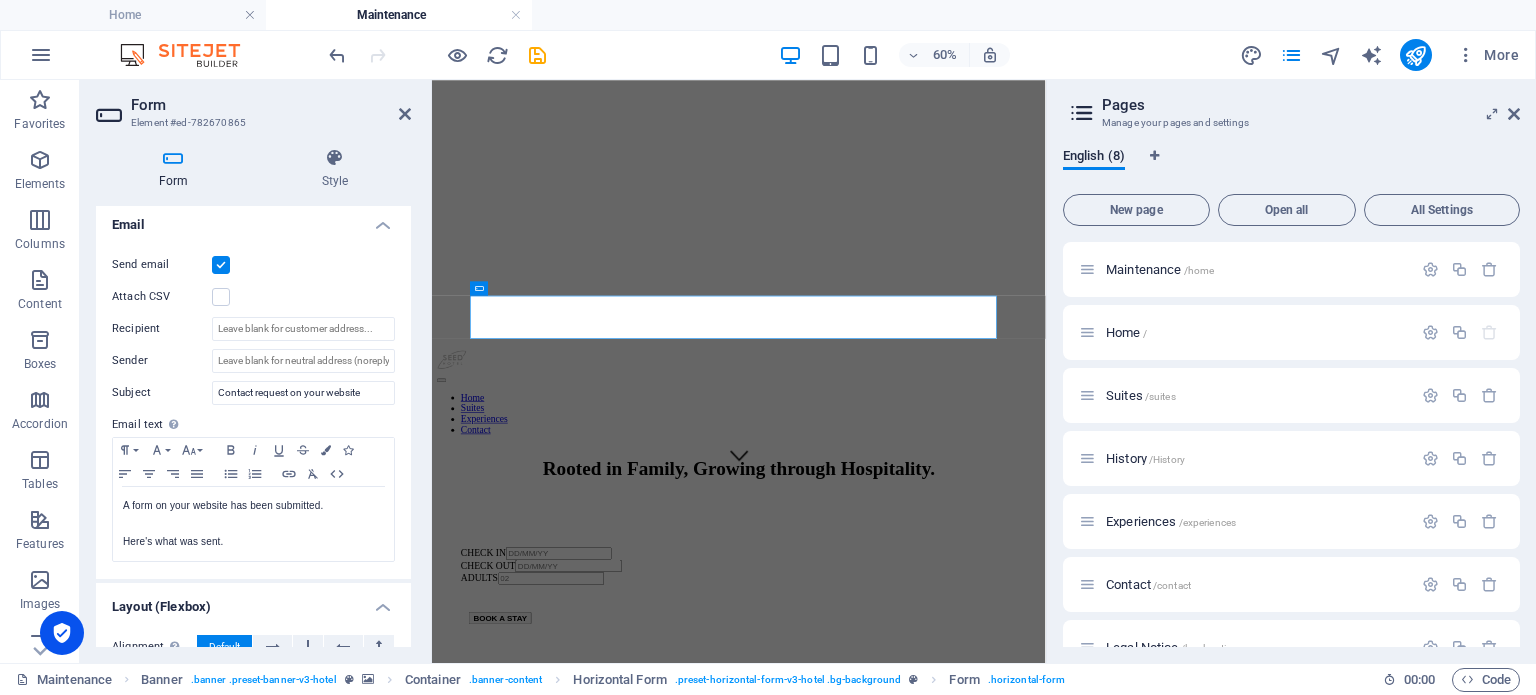 drag, startPoint x: 406, startPoint y: 527, endPoint x: 408, endPoint y: 605, distance: 78.025635 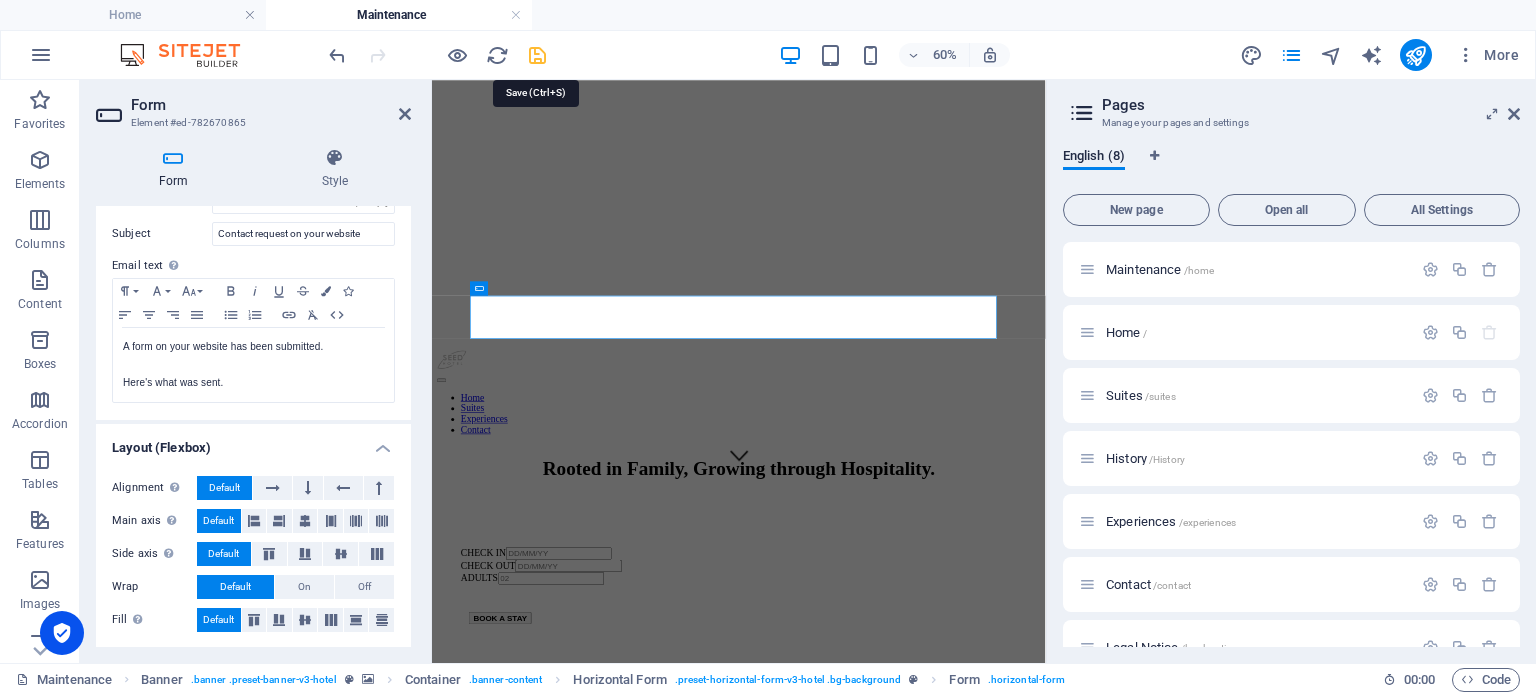 click at bounding box center [537, 55] 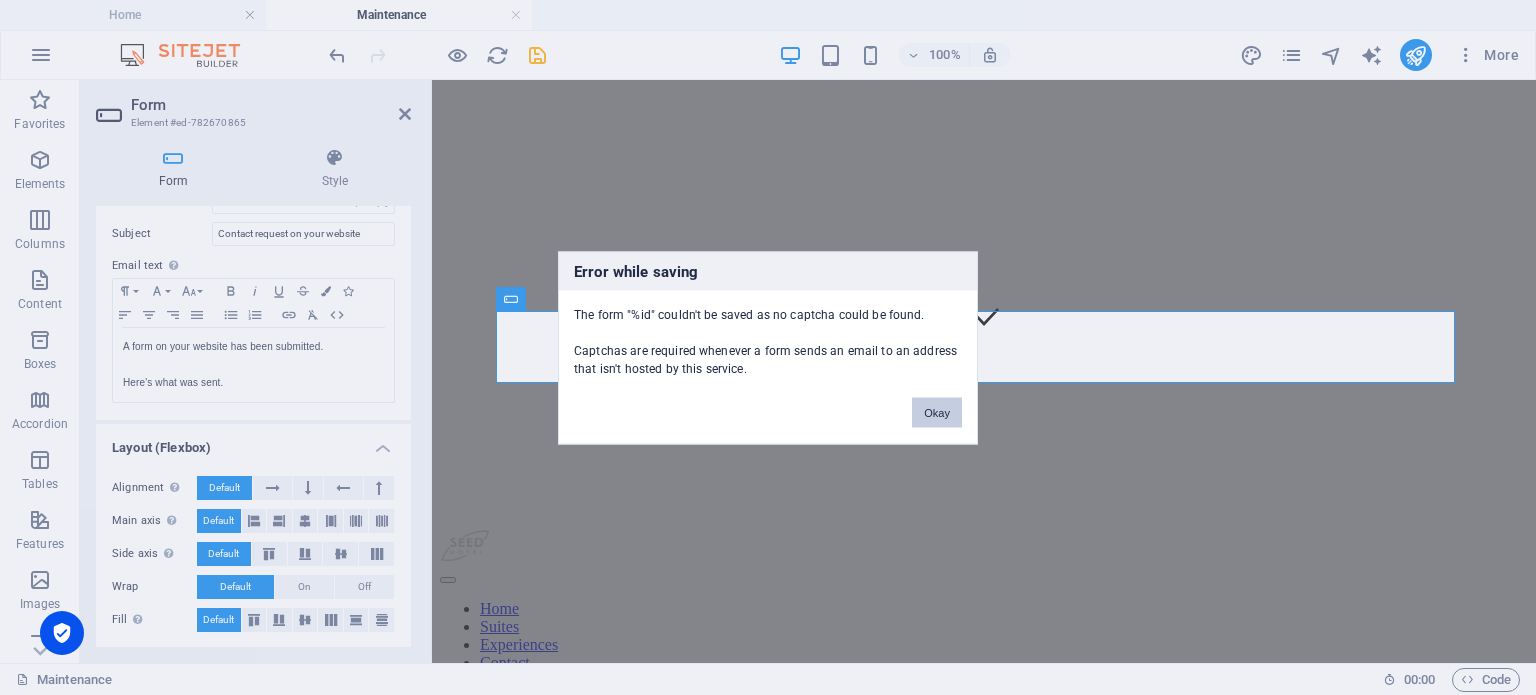 click on "Okay" at bounding box center [937, 412] 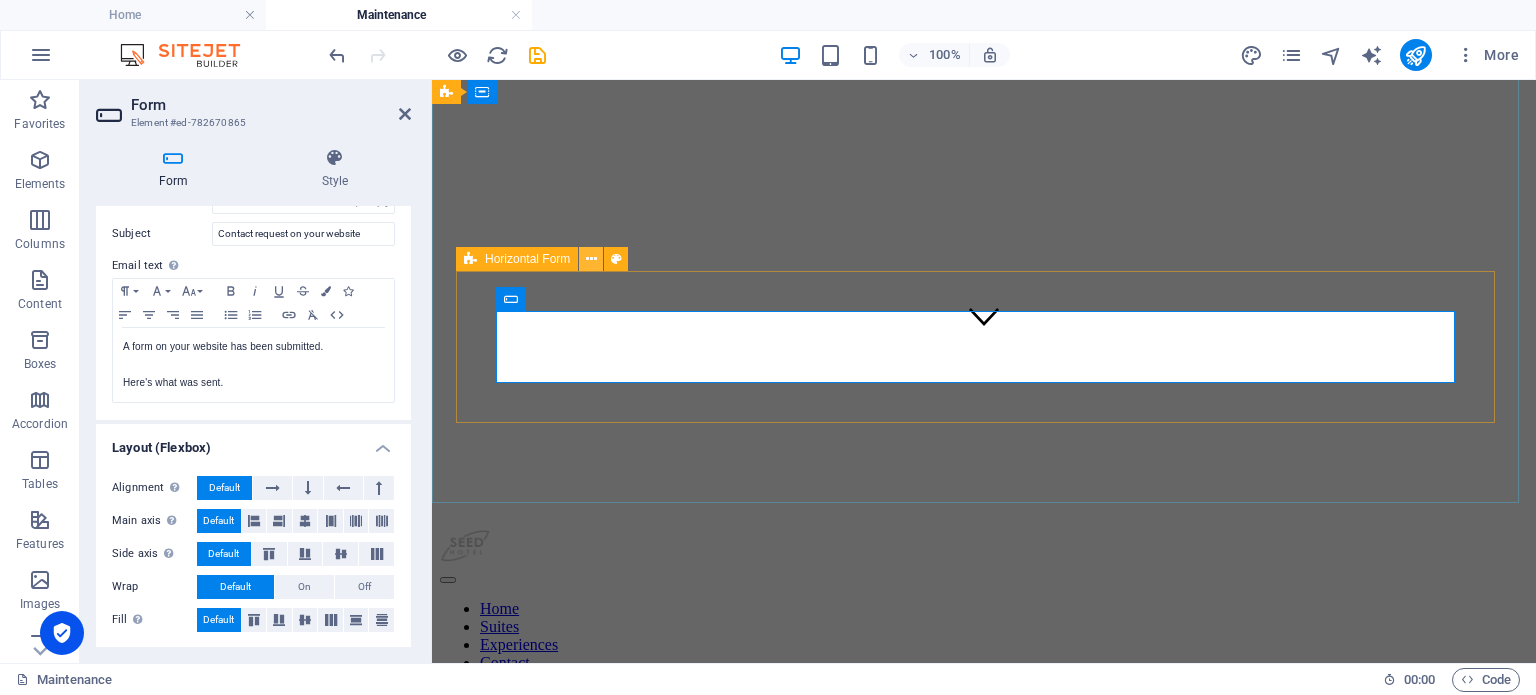 click at bounding box center (591, 259) 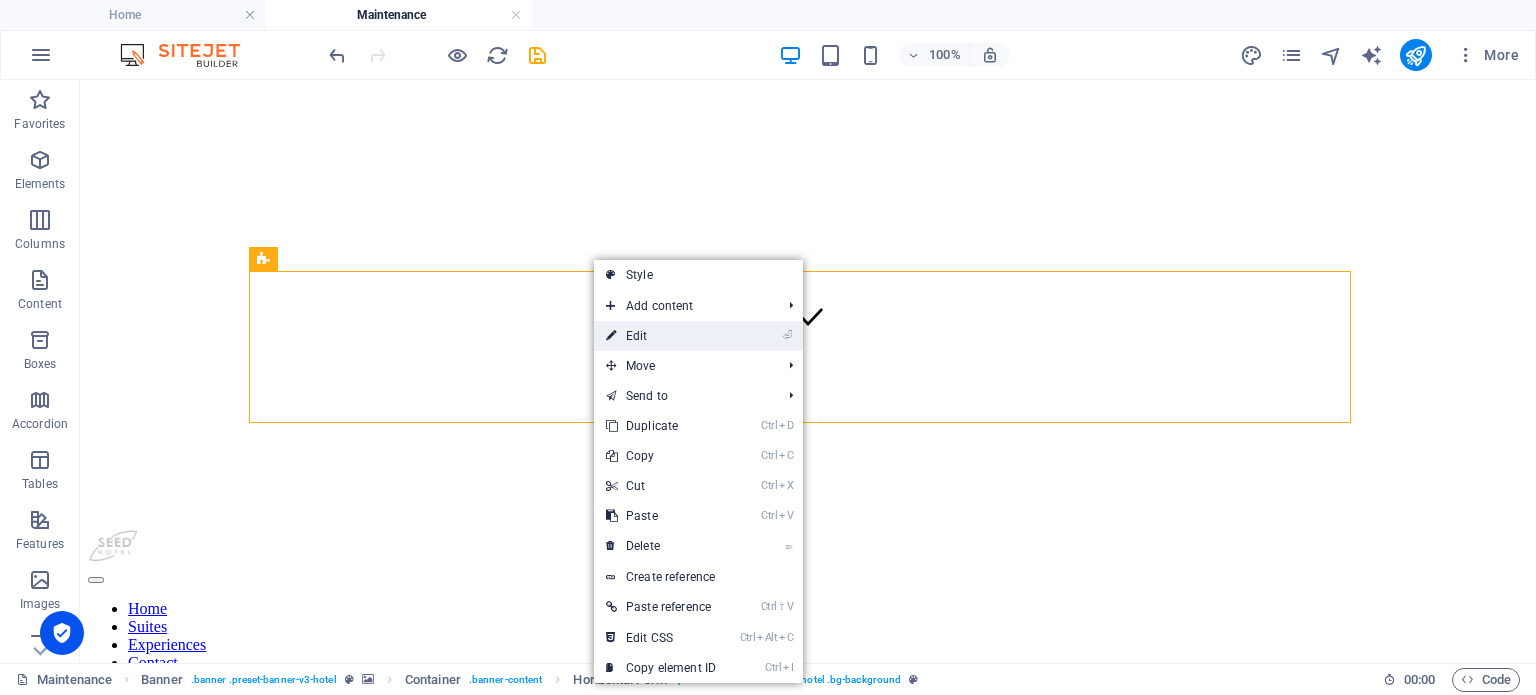 click on "⏎  Edit" at bounding box center [661, 336] 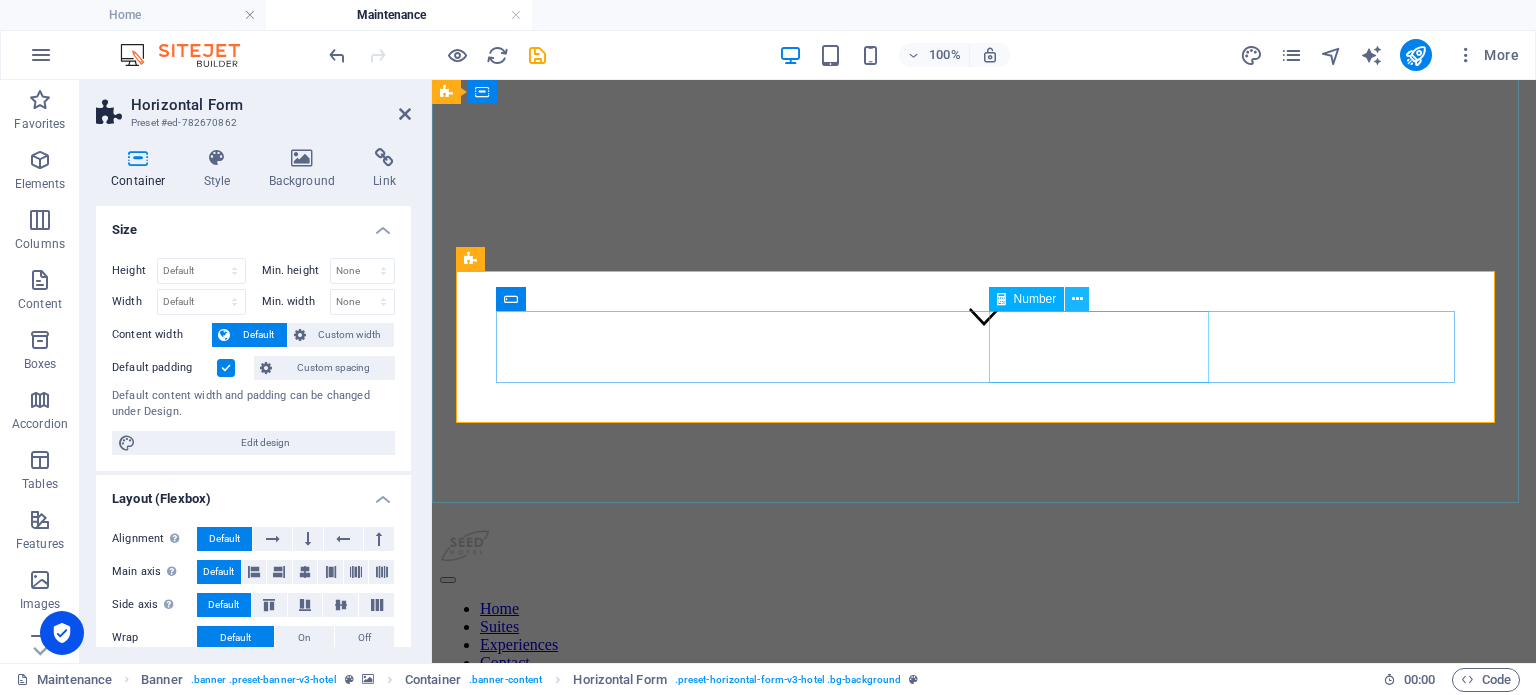 click at bounding box center (1077, 299) 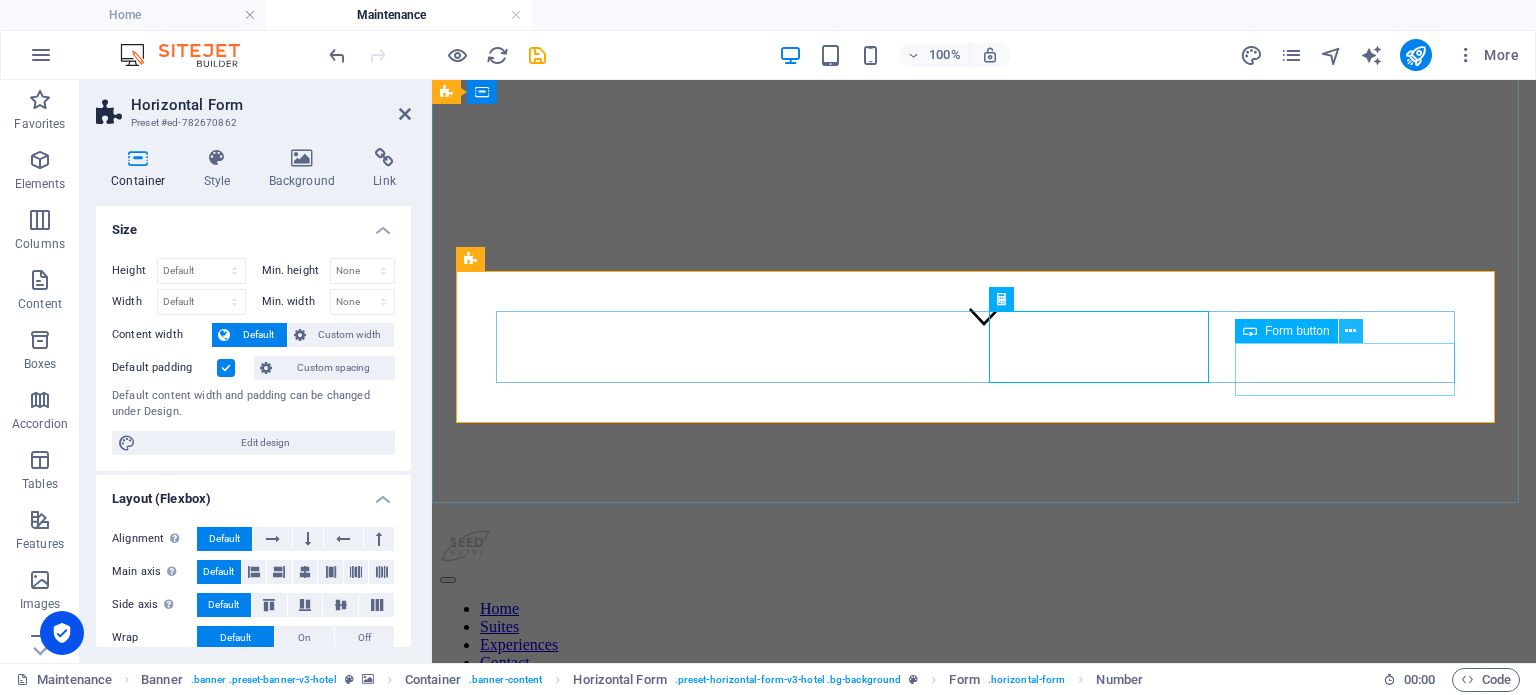 click at bounding box center [1350, 331] 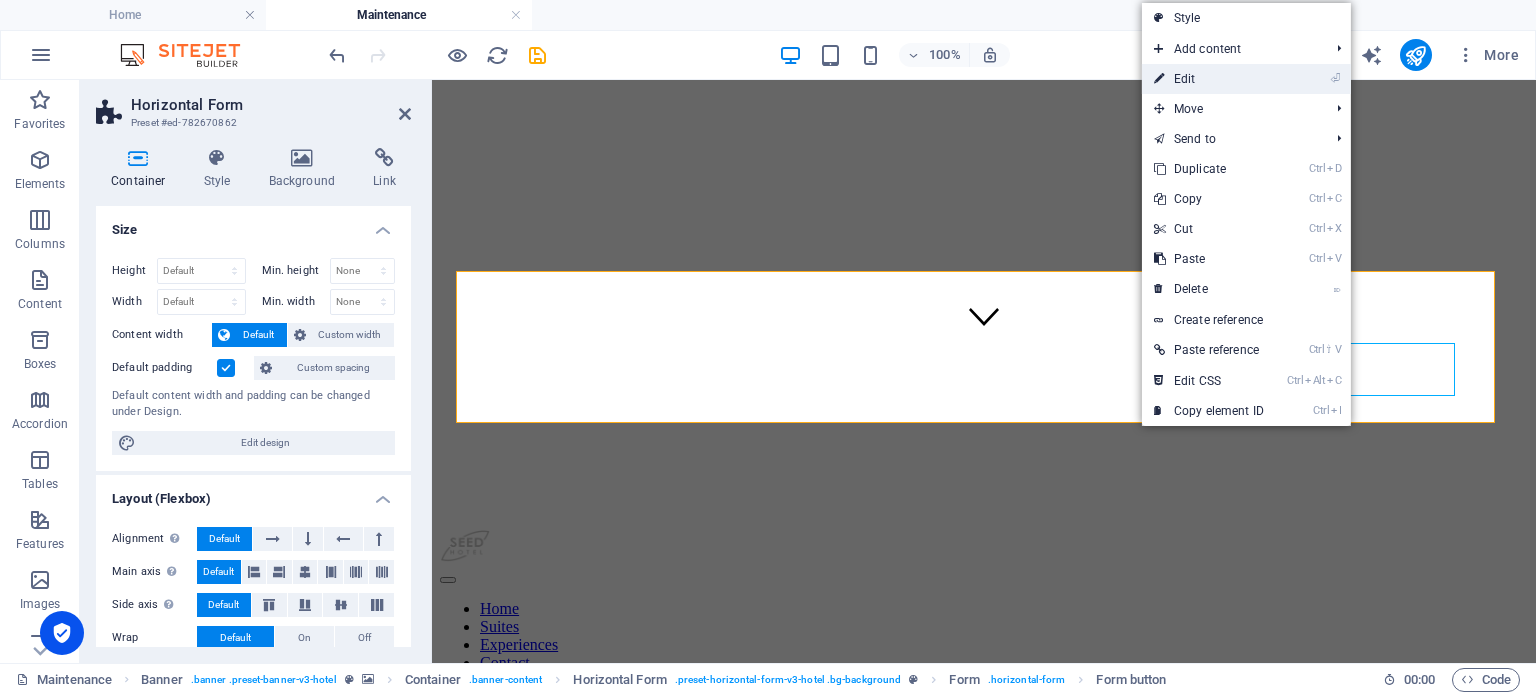 click on "⏎  Edit" at bounding box center (1209, 79) 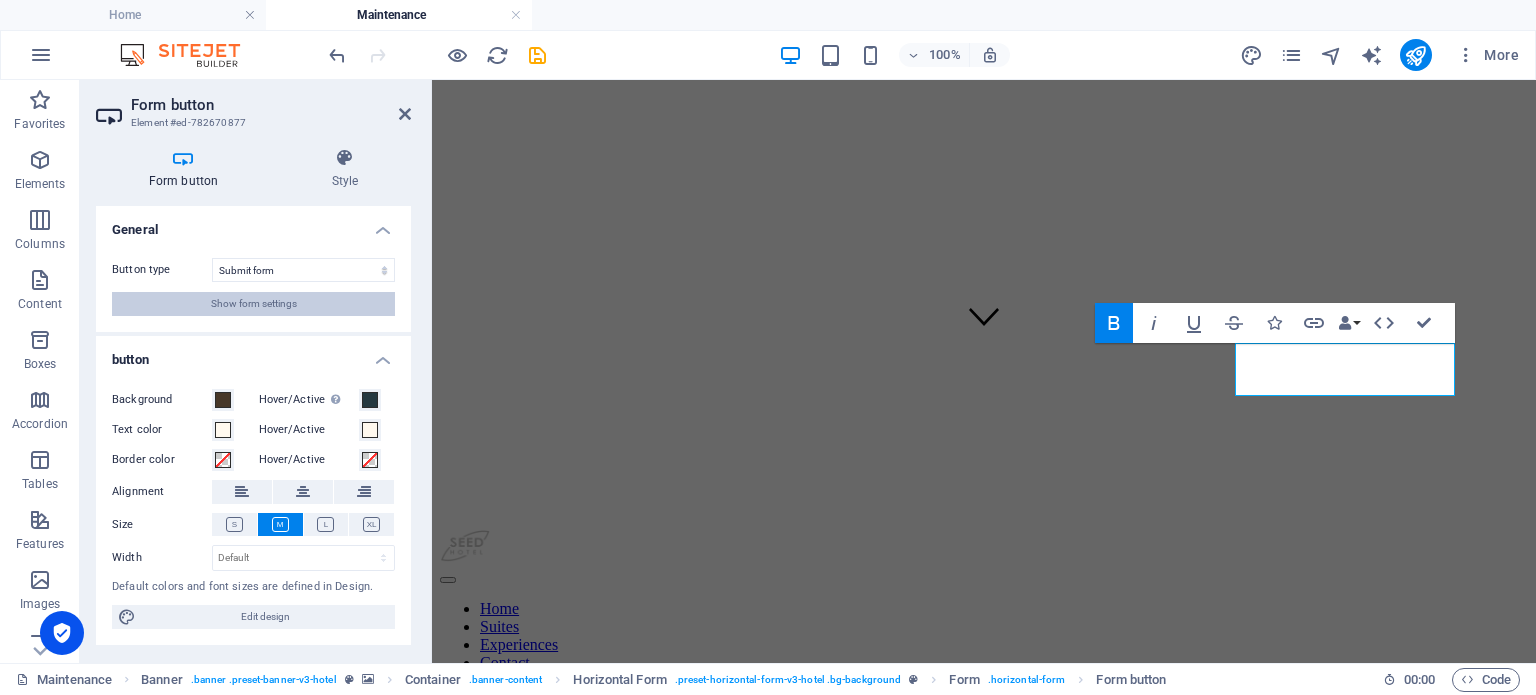 click on "Show form settings" at bounding box center (253, 304) 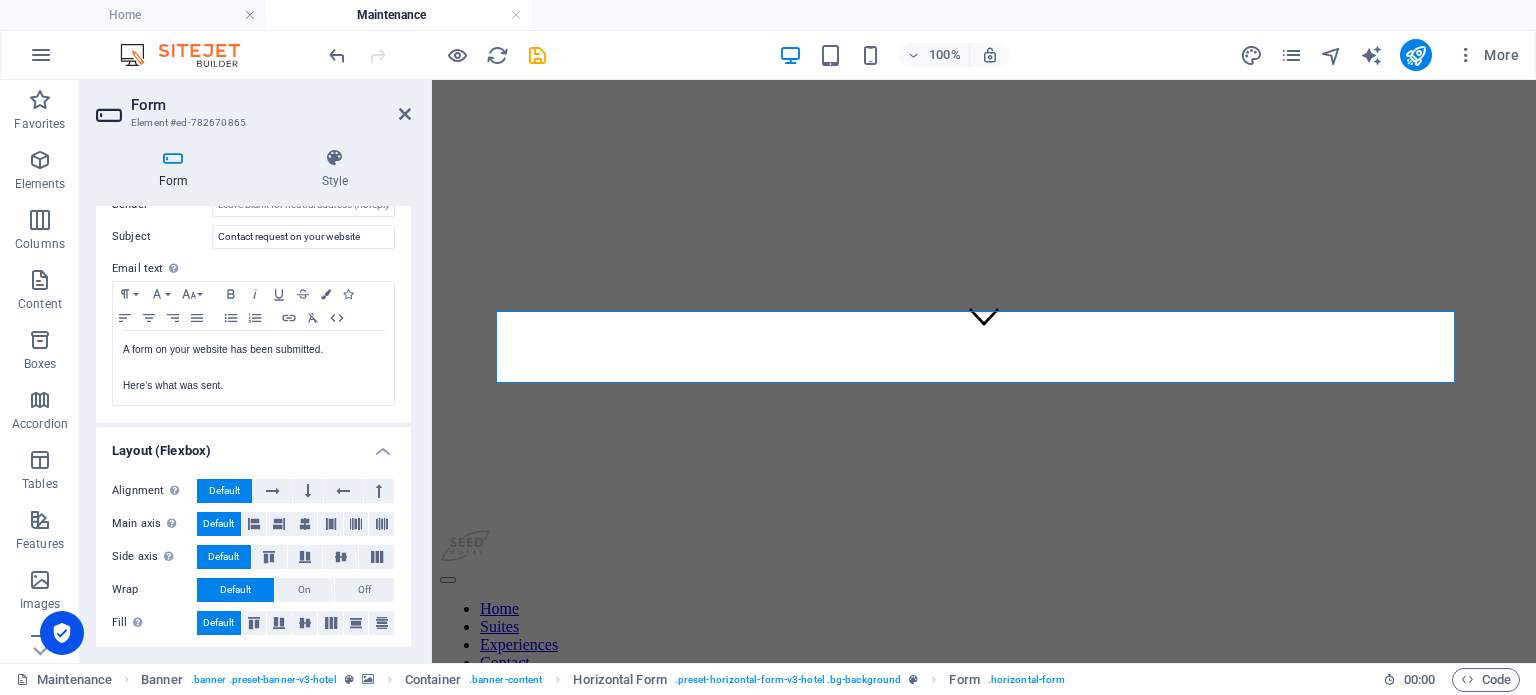 scroll, scrollTop: 676, scrollLeft: 0, axis: vertical 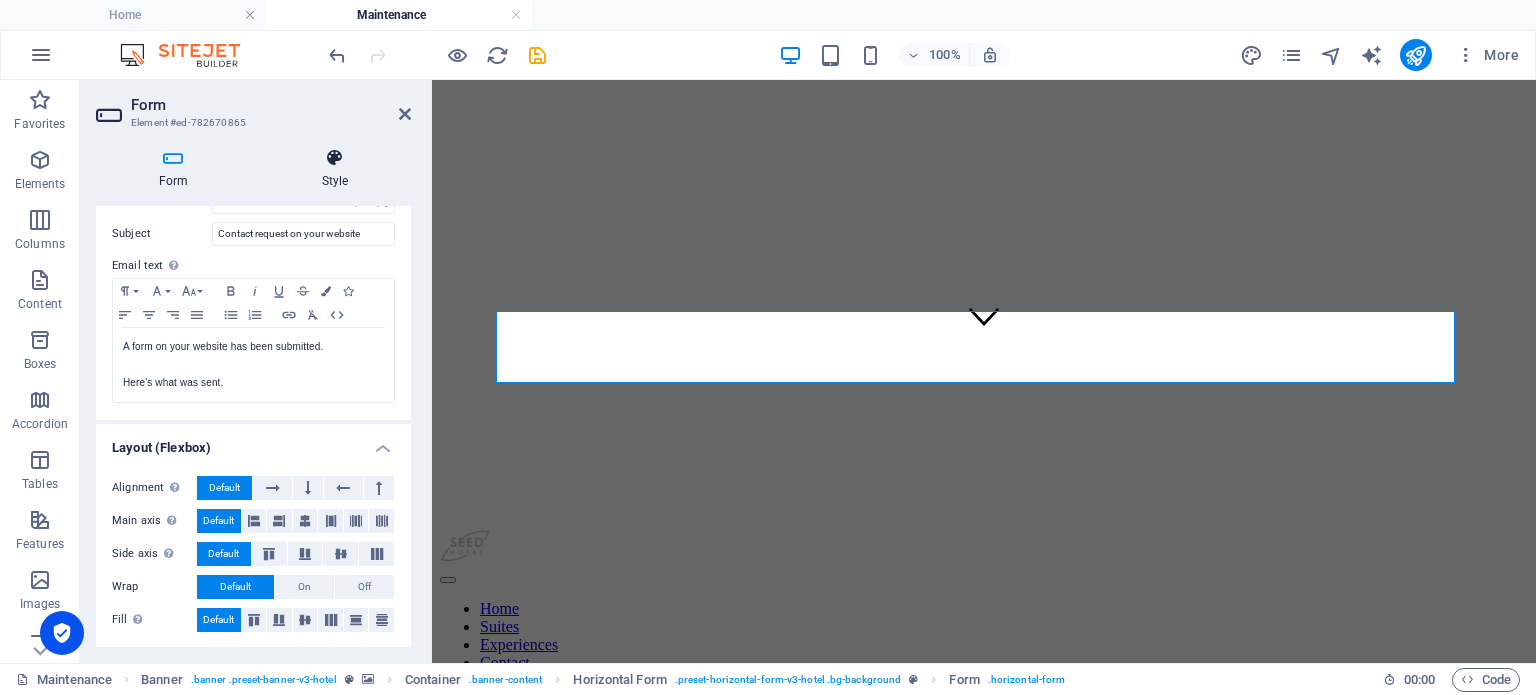 click at bounding box center (335, 158) 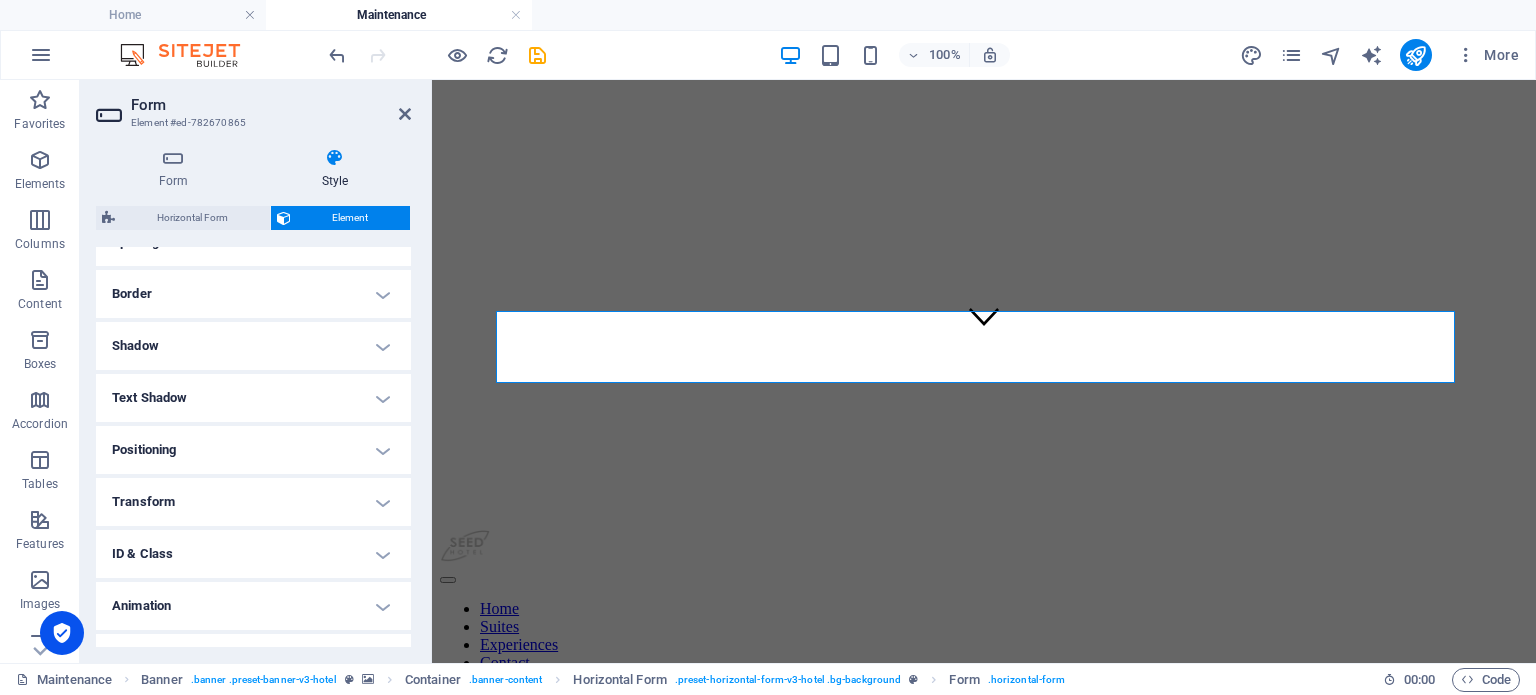 scroll, scrollTop: 444, scrollLeft: 0, axis: vertical 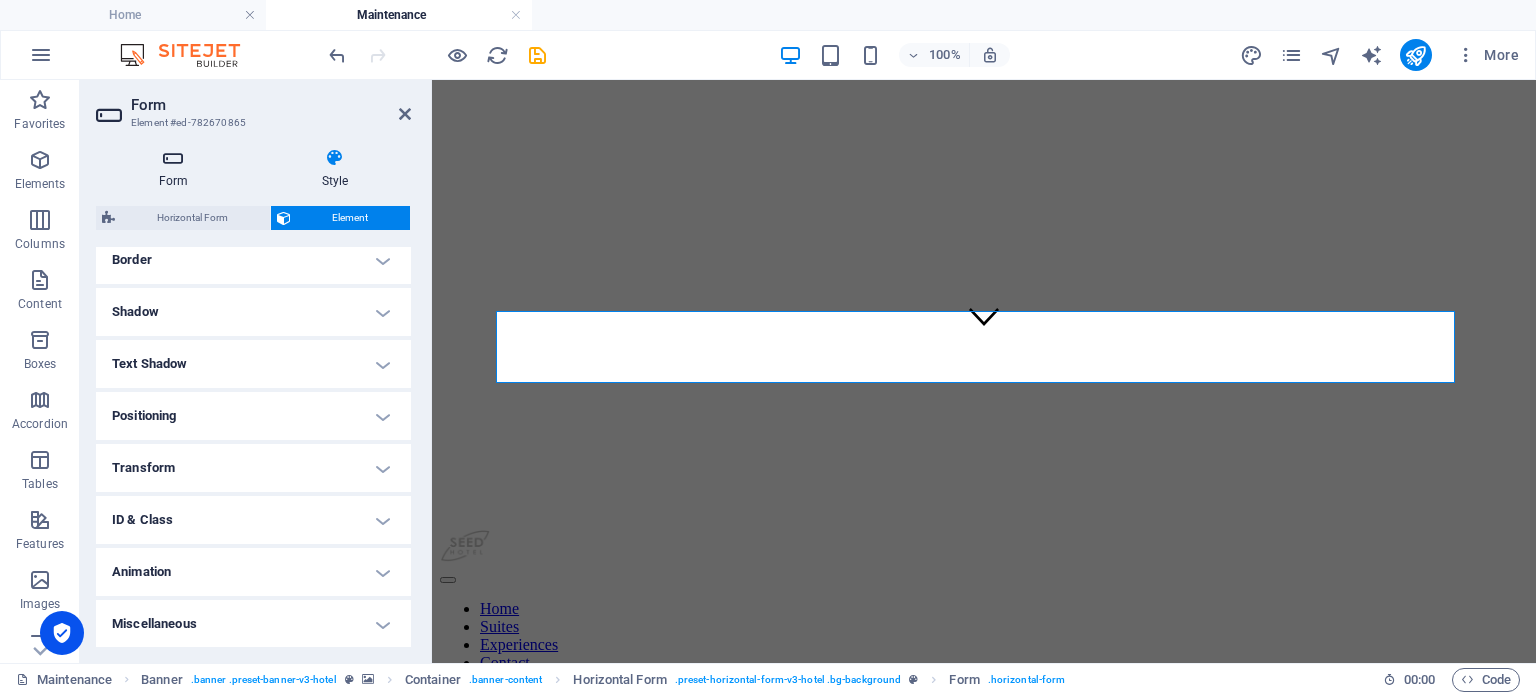 click at bounding box center (173, 158) 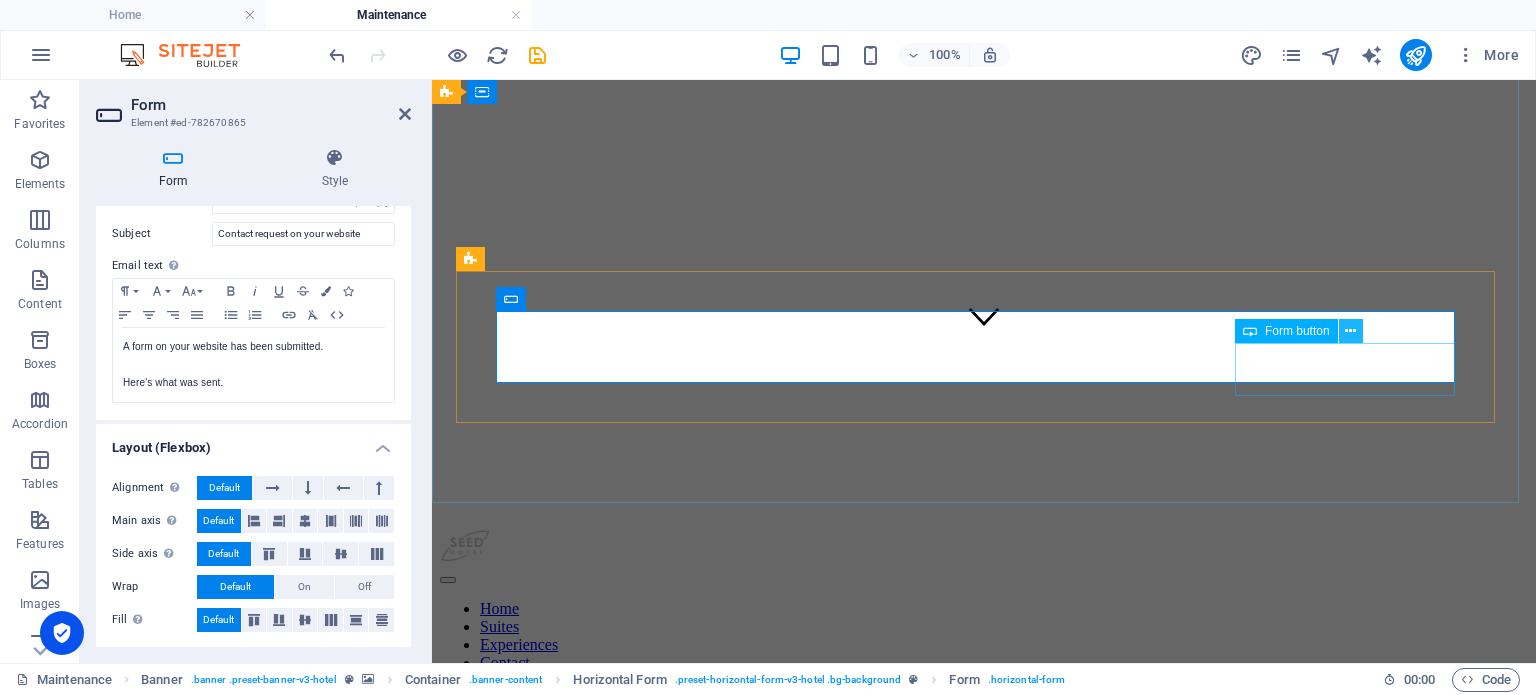 click at bounding box center (1351, 331) 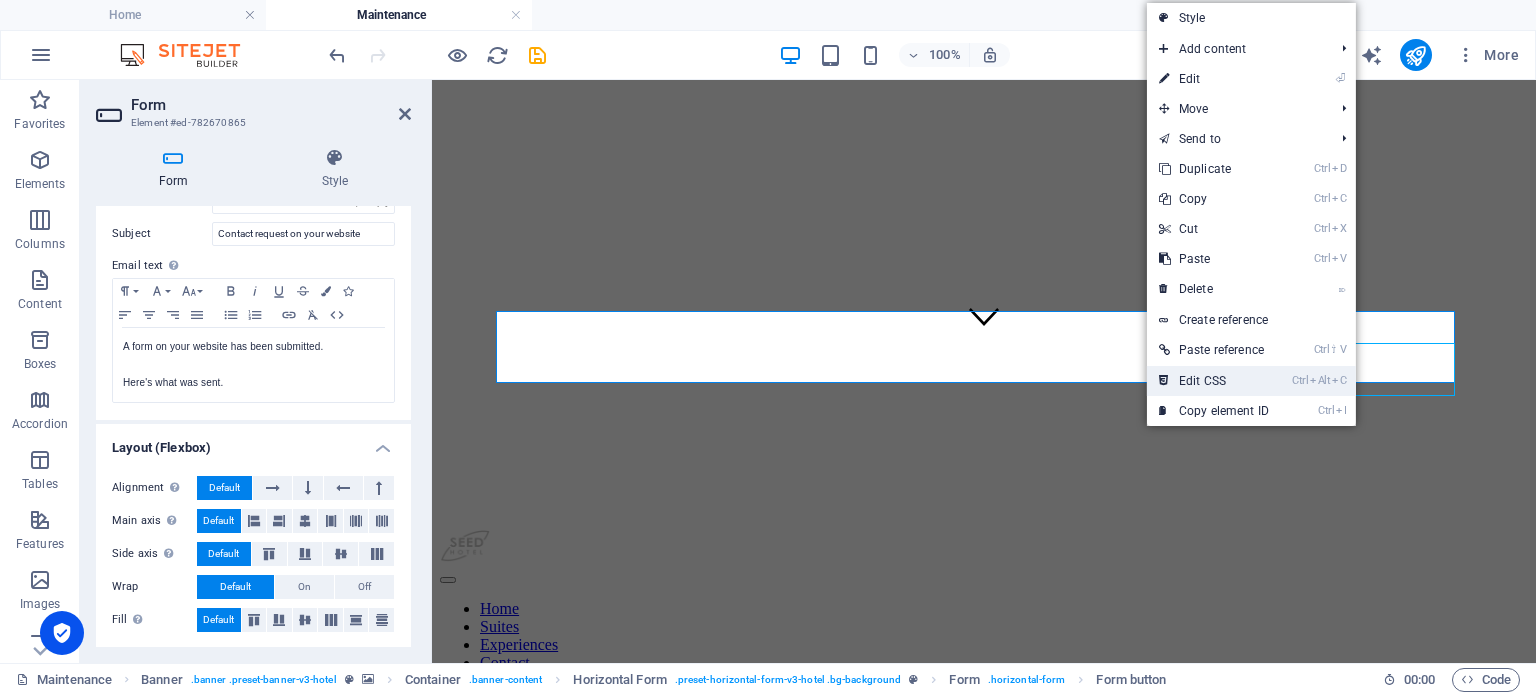click on "Ctrl Alt C  Edit CSS" at bounding box center (1214, 381) 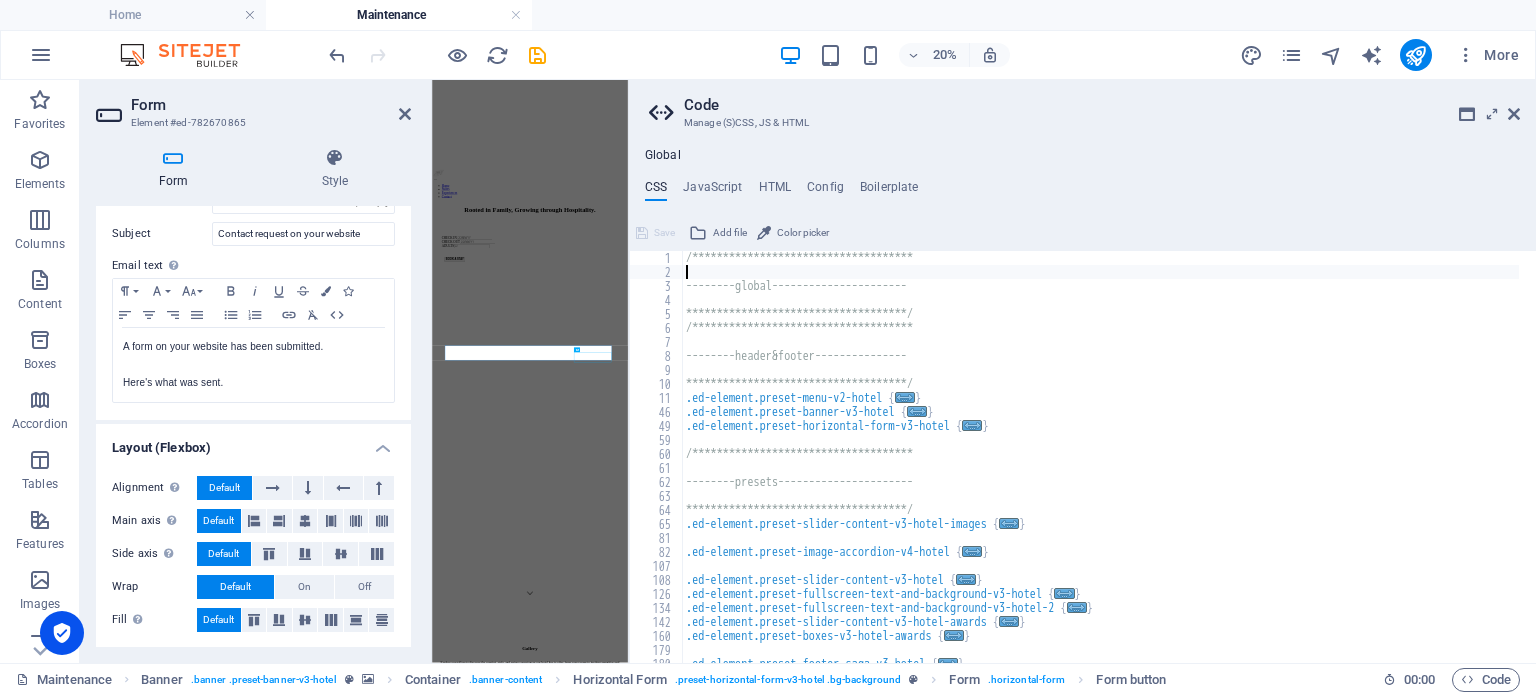 type on "--------global----------------------" 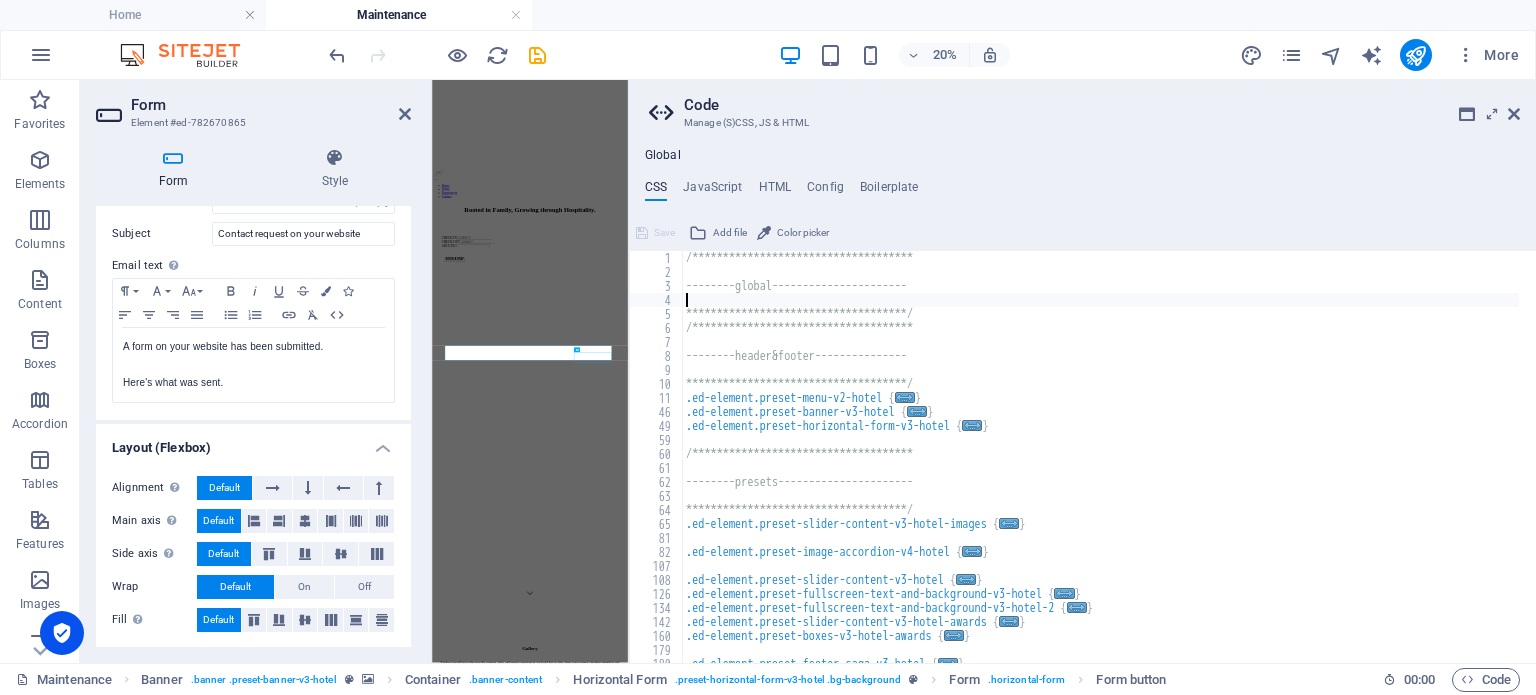 type on "**********" 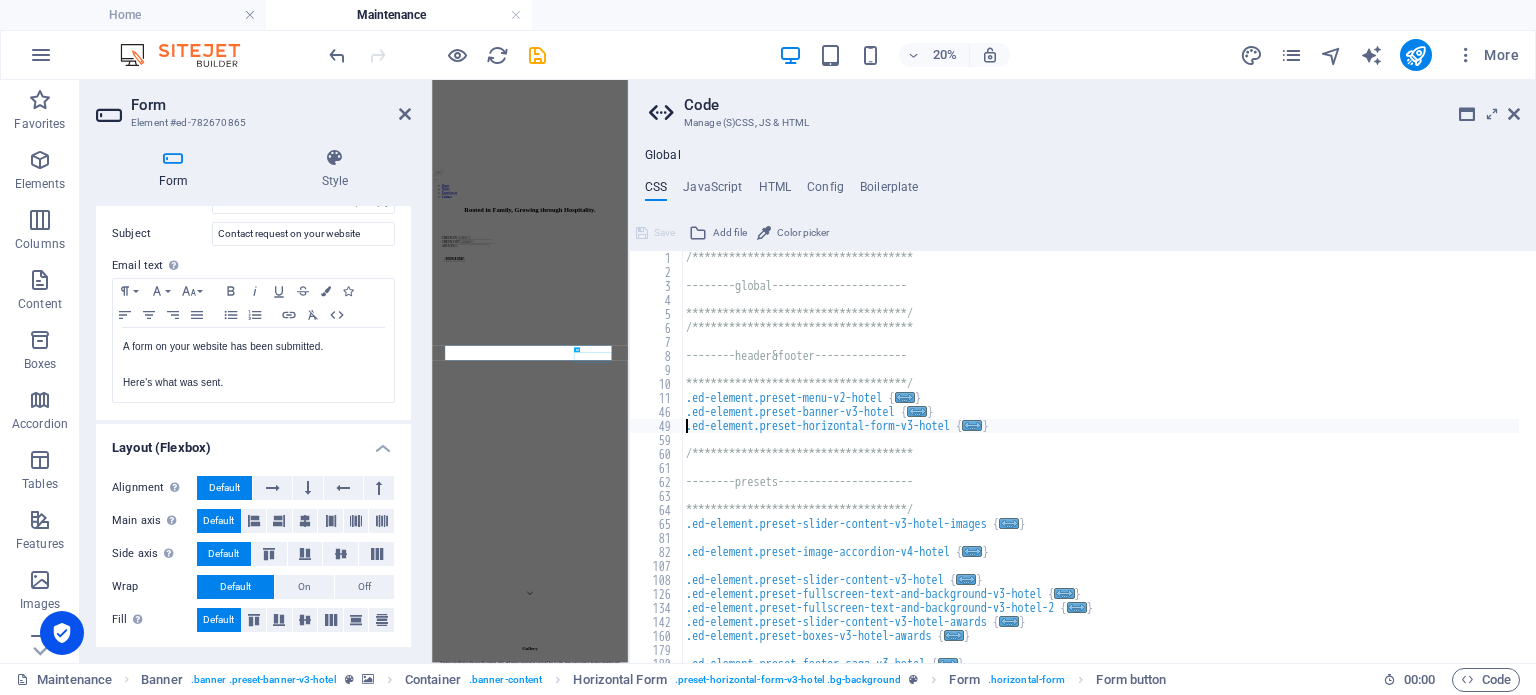 type on "**********" 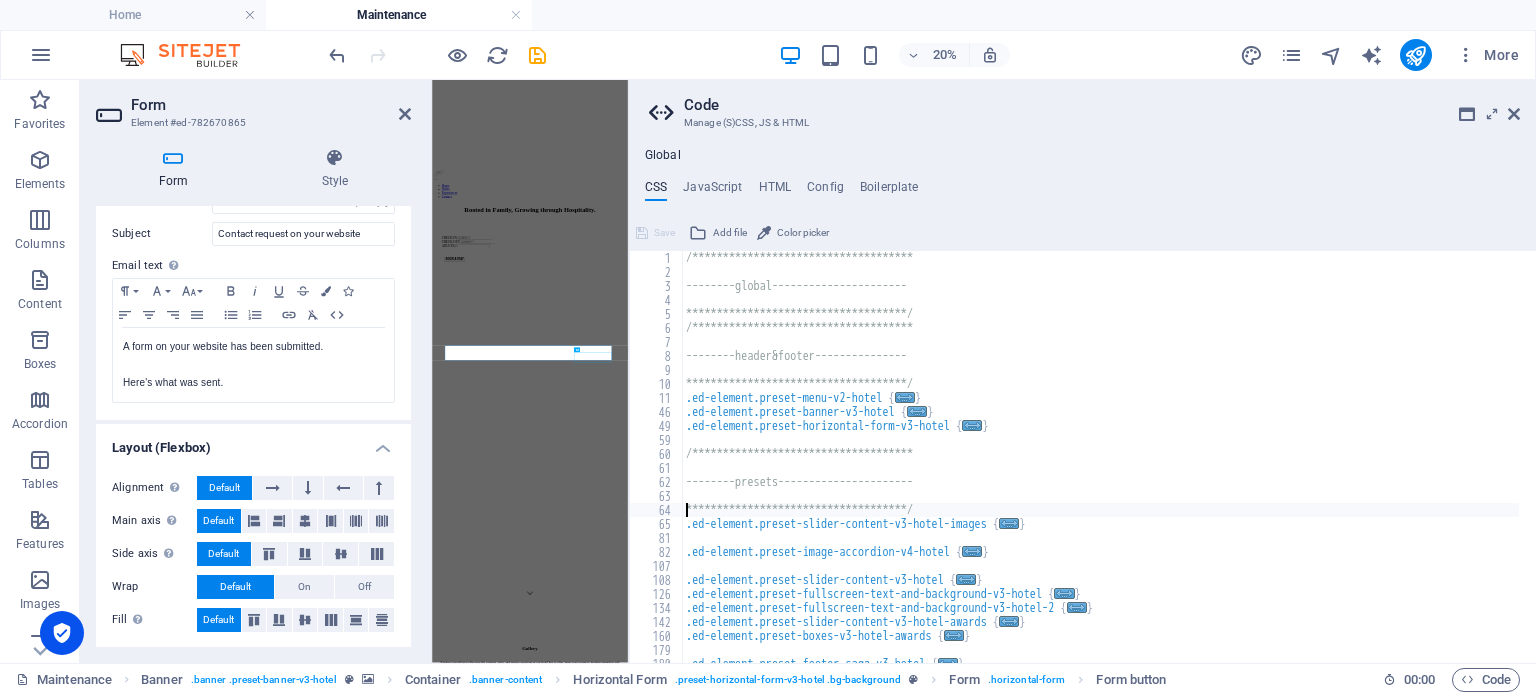 type on ".ed-element.preset-slider-content-v3-hotel-images {" 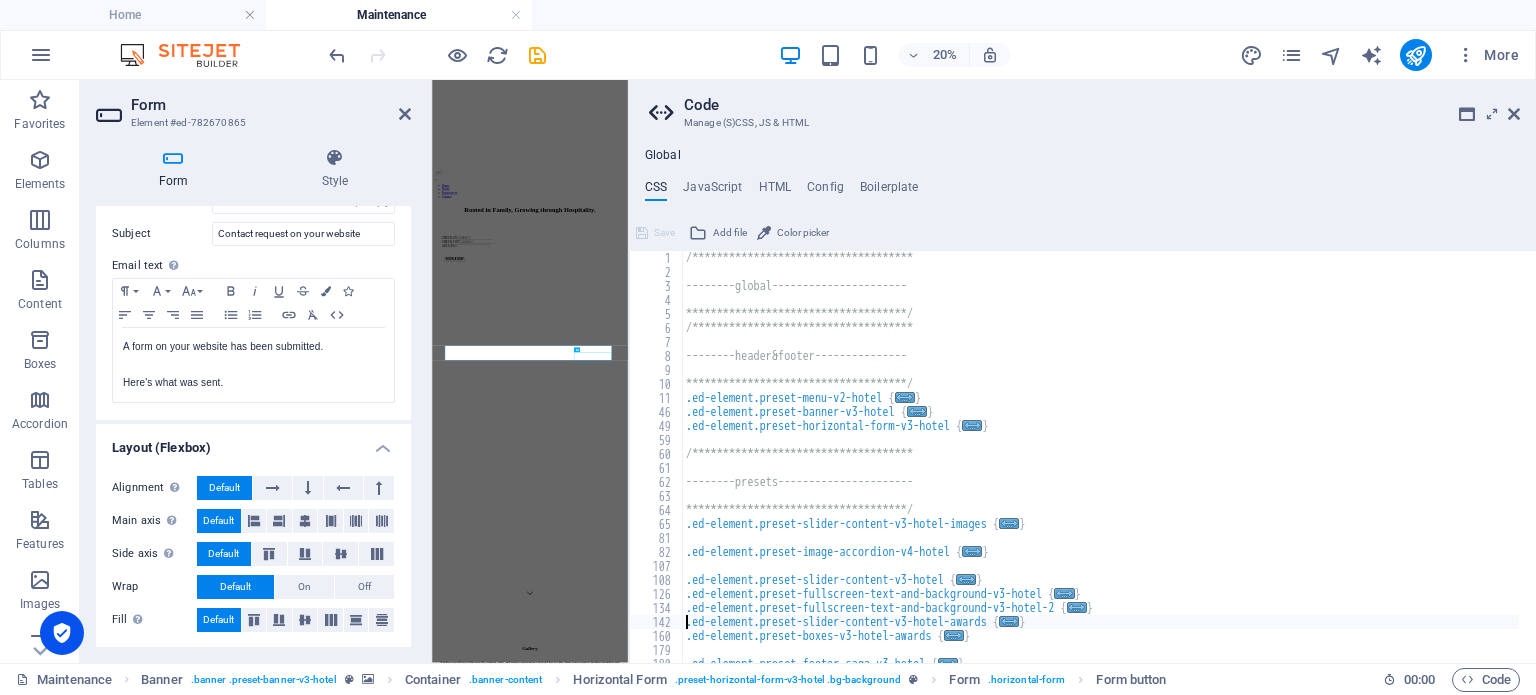 type on ".ed-element.preset-boxes-v3-hotel-awards {" 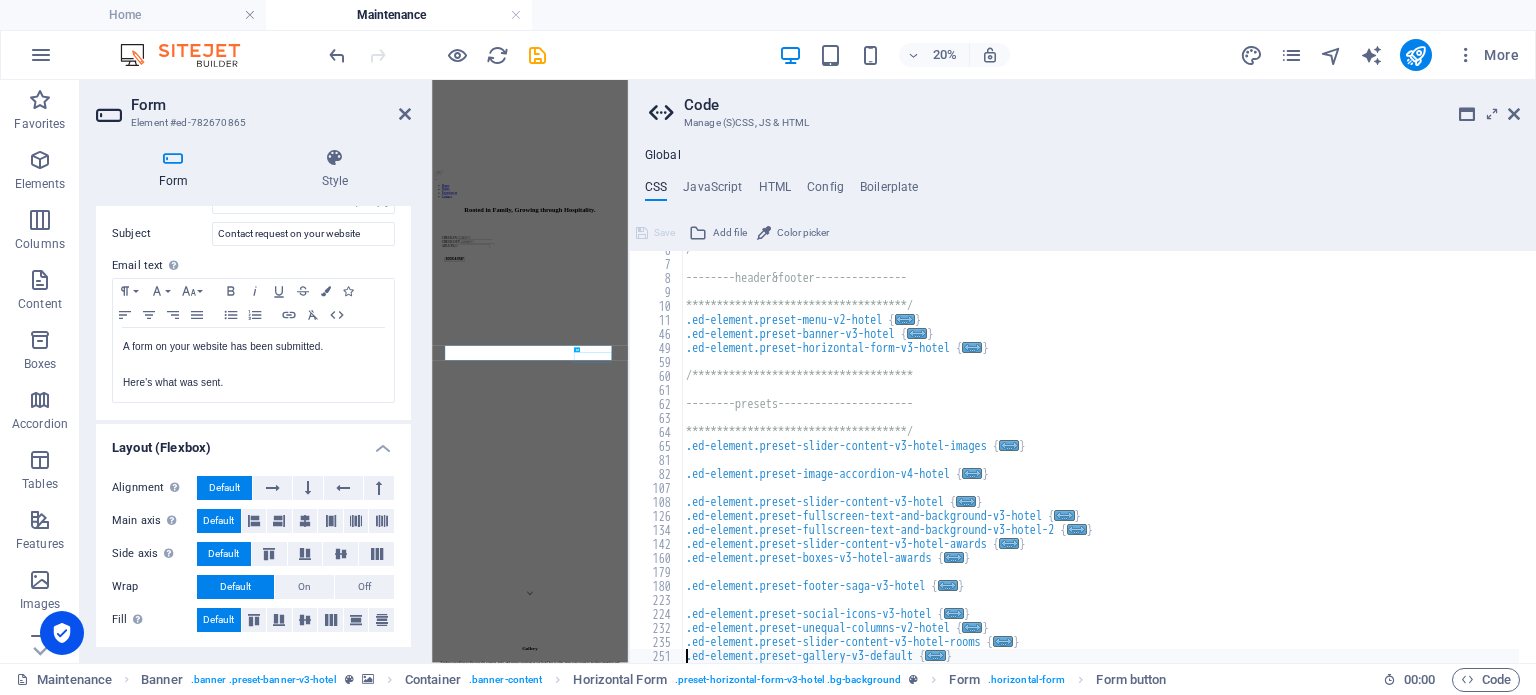 scroll, scrollTop: 77, scrollLeft: 0, axis: vertical 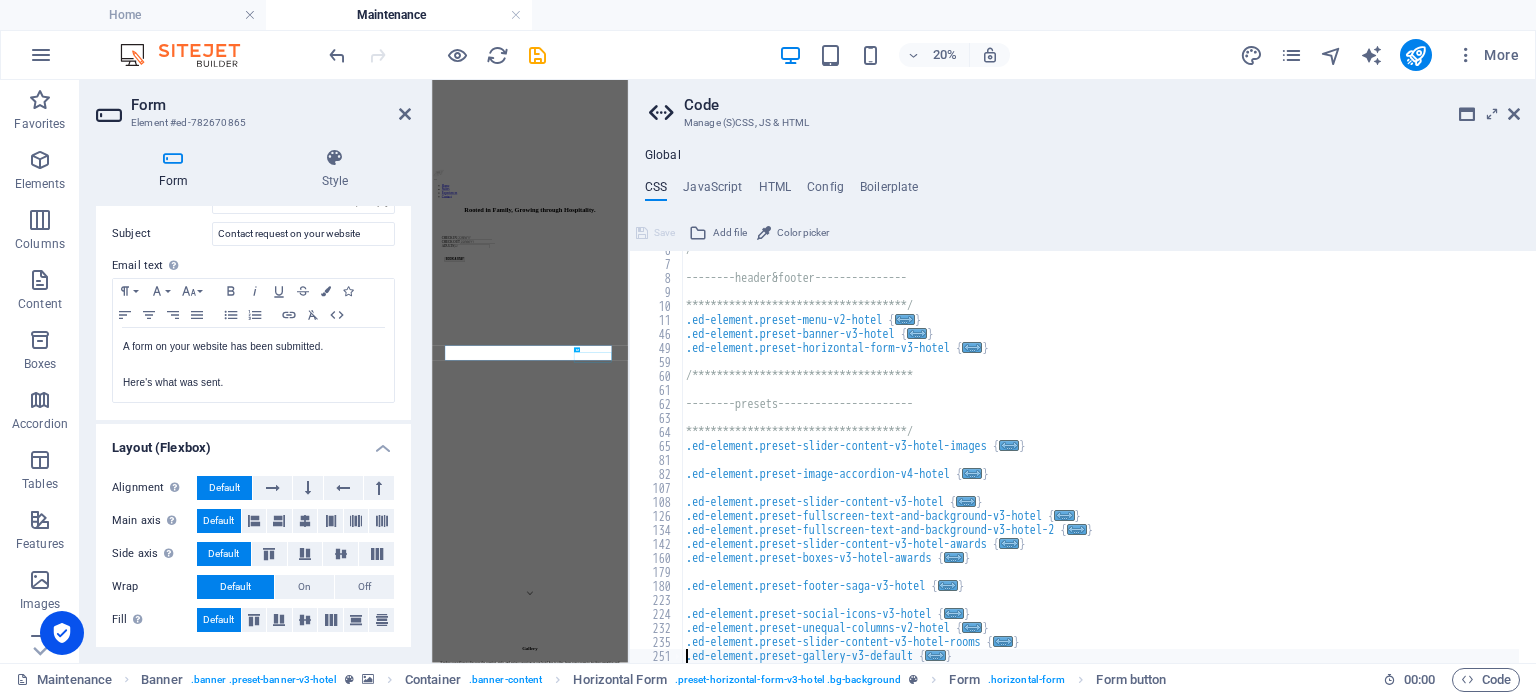type on ".ed-element.preset-gallery-v3-hotel {" 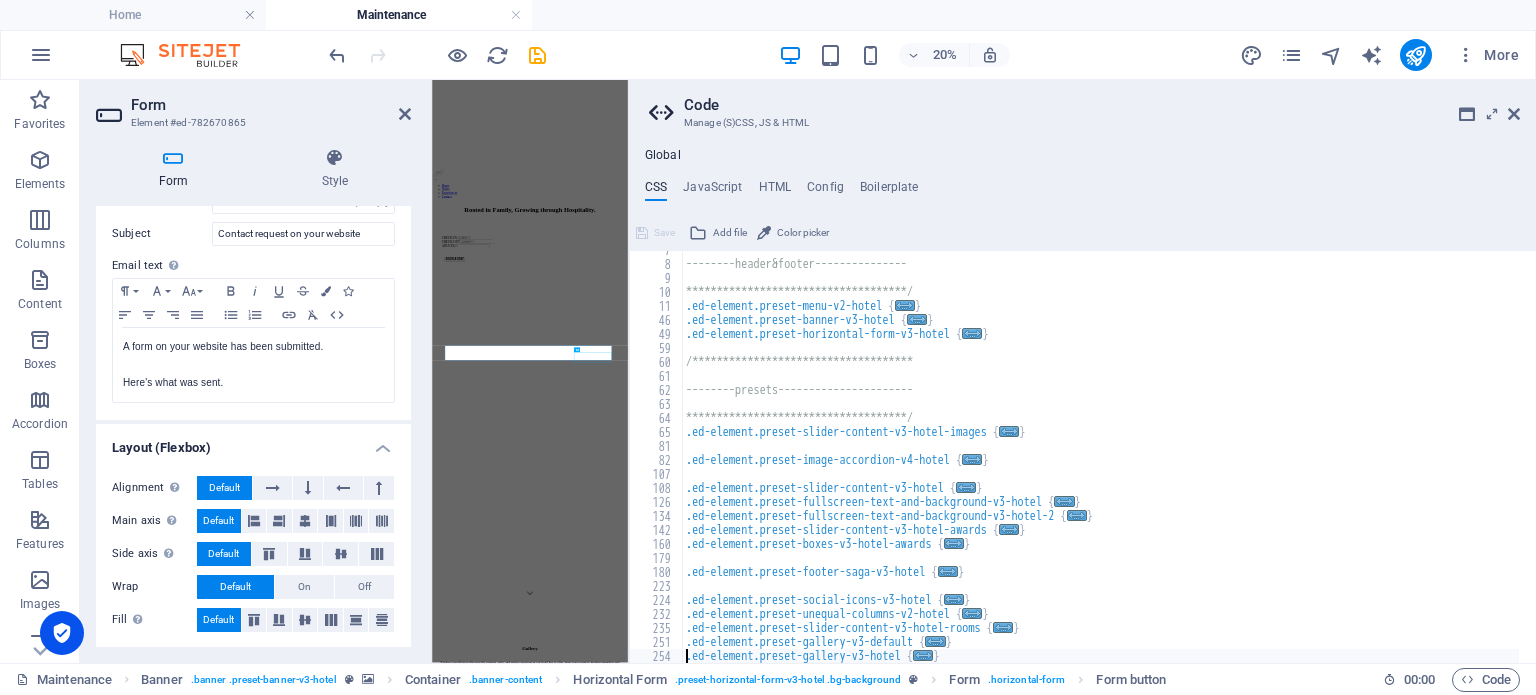 type on ".ed-element.preset-unequal-columns-v2-hotel-contact-page {" 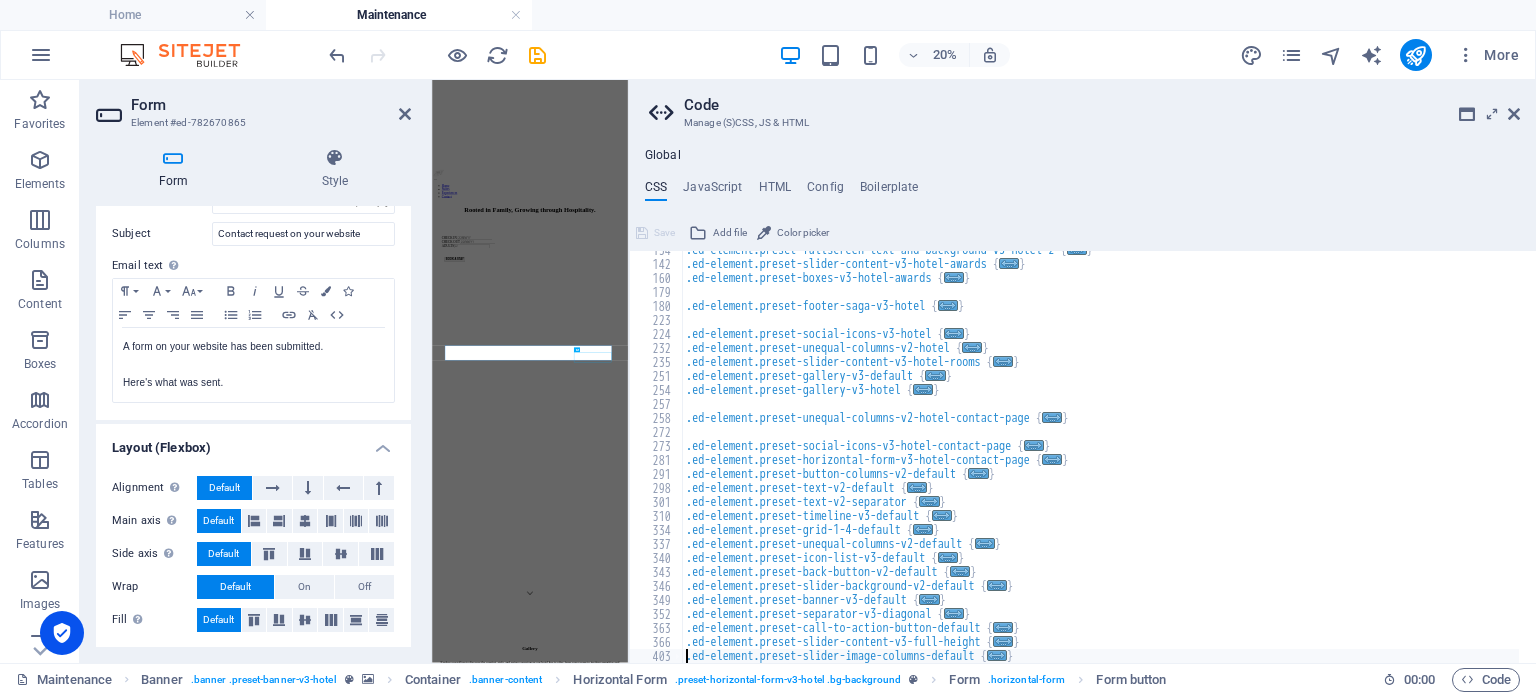 scroll, scrollTop: 371, scrollLeft: 0, axis: vertical 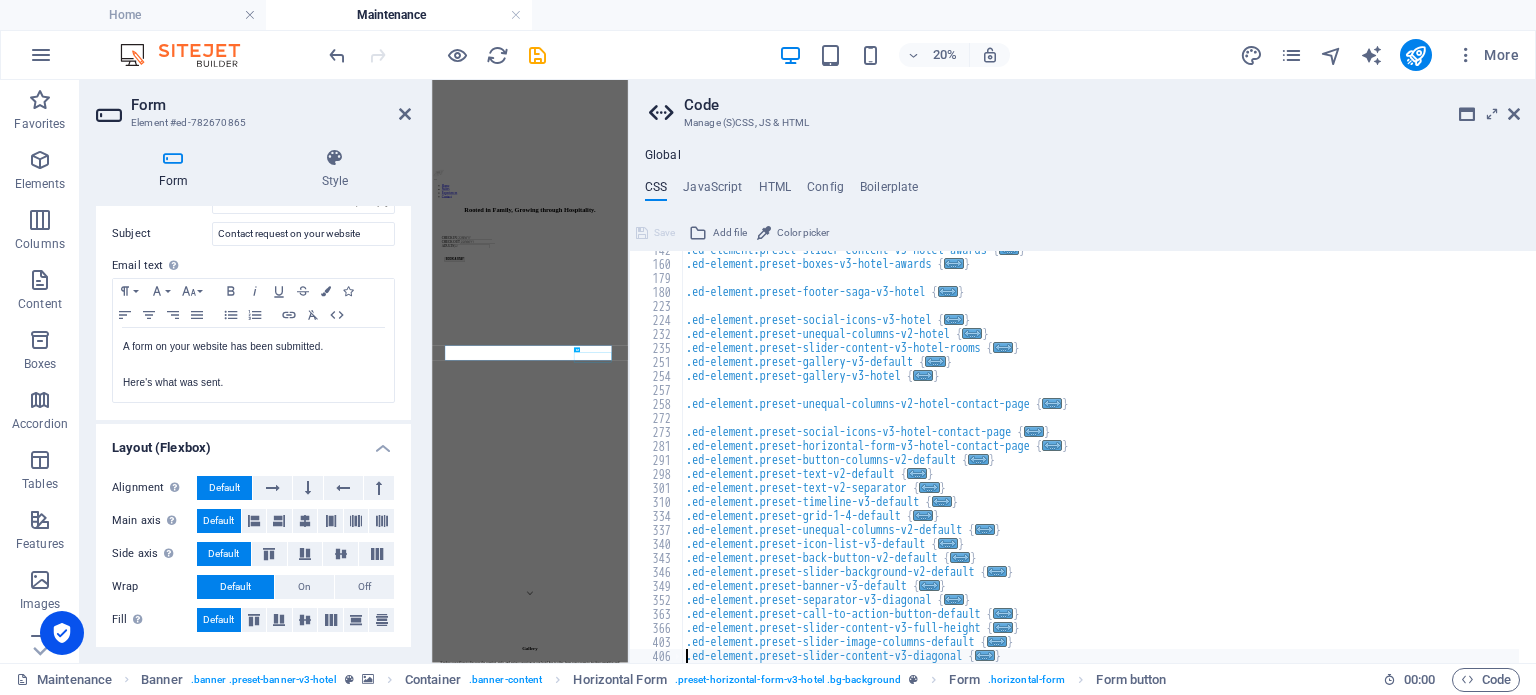 type on "}" 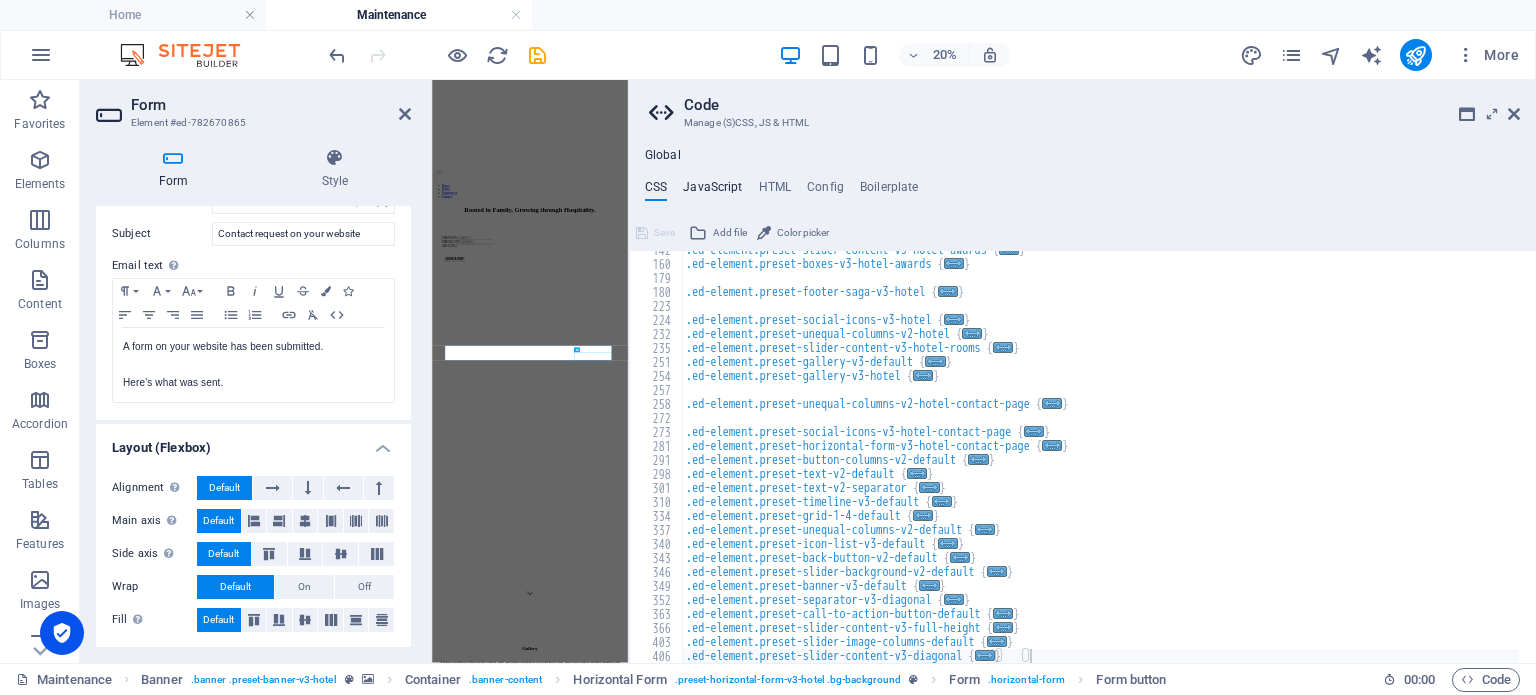 click on "JavaScript" at bounding box center (712, 191) 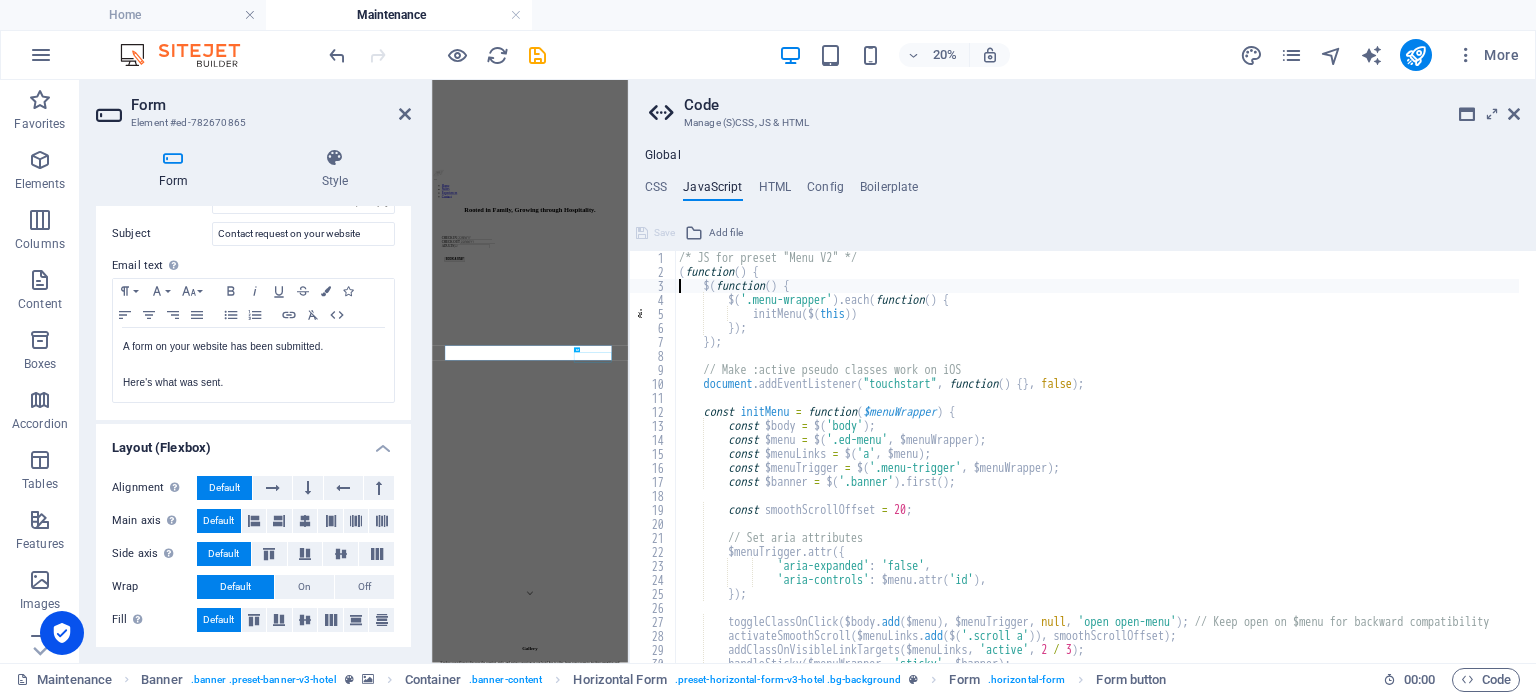 type on "});" 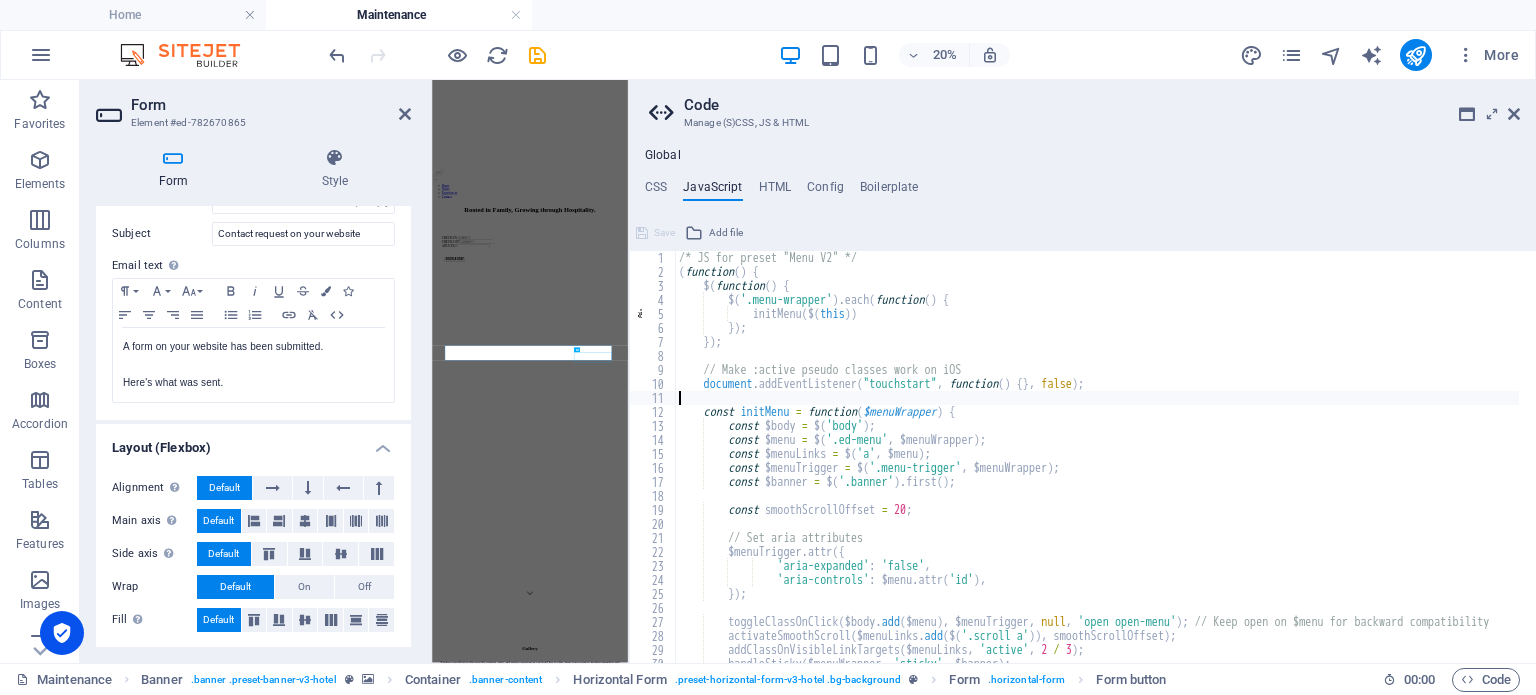 type on "const $banner = $('.banner').first();" 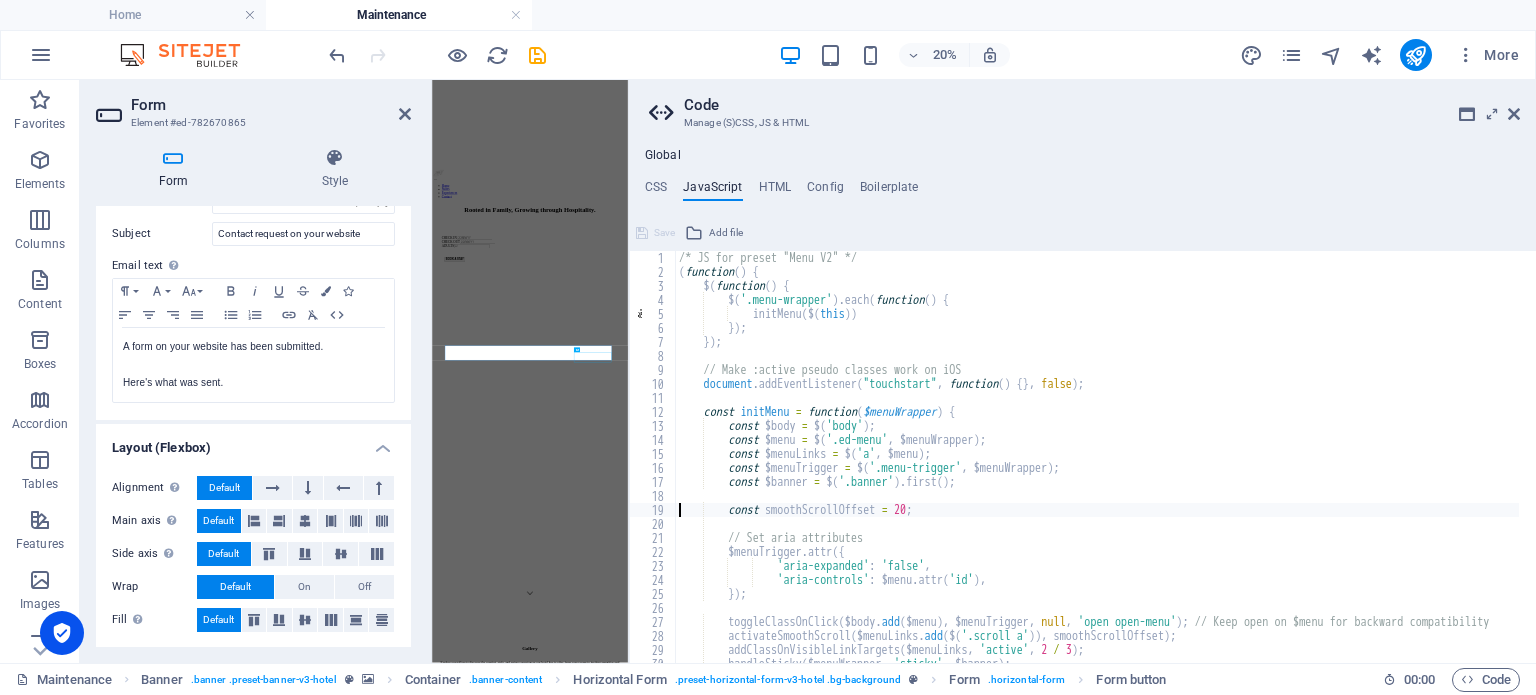 type on "});" 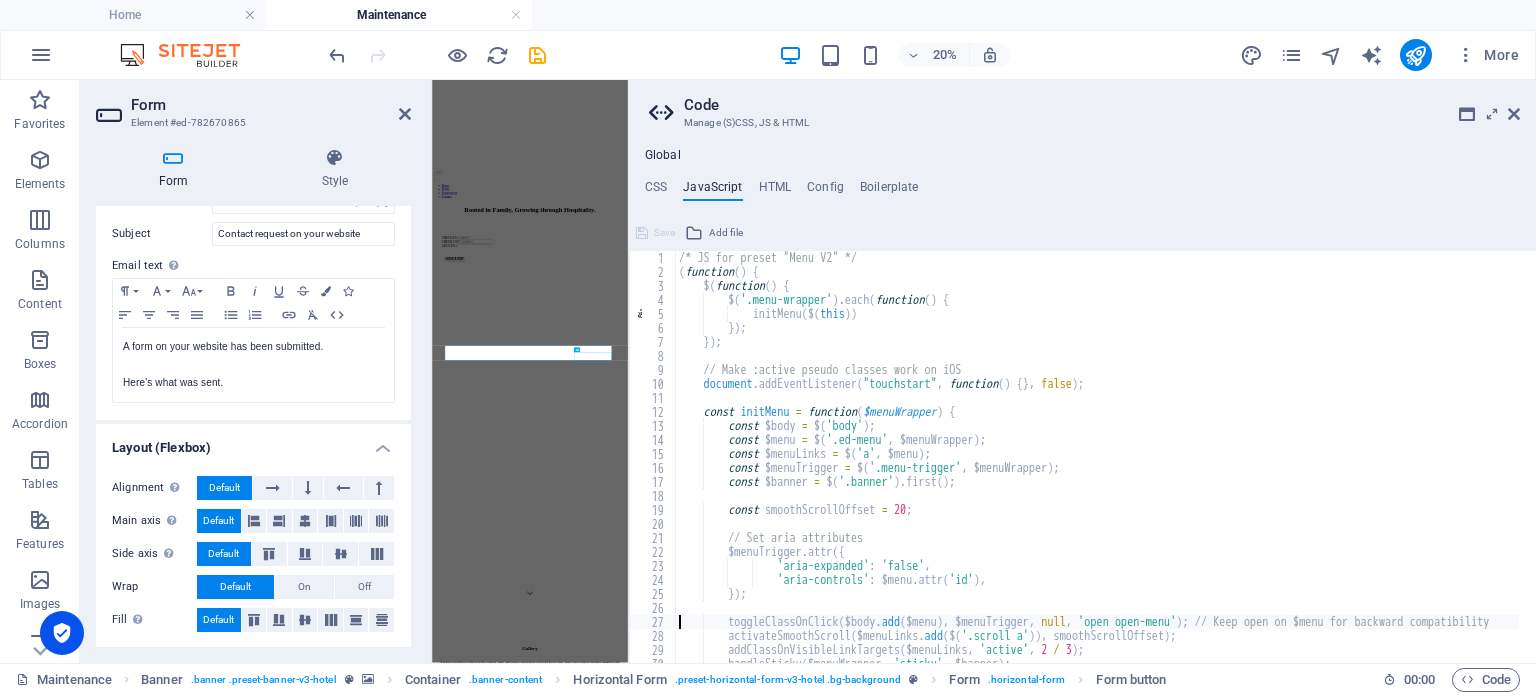 type on "};" 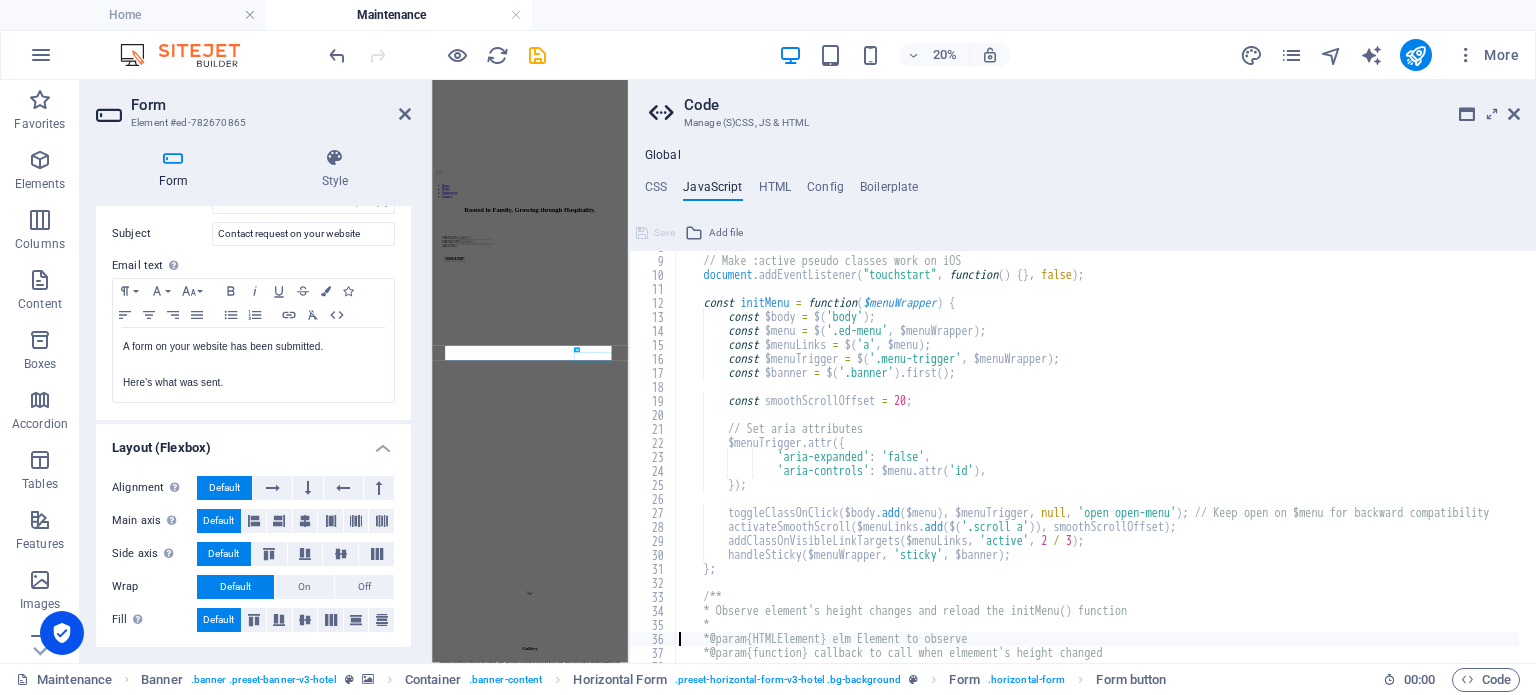 type on "if (!('ResizeObserver' in window) || elm == null) return;" 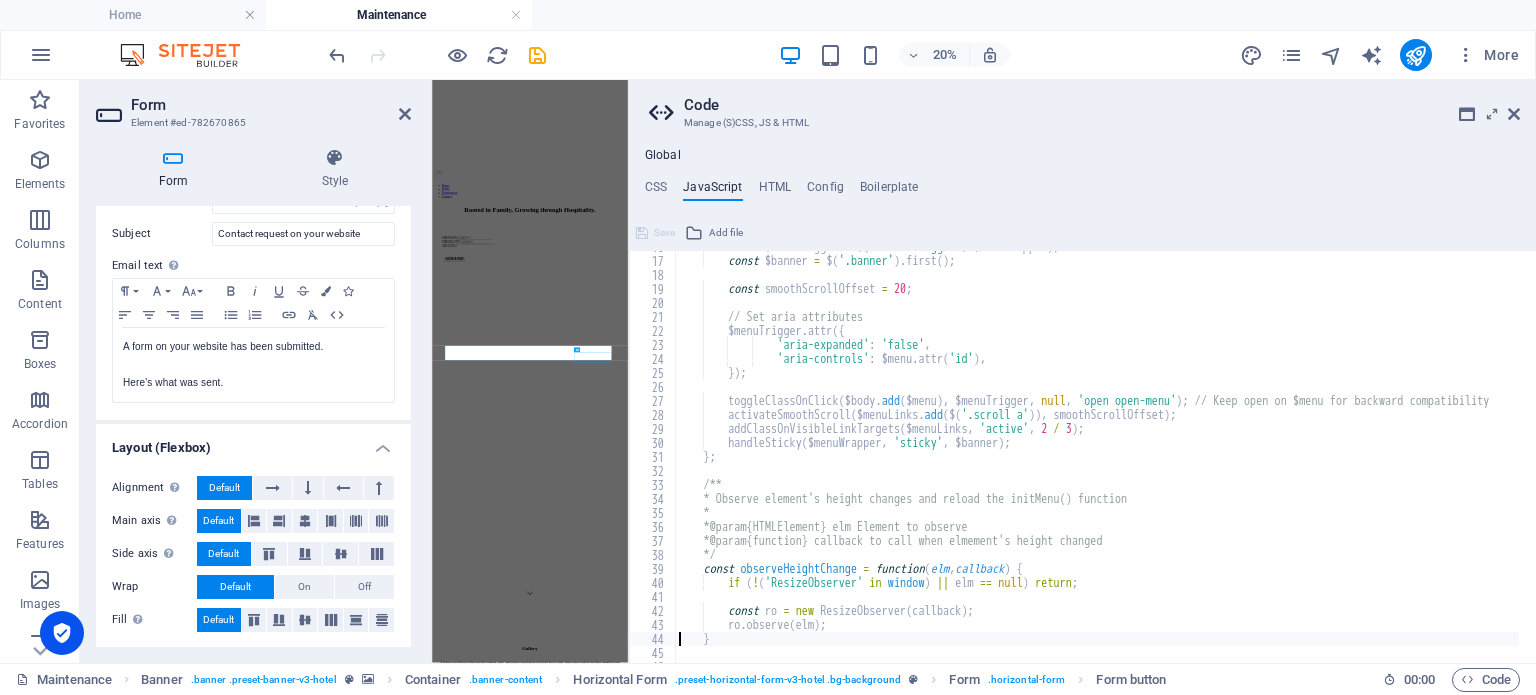 scroll, scrollTop: 248, scrollLeft: 0, axis: vertical 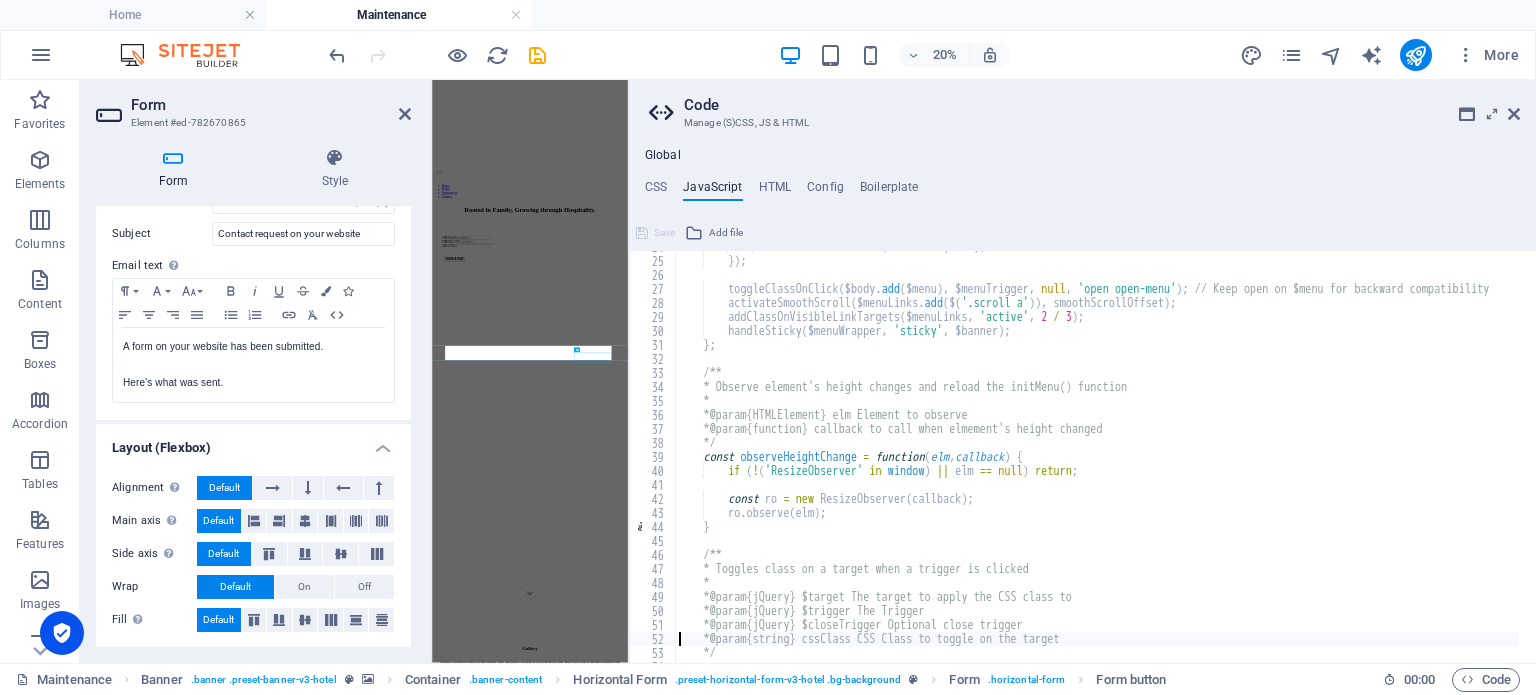 type on "const toggleClassOnClick = function($target, $trigger, $closeTrigger, cssClass) {" 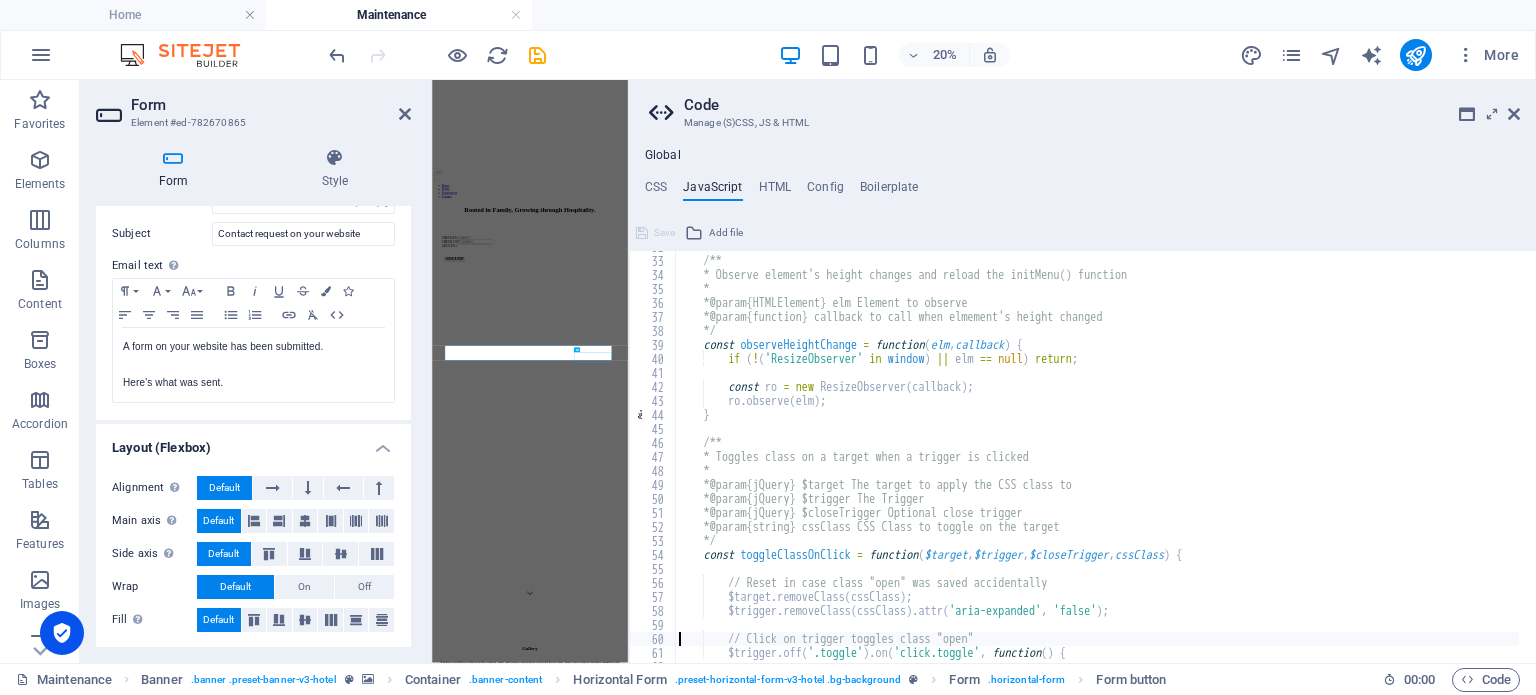scroll, scrollTop: 500, scrollLeft: 0, axis: vertical 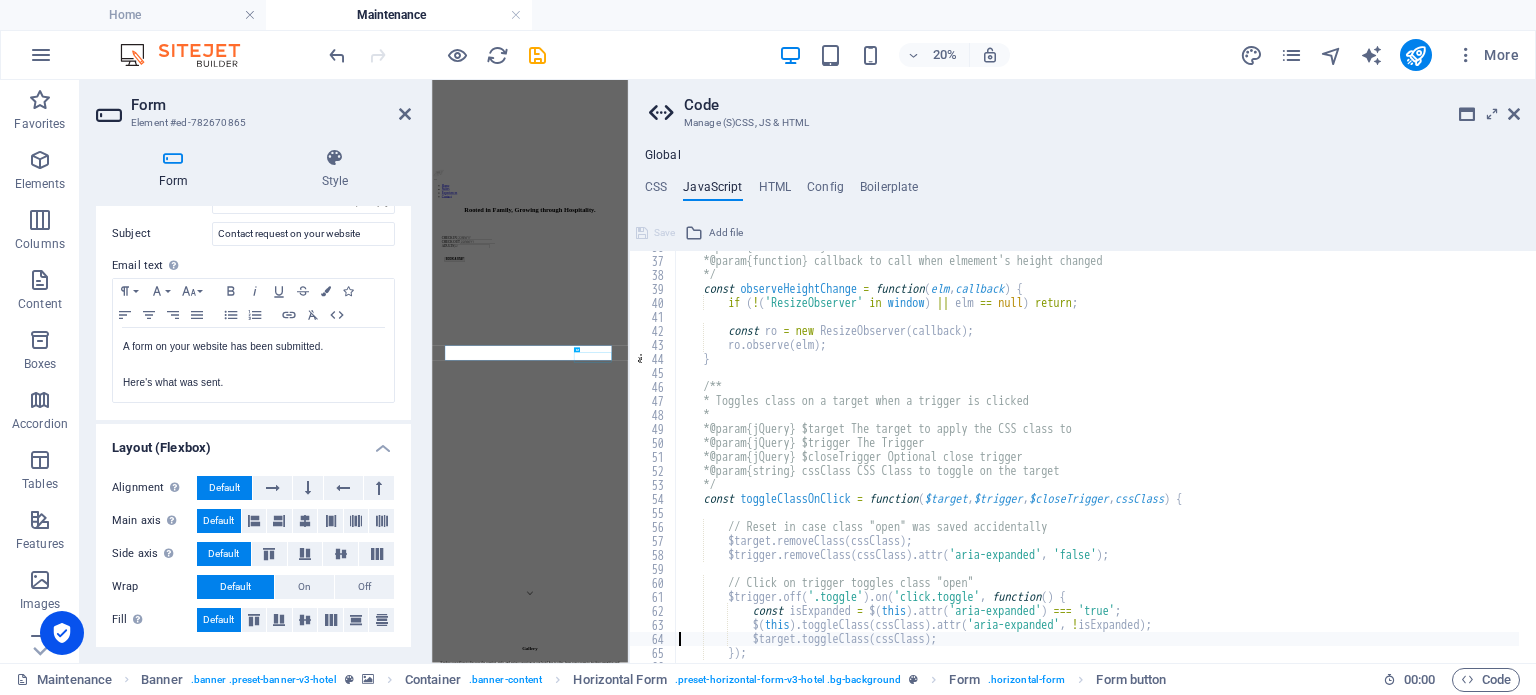 type on "});" 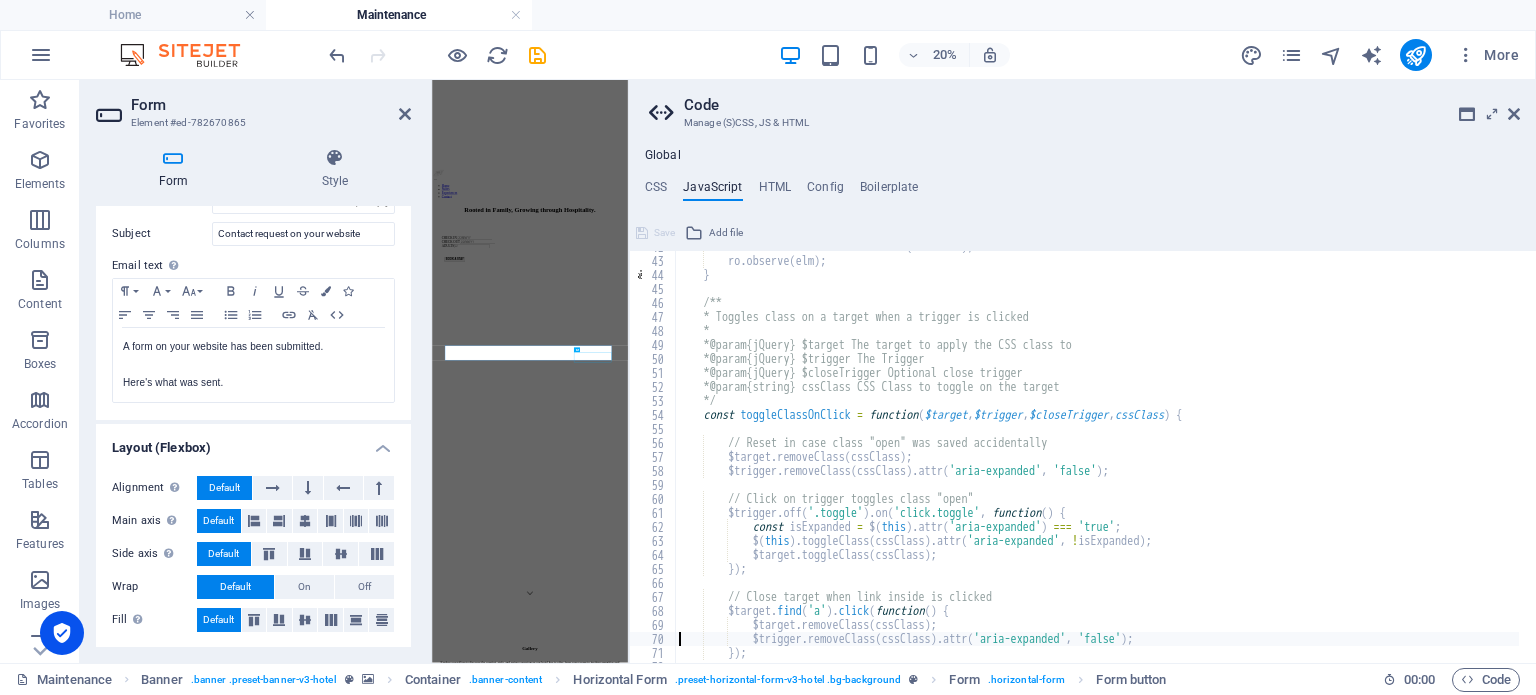 type on "});" 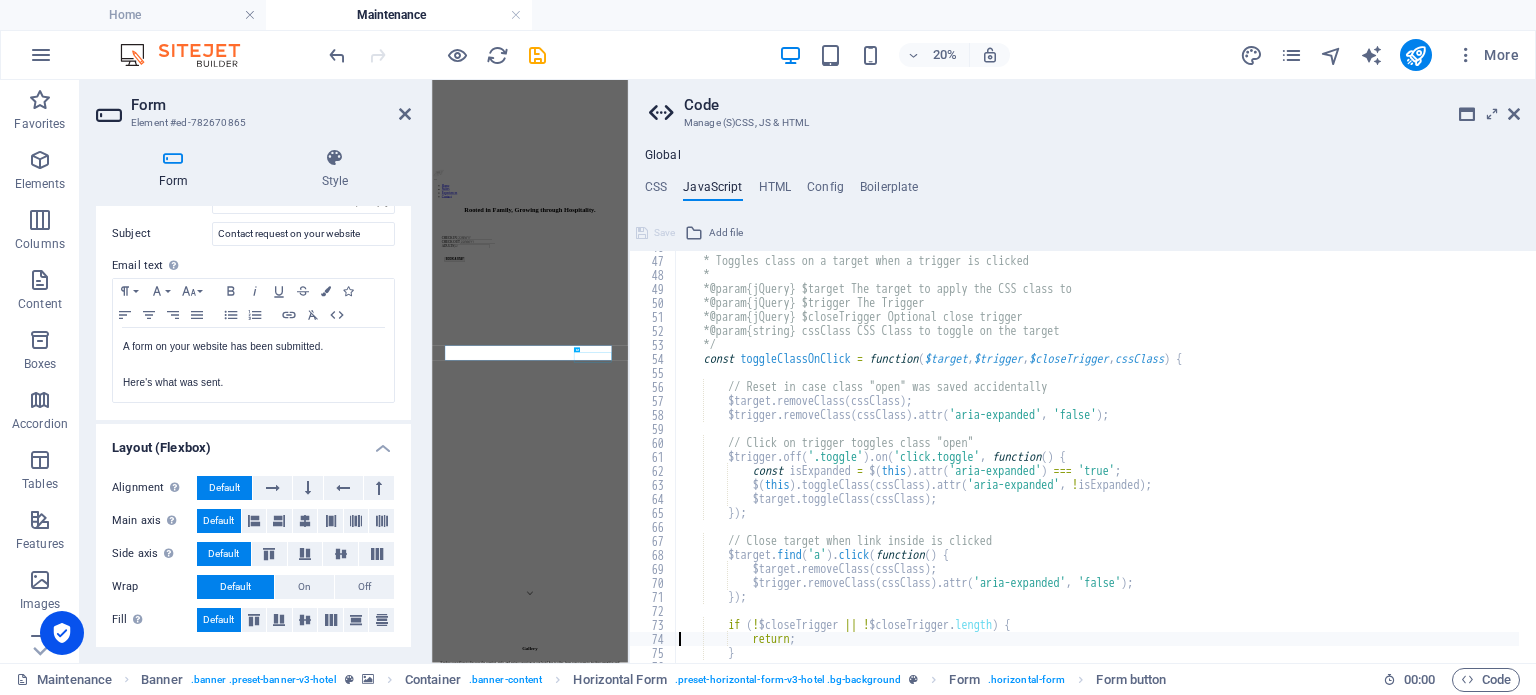 type on "}" 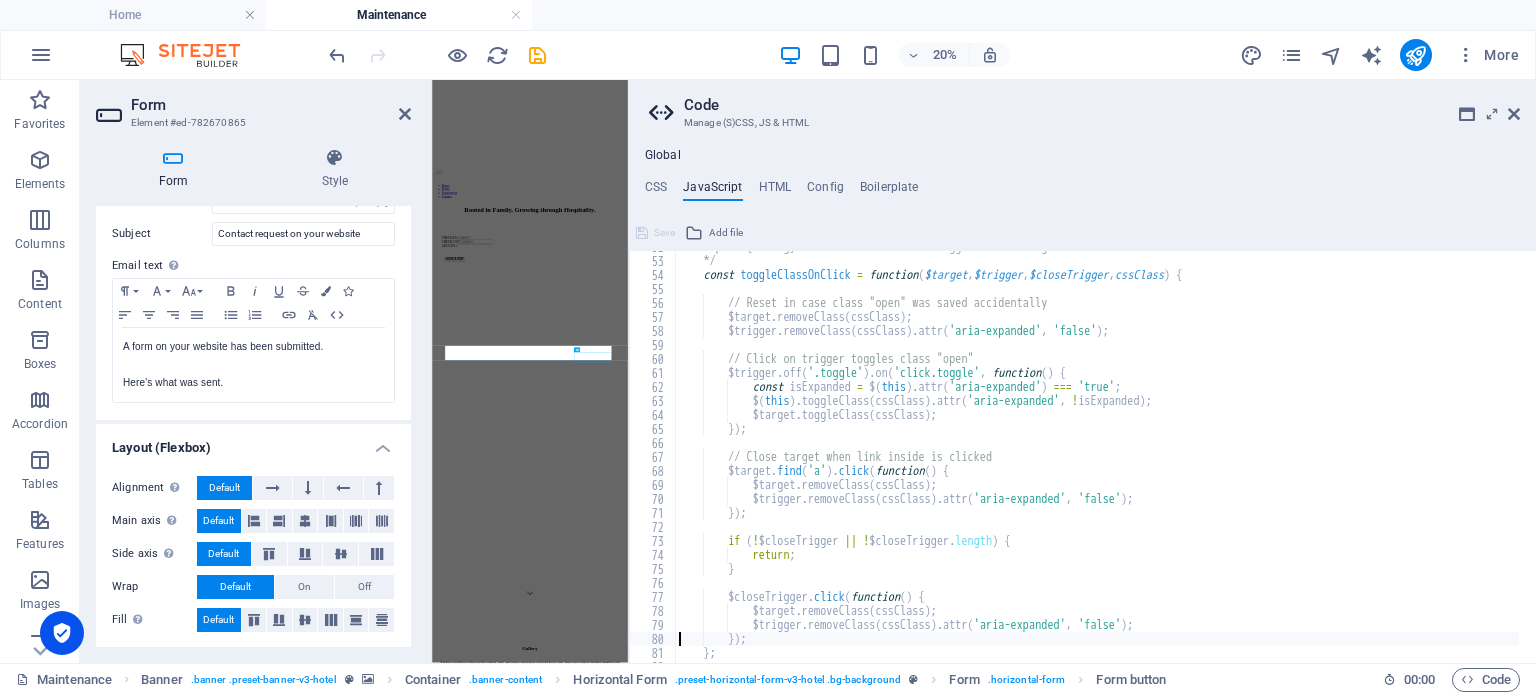 type on "};" 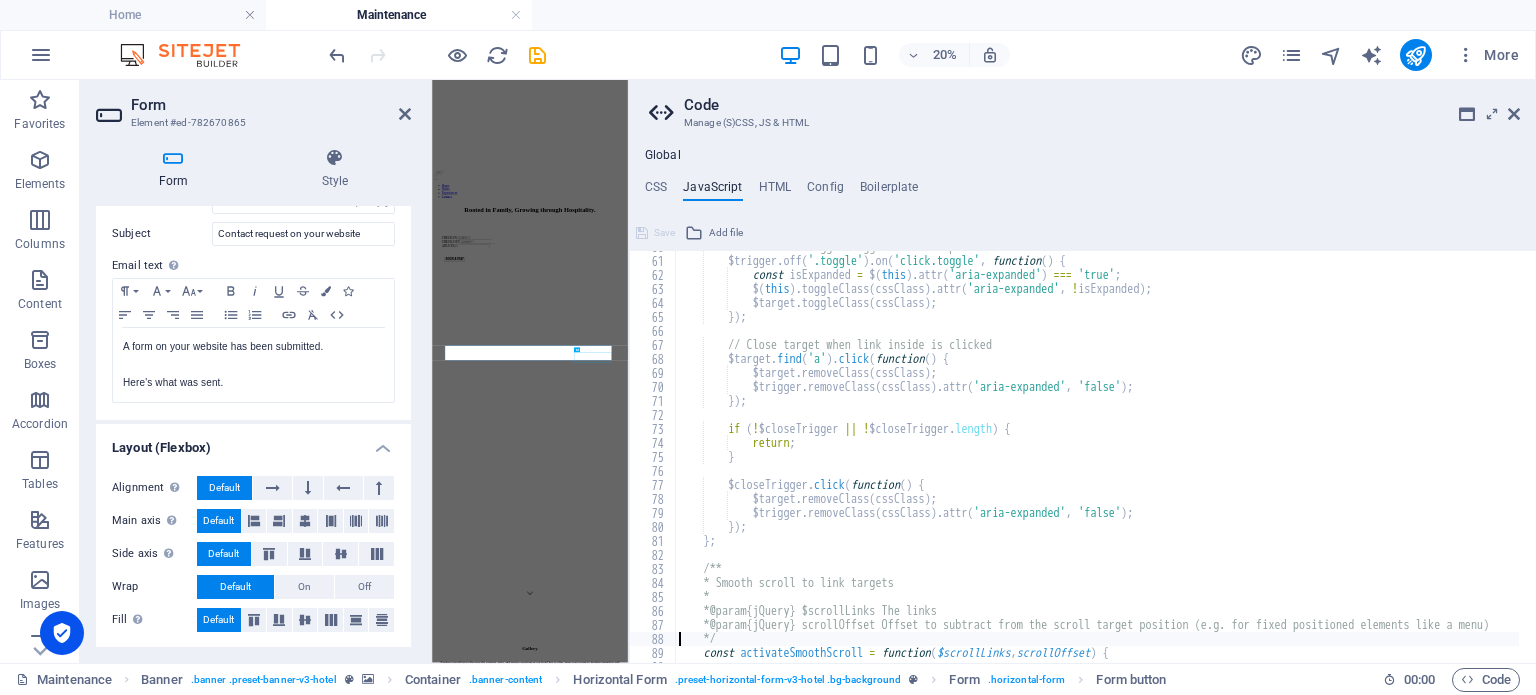 scroll, scrollTop: 850, scrollLeft: 0, axis: vertical 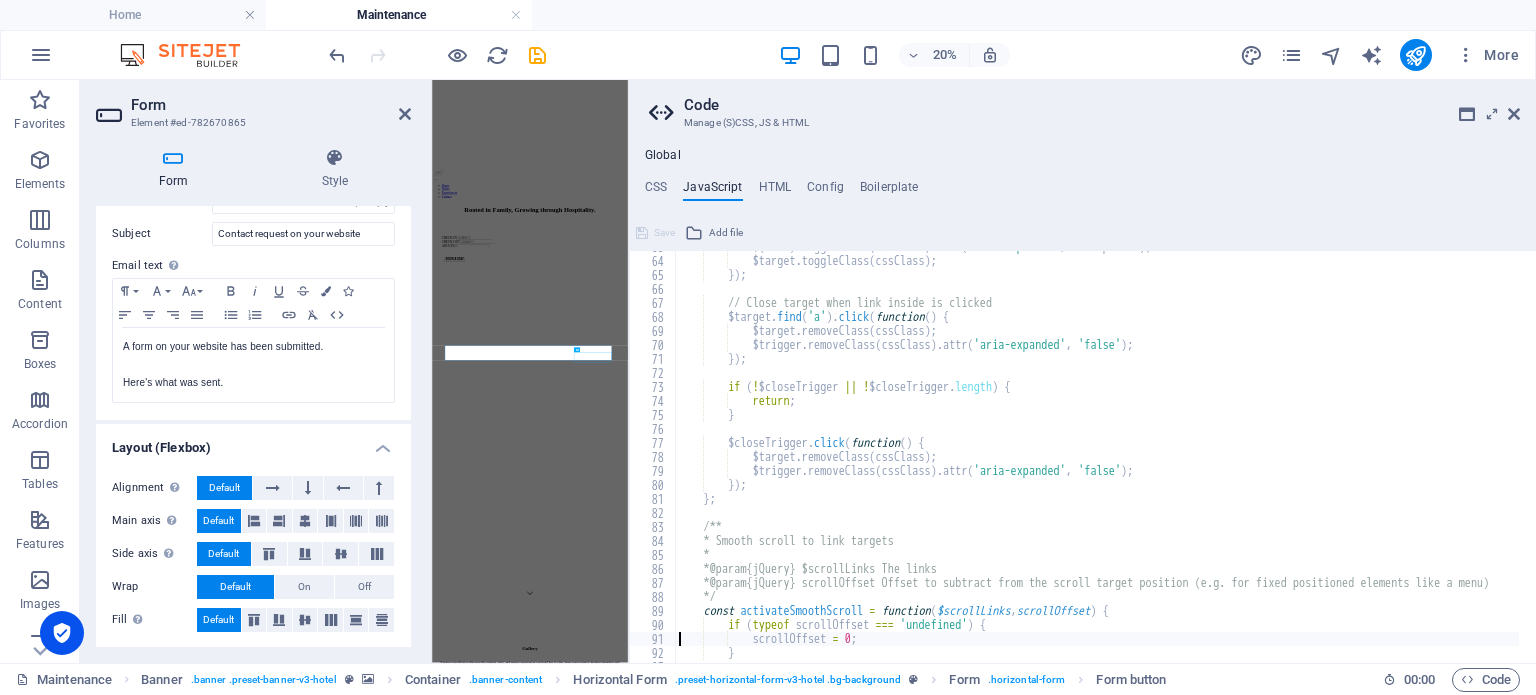 type on "}" 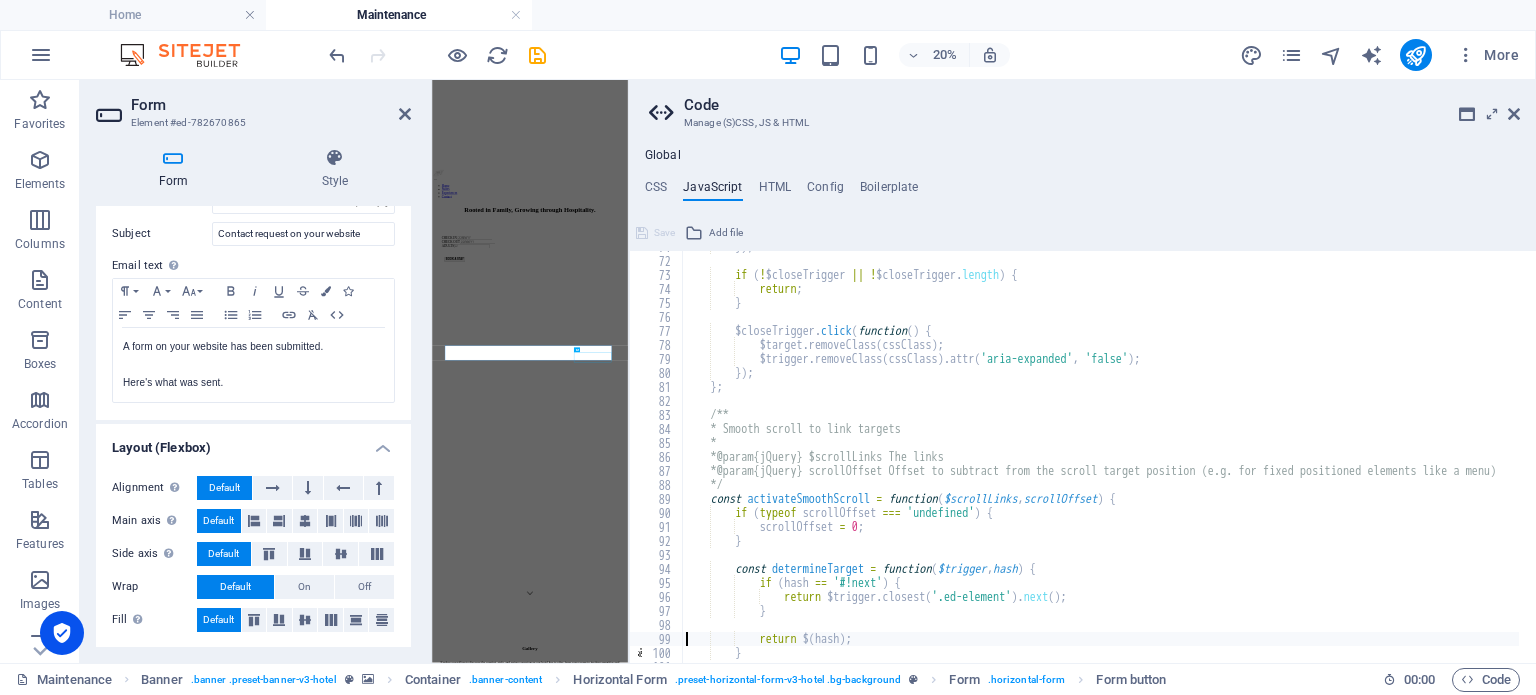 type on "}" 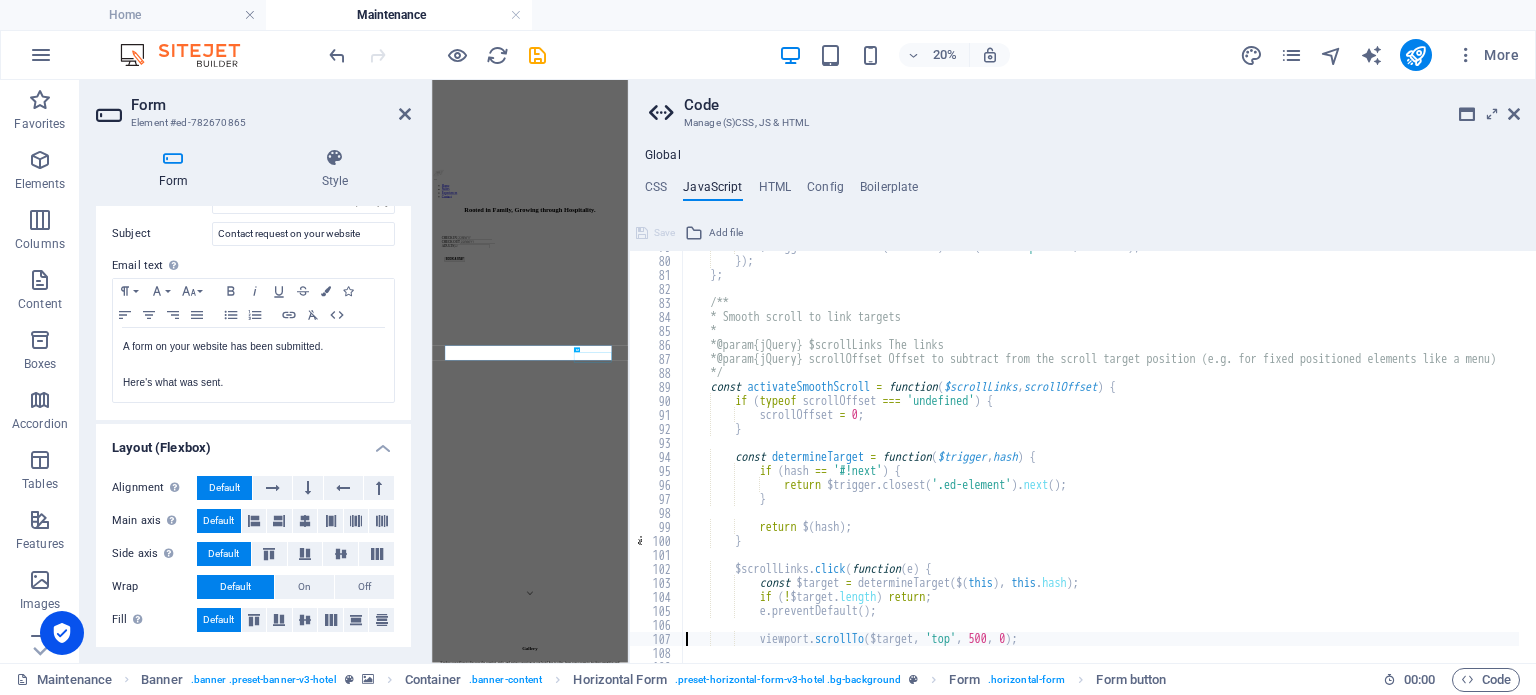 type on "};" 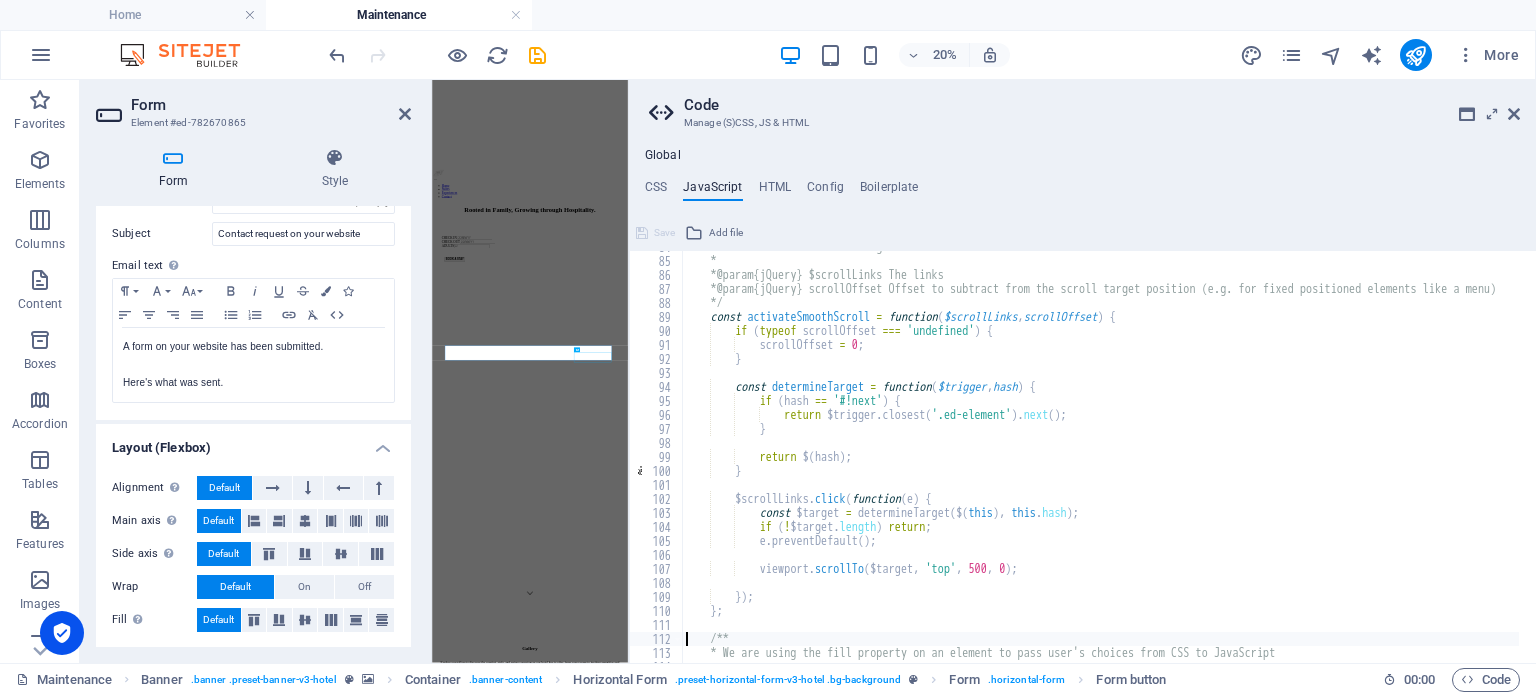 type on "const fillValue = getComputedStyle($element[0]).fill;" 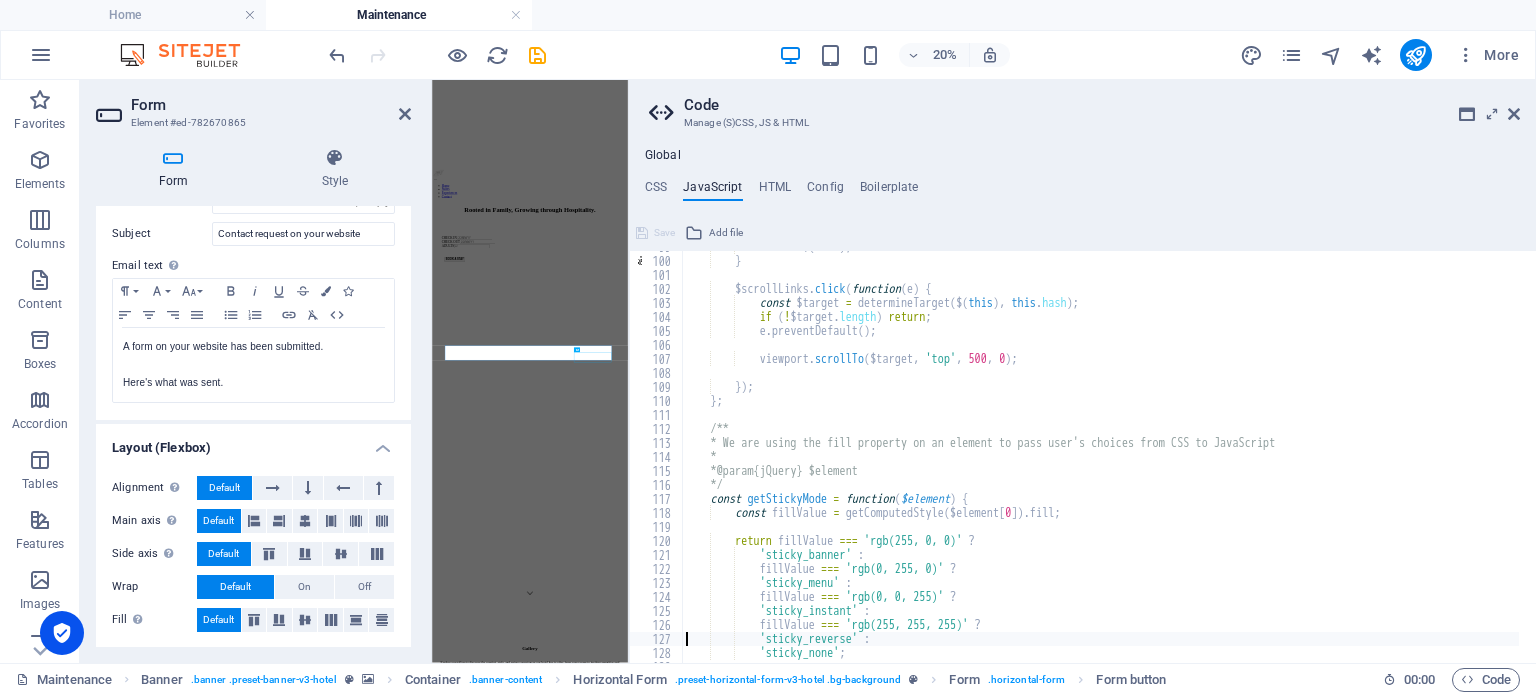 type on "};" 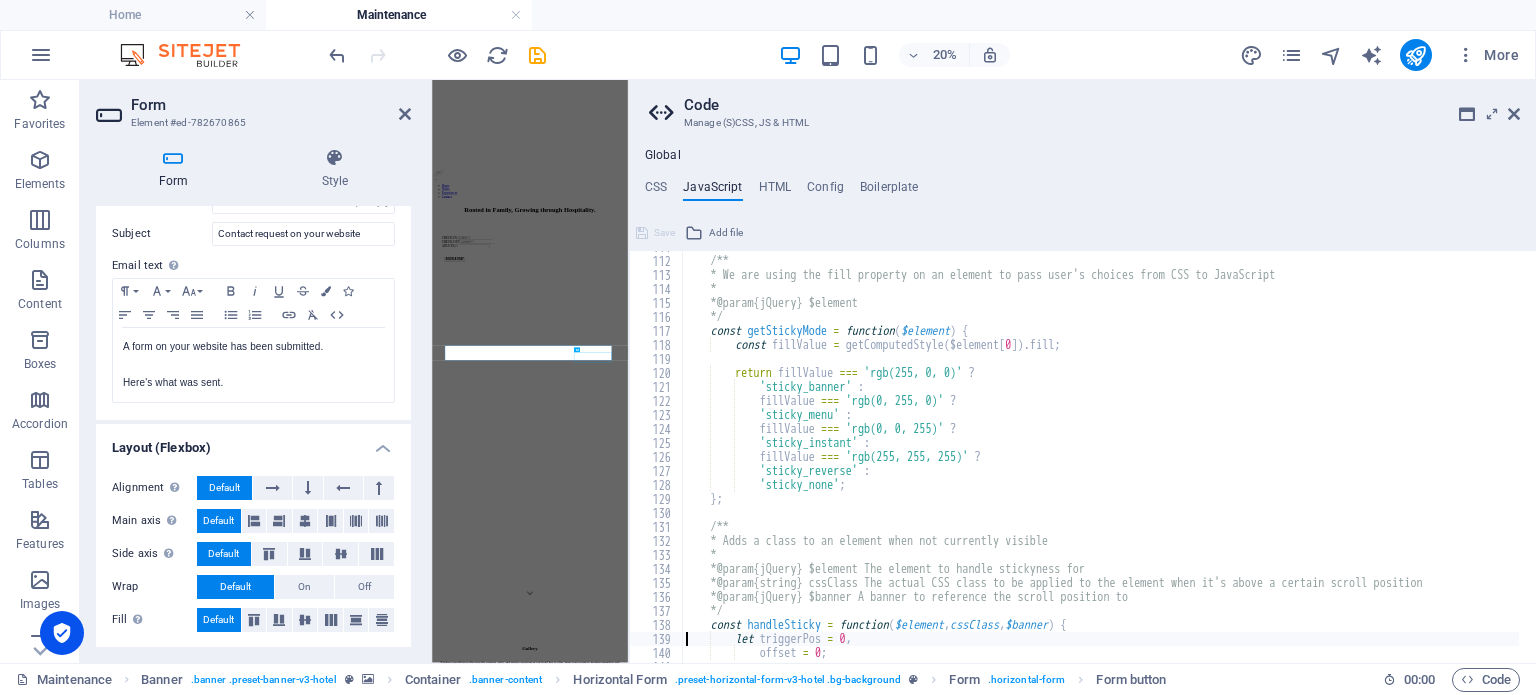 scroll, scrollTop: 1606, scrollLeft: 0, axis: vertical 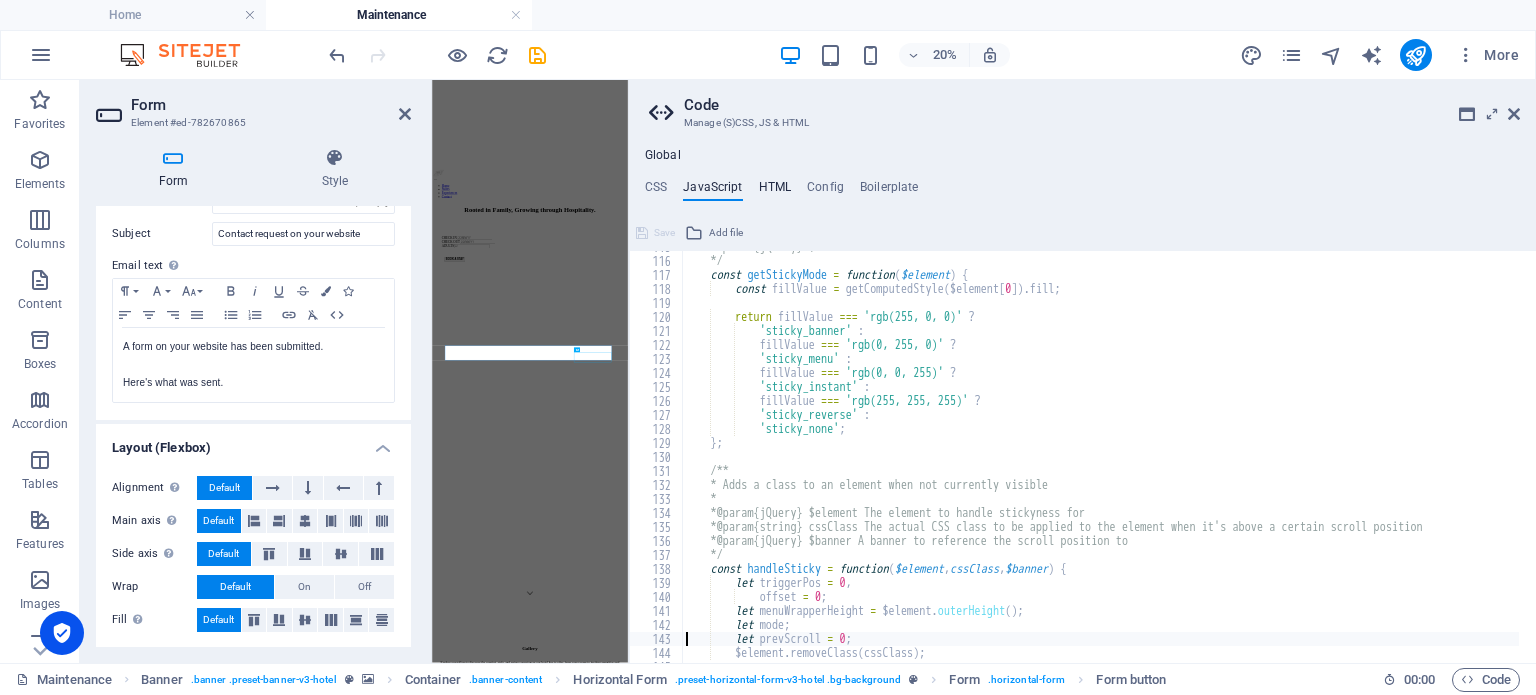 click on "HTML" at bounding box center (775, 191) 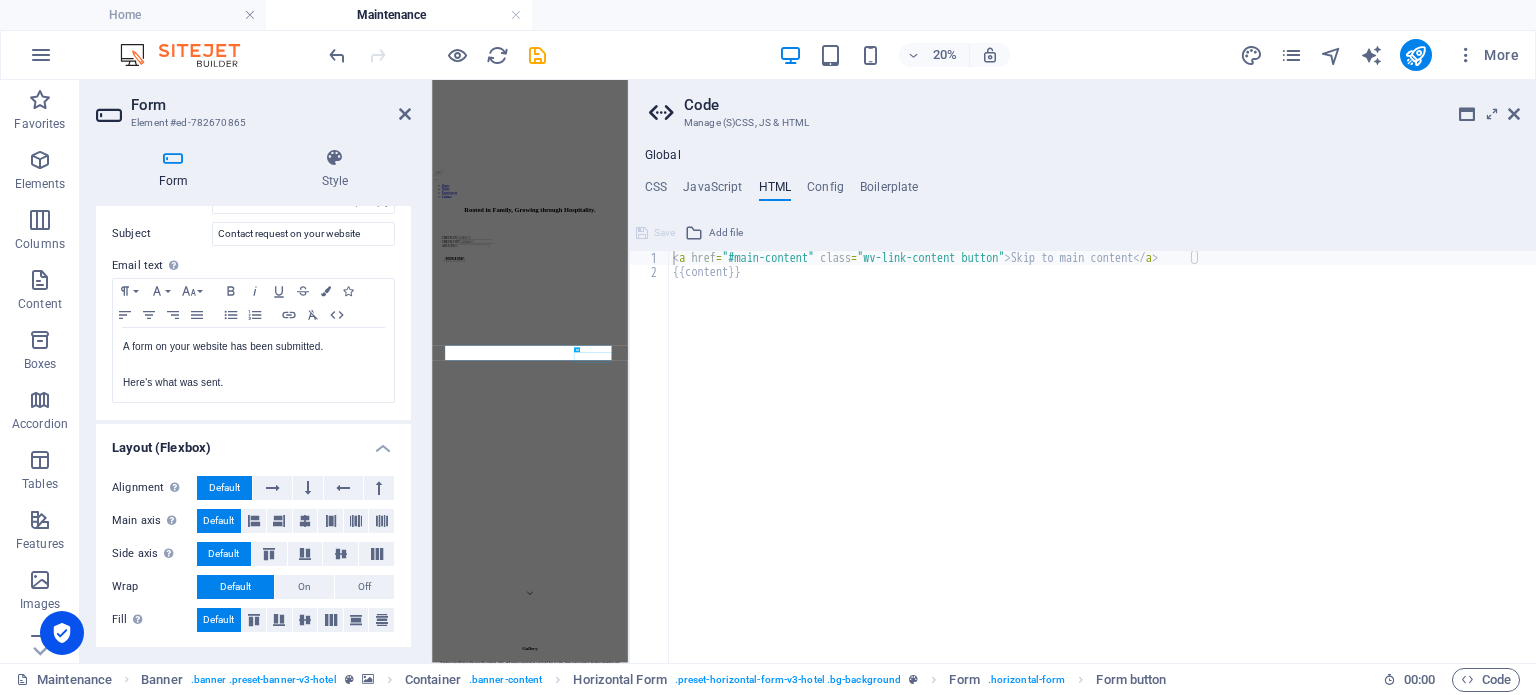 click on "CSS JavaScript HTML Config Boilerplate" at bounding box center (1082, 191) 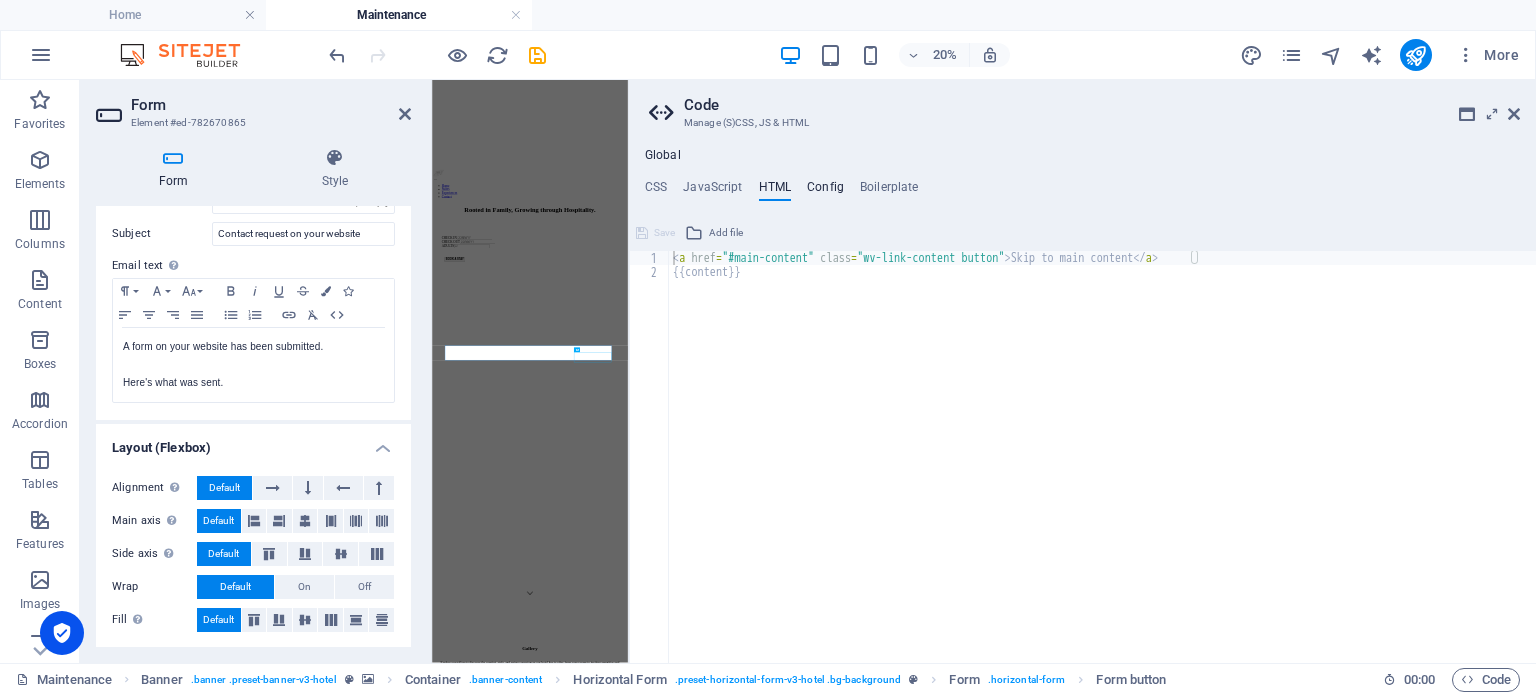 click on "Config" at bounding box center [825, 191] 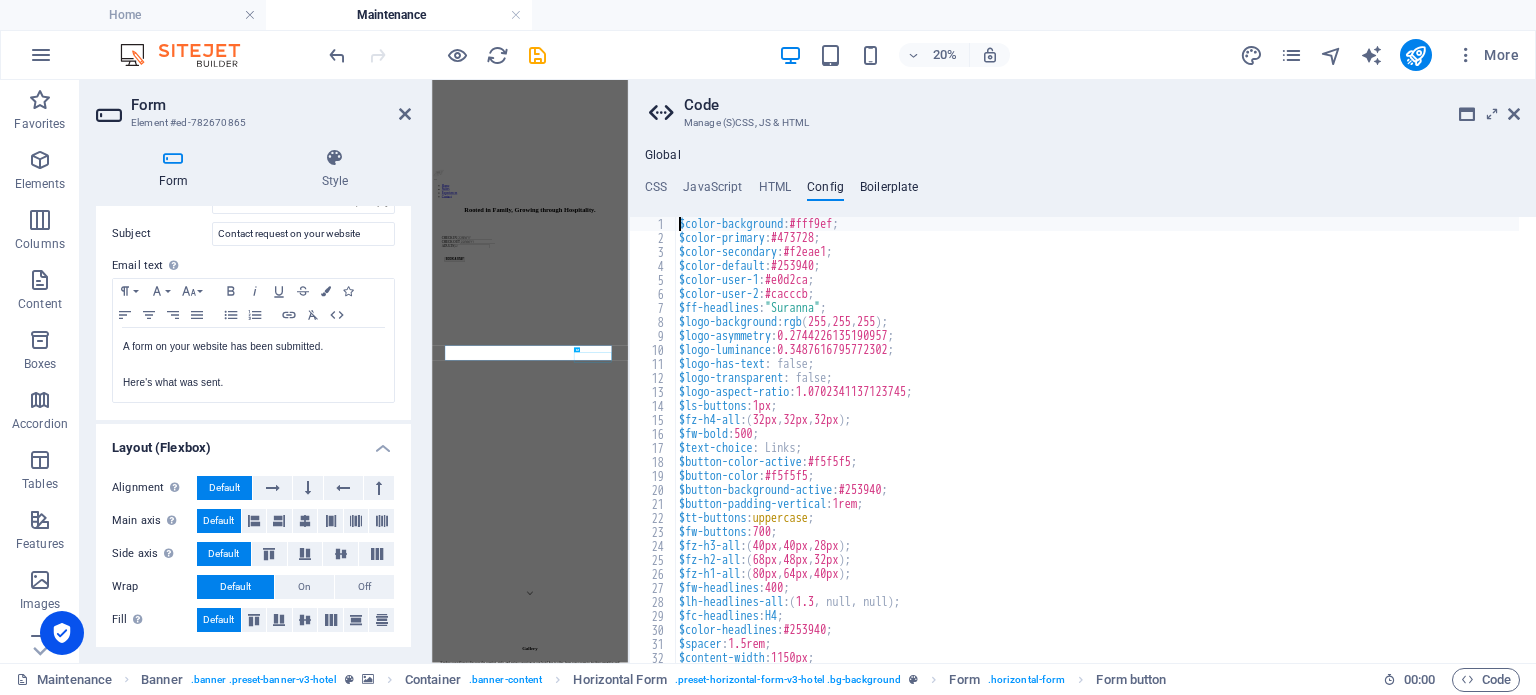 click on "Boilerplate" at bounding box center (889, 191) 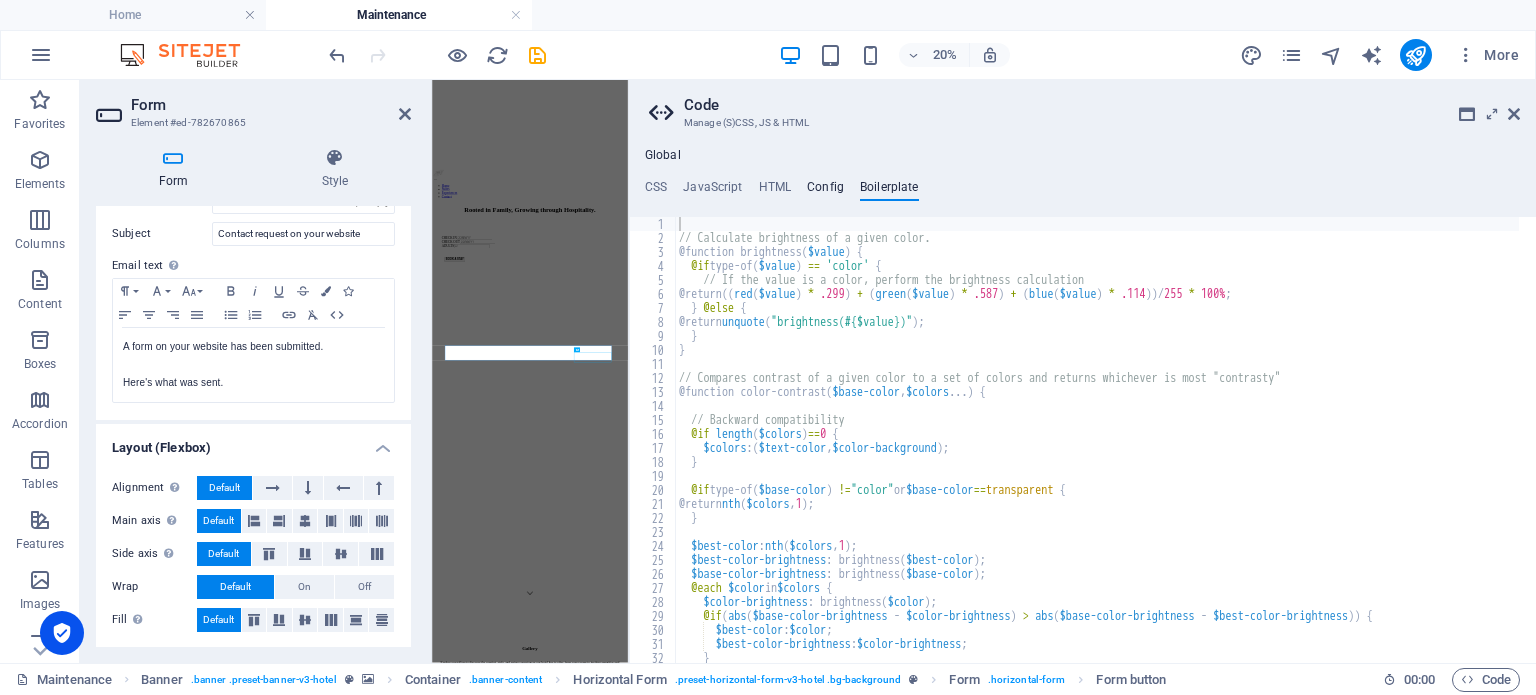 click on "Config" at bounding box center [825, 191] 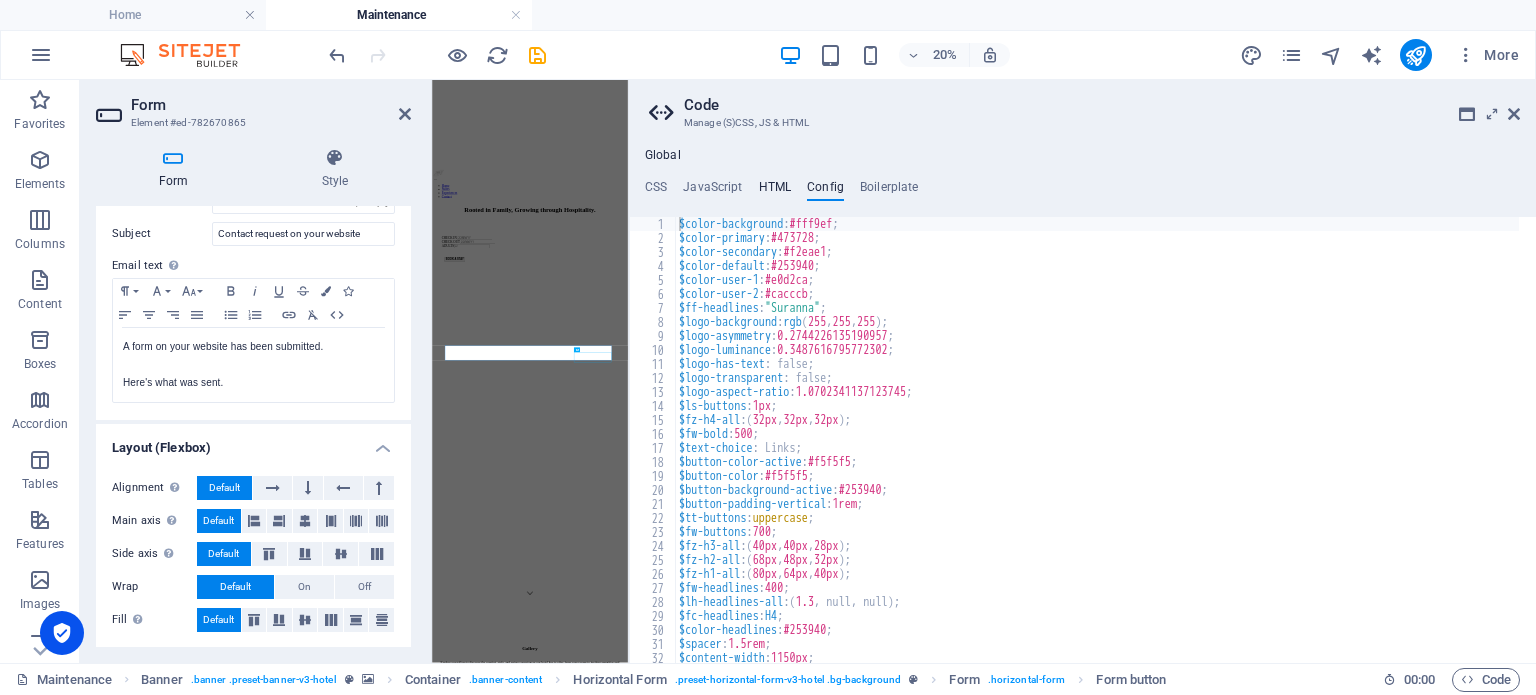 click on "HTML" at bounding box center (775, 191) 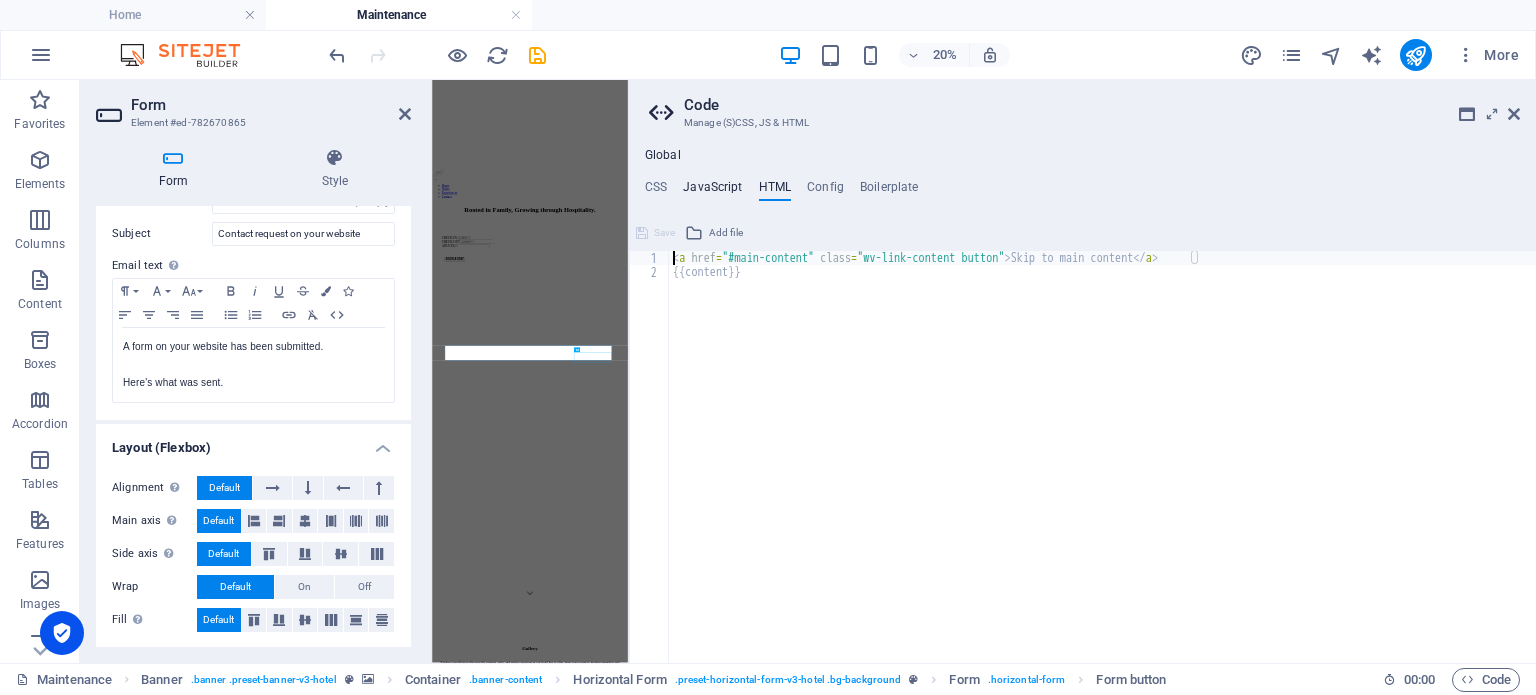 click on "JavaScript" at bounding box center (712, 191) 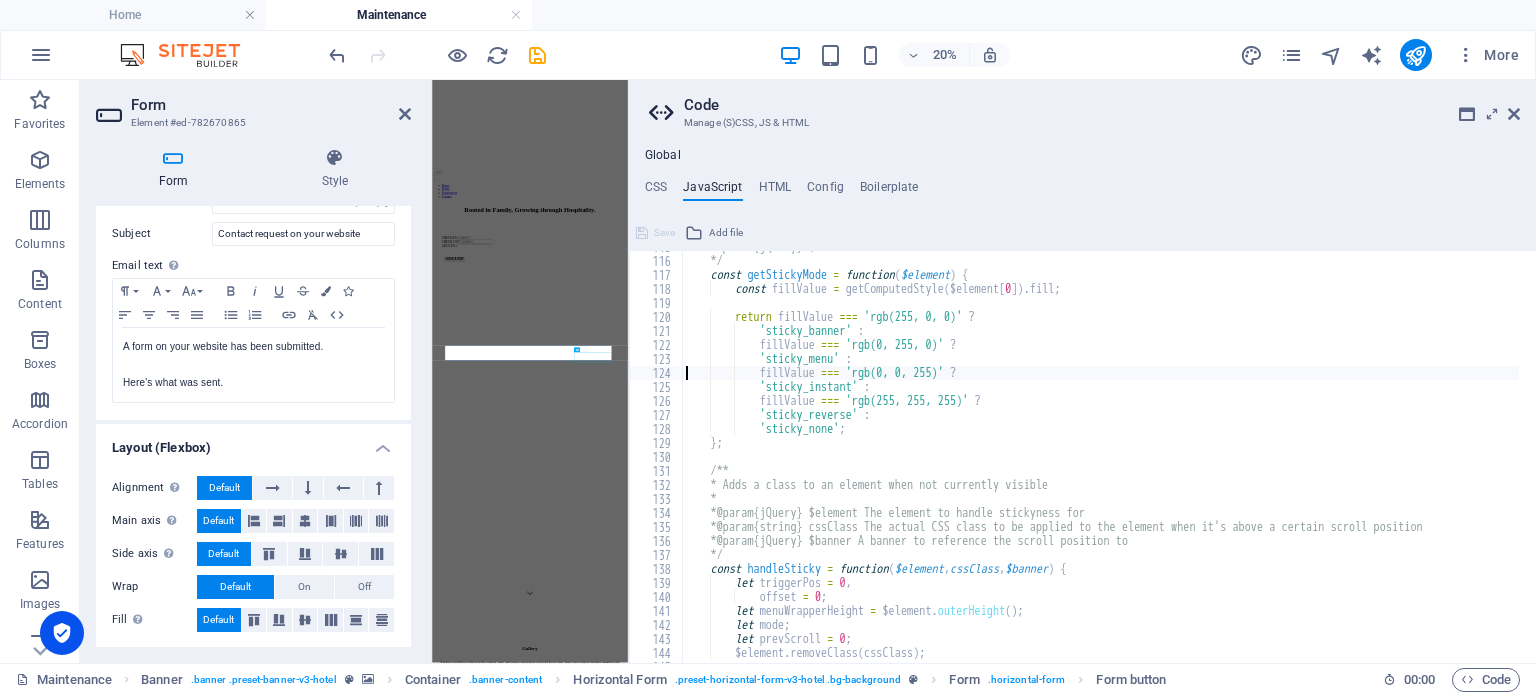 click on "*  @param  {jQuery} $element       */      const   getStickyMode   =   function ( $element )   {           const   fillValue   =   getComputedStyle ( $element [ 0 ]) . fill ;           return   fillValue   ===   'rgb(255, 0, 0)'   ?                'sticky_banner'   :                fillValue   ===   'rgb(0, 255, 0)'   ?                'sticky_menu'   :                fillValue   ===   'rgb(0, 0, 255)'   ?                'sticky_instant'   :                fillValue   ===   'rgb(255, 255, 255)'   ?                'sticky_reverse'   :                'sticky_none' ;      } ;      /**       * Adds a class to an element when not currently visible       *        *  @param  {jQuery} $element The element to handle stickyness for       *  @param  {string} cssClass The actual CSS class to be applied to the element when it's above a certain scroll position       *  @param  {jQuery} $banner A banner to reference the scroll position to       */      const   handleSticky   =   function ( $element ,  cssClass ,  )   {" at bounding box center [1141, 451] 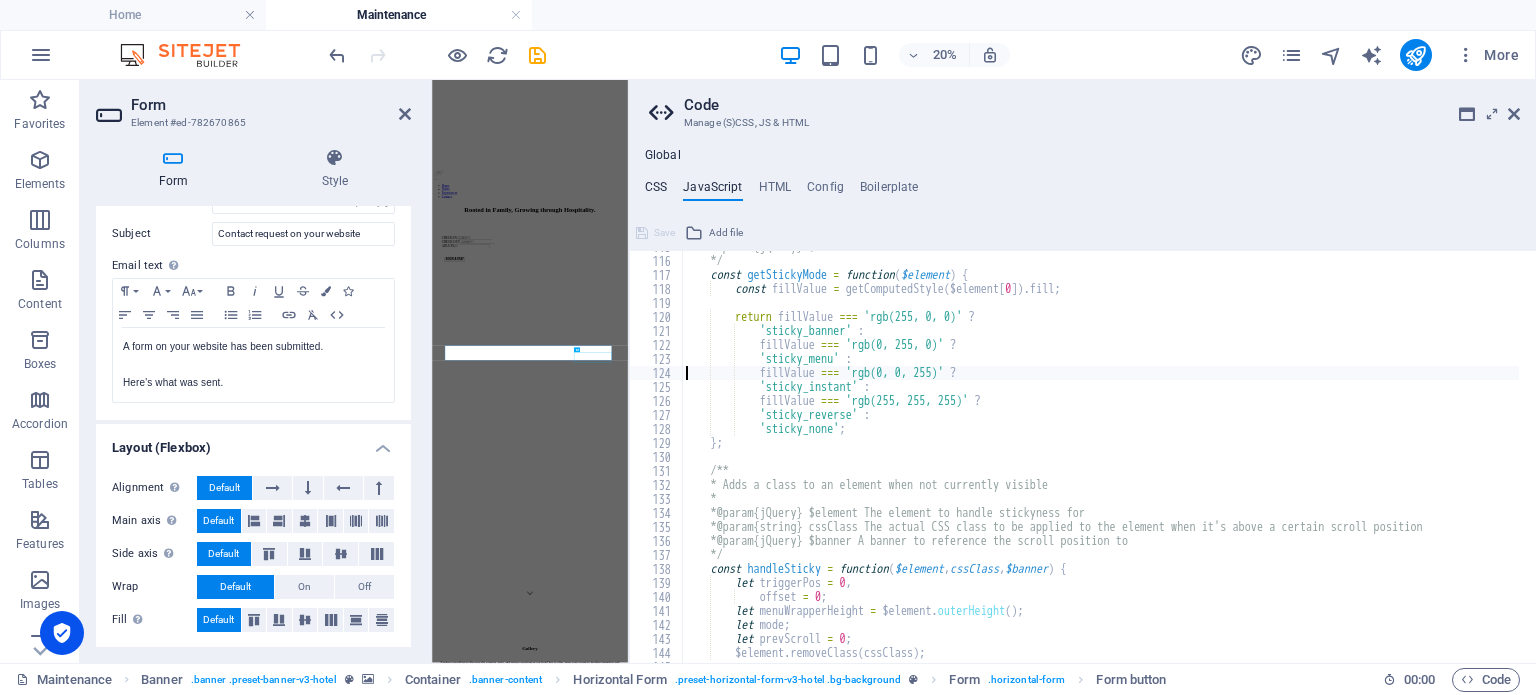 click on "CSS" at bounding box center (656, 191) 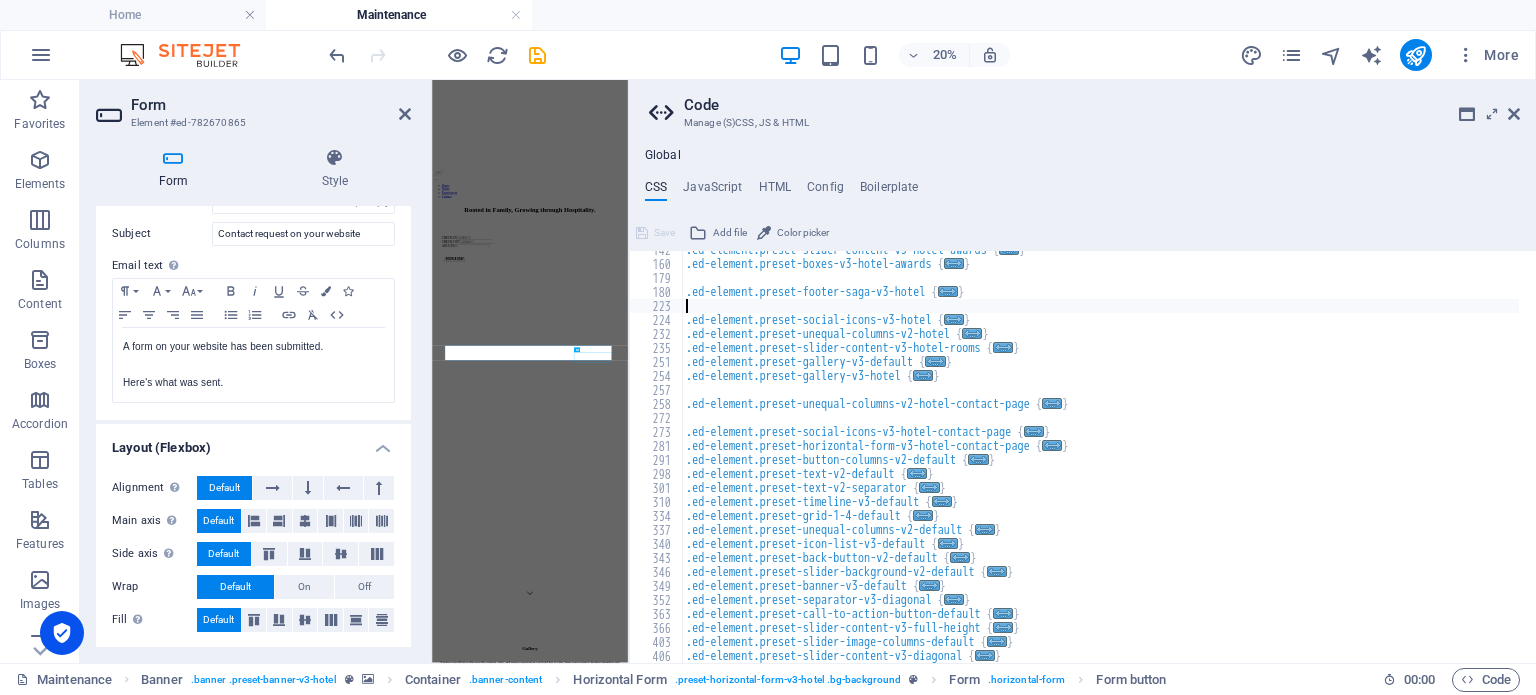 click on ".ed-element.preset-slider-content-v3-hotel-awards   { ... } .ed-element.preset-boxes-v3-hotel-awards   { ... } .ed-element.preset-footer-saga-v3-hotel   { ... } .ed-element.preset-social-icons-v3-hotel   { ... } .ed-element.preset-unequal-columns-v2-hotel   { ... } .ed-element.preset-slider-content-v3-hotel-rooms   { ... } .ed-element.preset-gallery-v3-default   { ... } .ed-element.preset-gallery-v3-hotel   { ... } .ed-element.preset-unequal-columns-v2-hotel-contact-page   { ... } .ed-element.preset-social-icons-v3-hotel-contact-page   { ... } .ed-element.preset-horizontal-form-v3-hotel-contact-page   { ... } .ed-element.preset-button-columns-v2-default   { ... } .ed-element.preset-text-v2-default   { ... } .ed-element.preset-text-v2-separator   { ... } .ed-element.preset-timeline-v3-default   { ... } .ed-element.preset-grid-1-4-default   { ... } .ed-element.preset-unequal-columns-v2-default   { ... } .ed-element.preset-icon-list-v3-default   { ... } .ed-element.preset-back-button-v2-default   { ... }   { ..." at bounding box center (1100, 463) 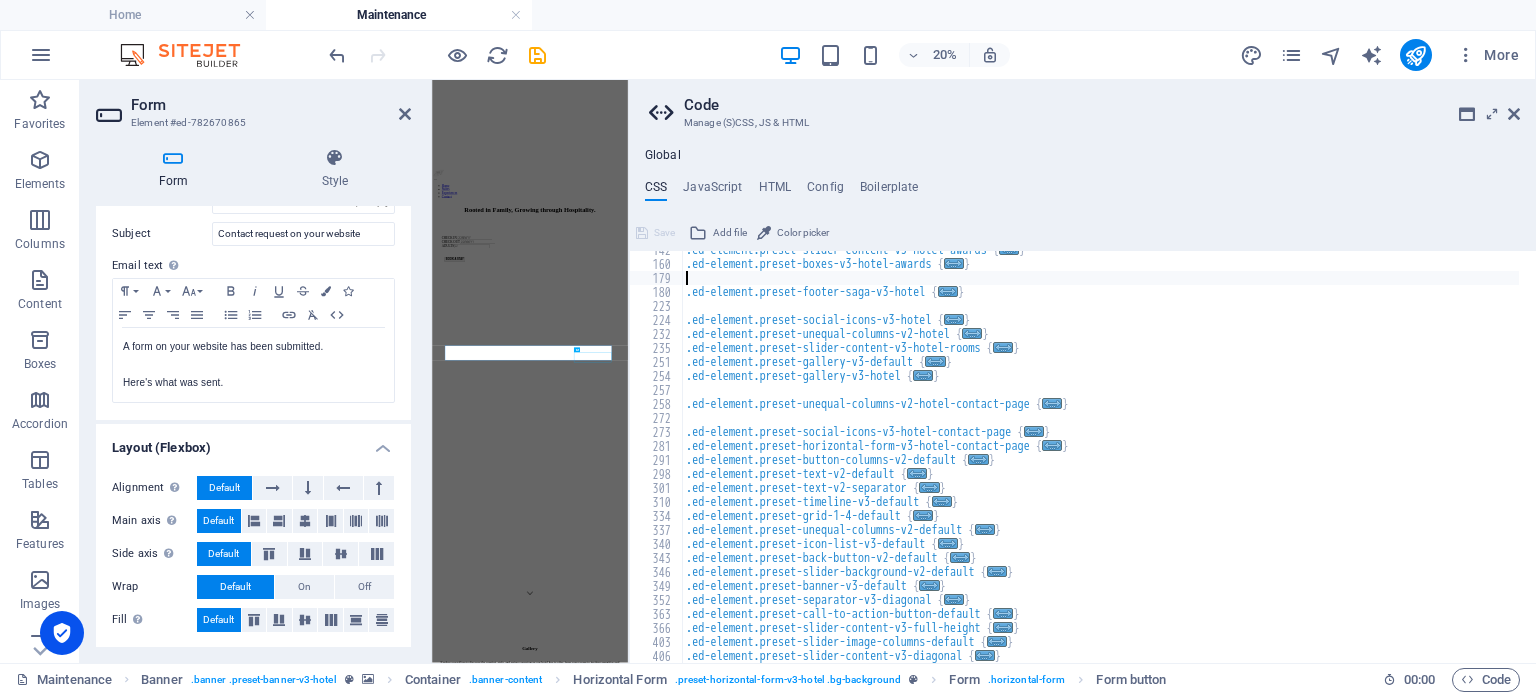 type on ".ed-element.preset-slider-content-v3-hotel {" 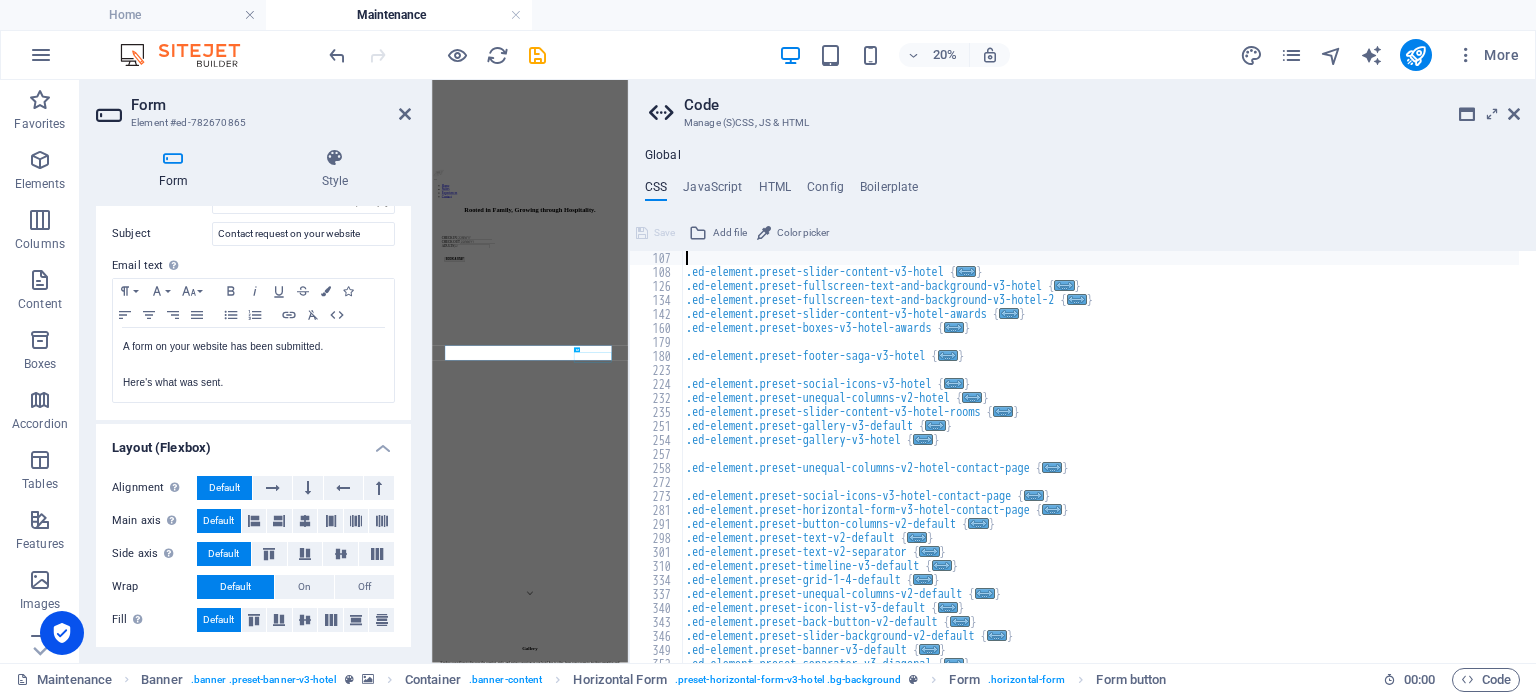 type on ".ed-element.preset-image-accordion-v4-hotel {" 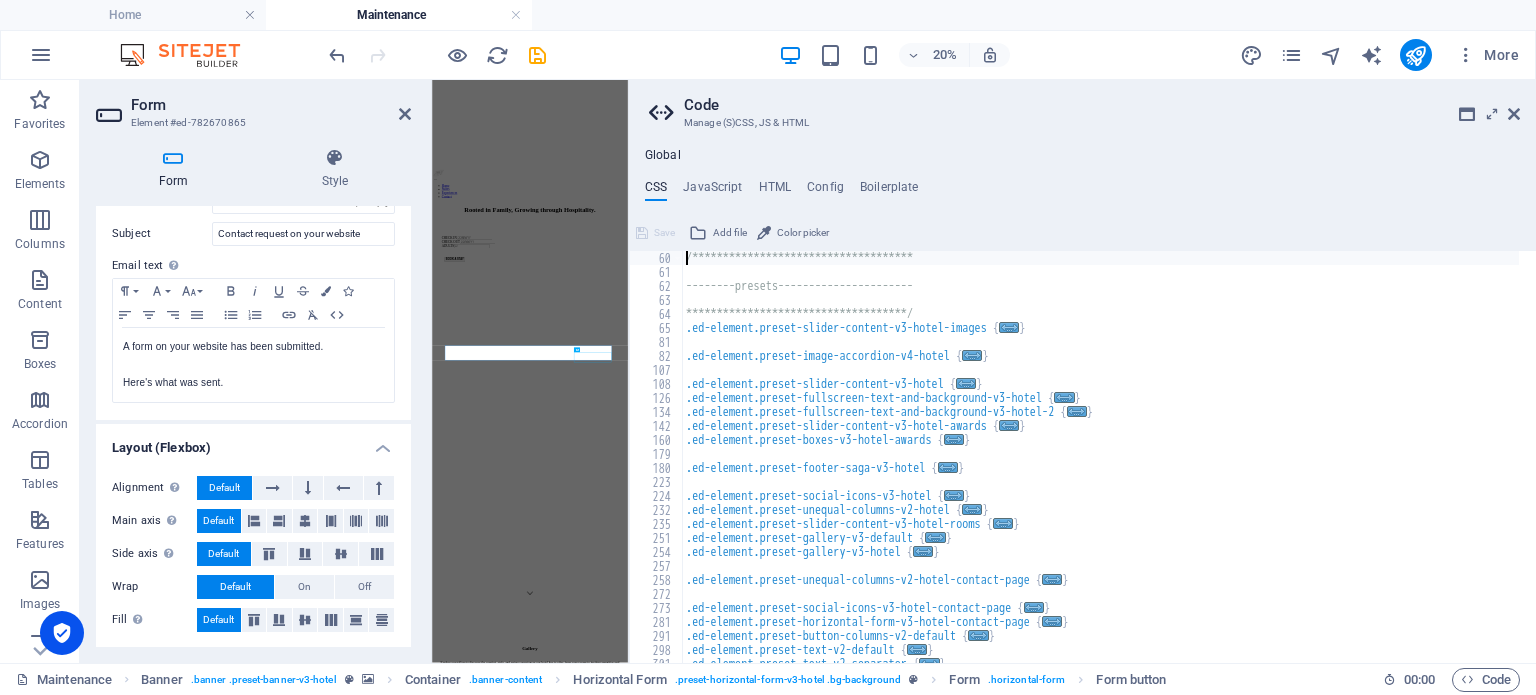 type on "**********" 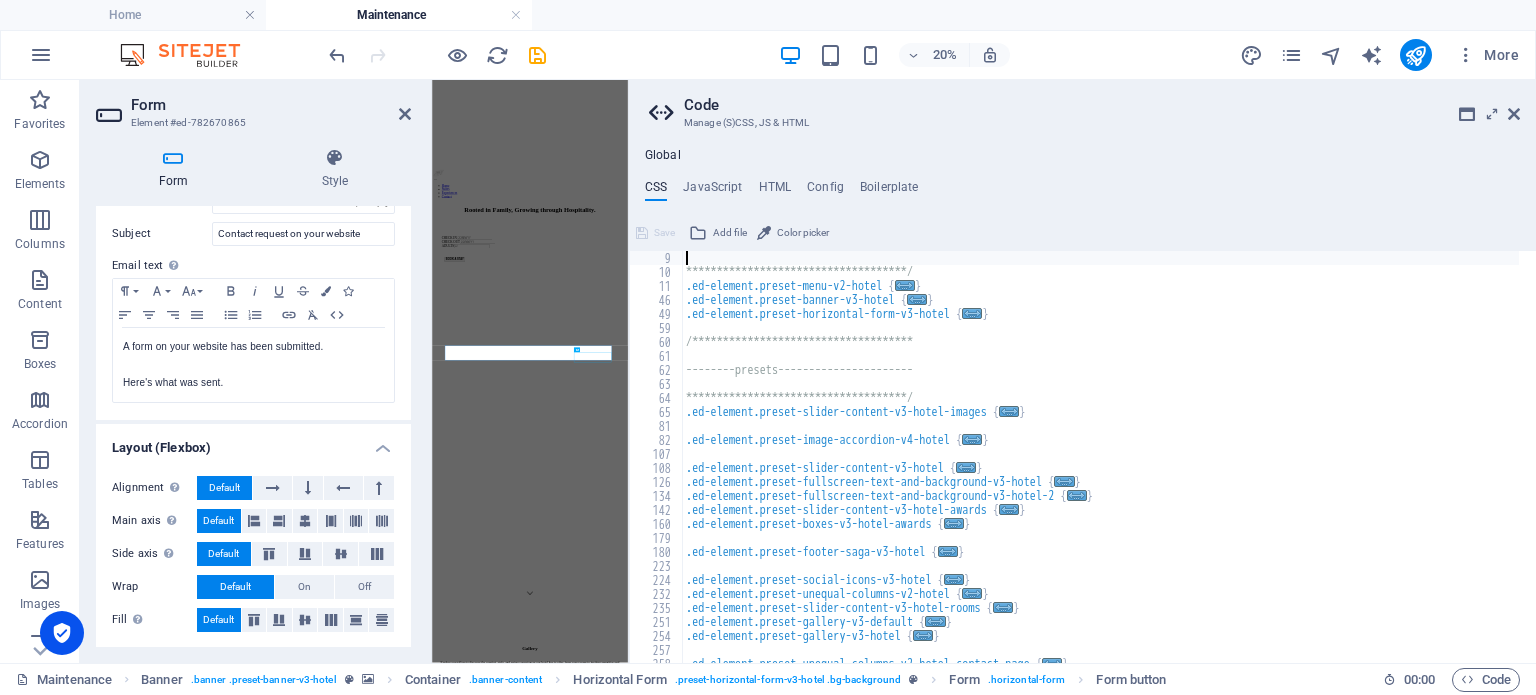 scroll, scrollTop: 112, scrollLeft: 0, axis: vertical 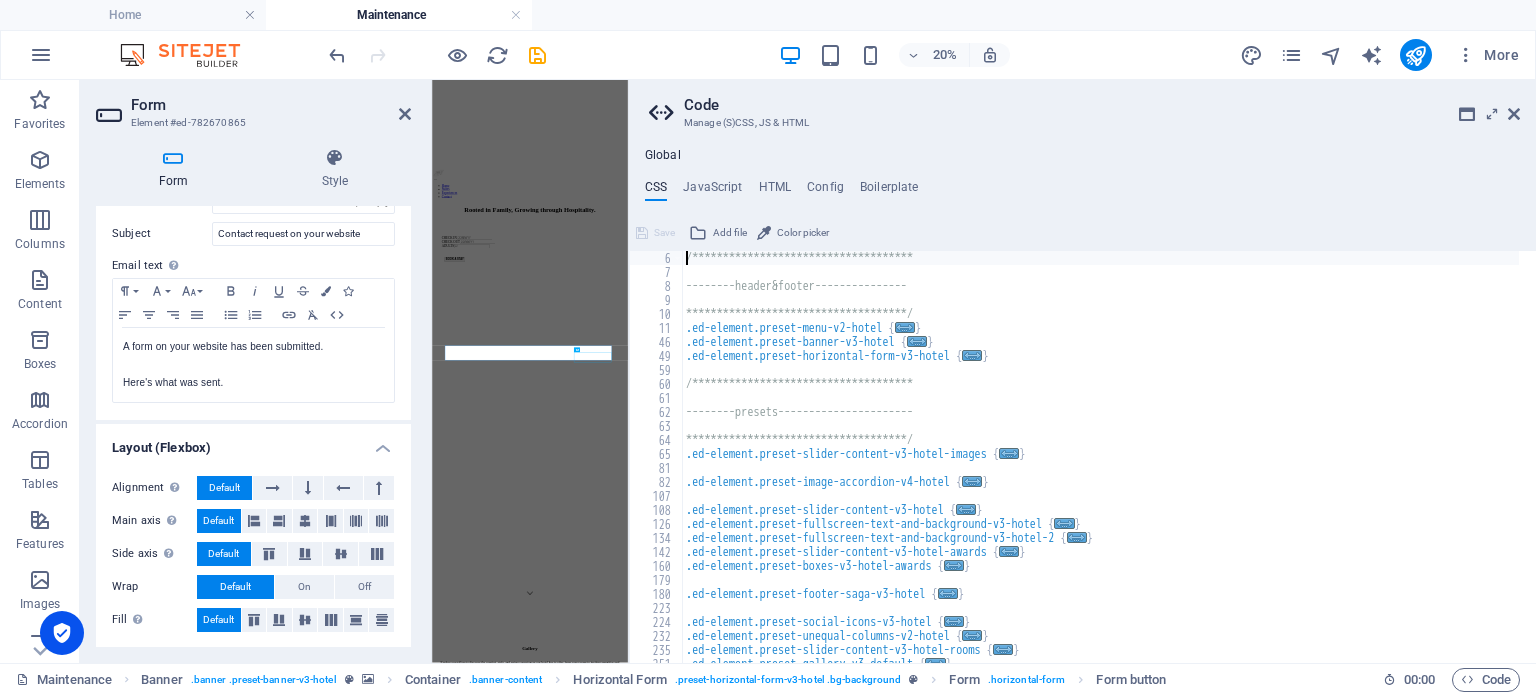 type on "**********" 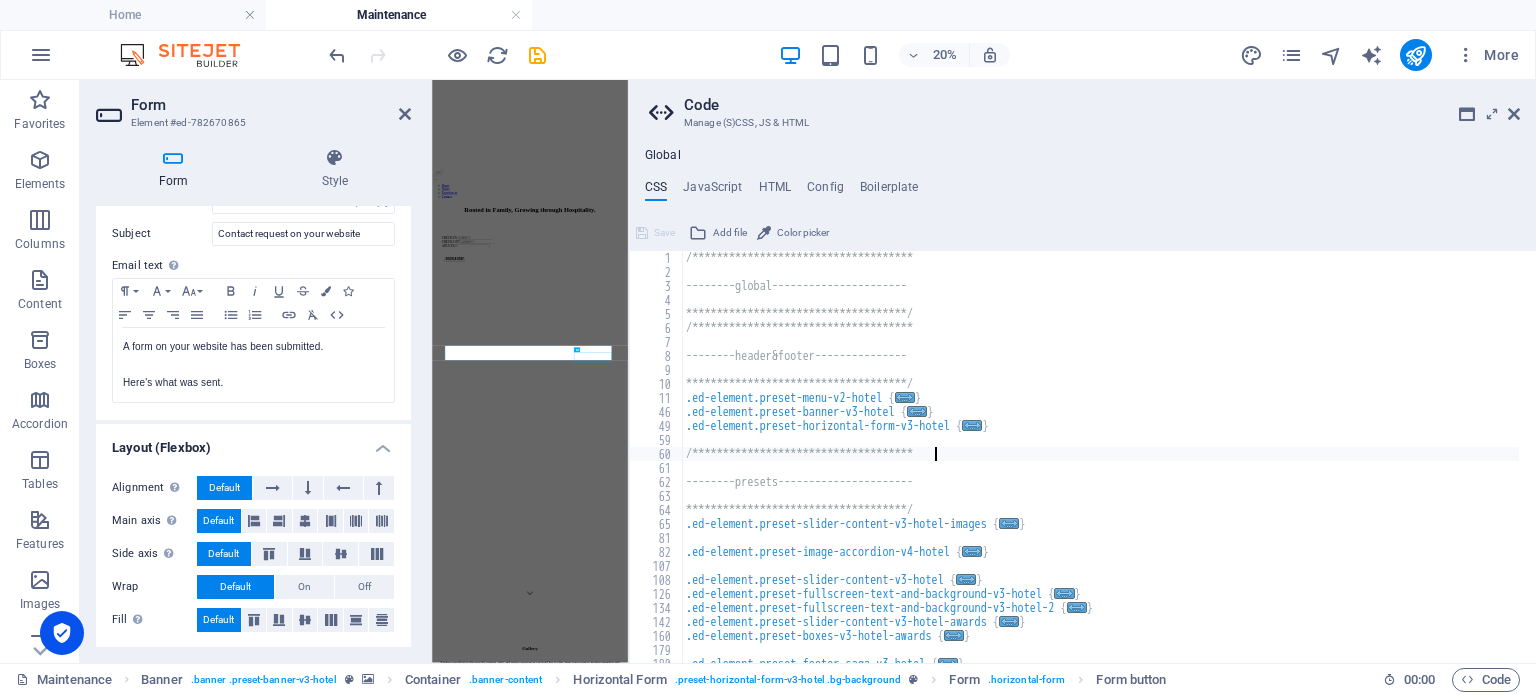 click on "**********" at bounding box center [1100, 471] 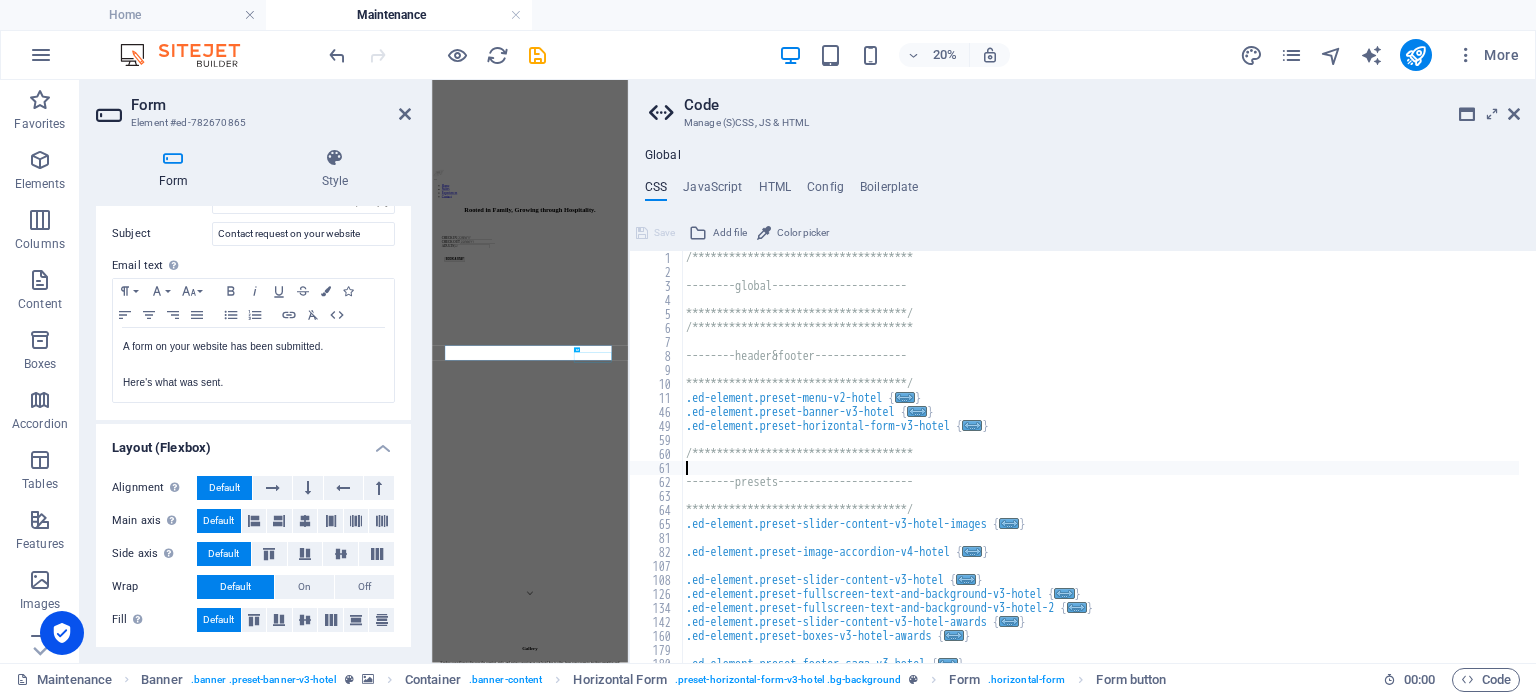 type on "--------presets----------------------" 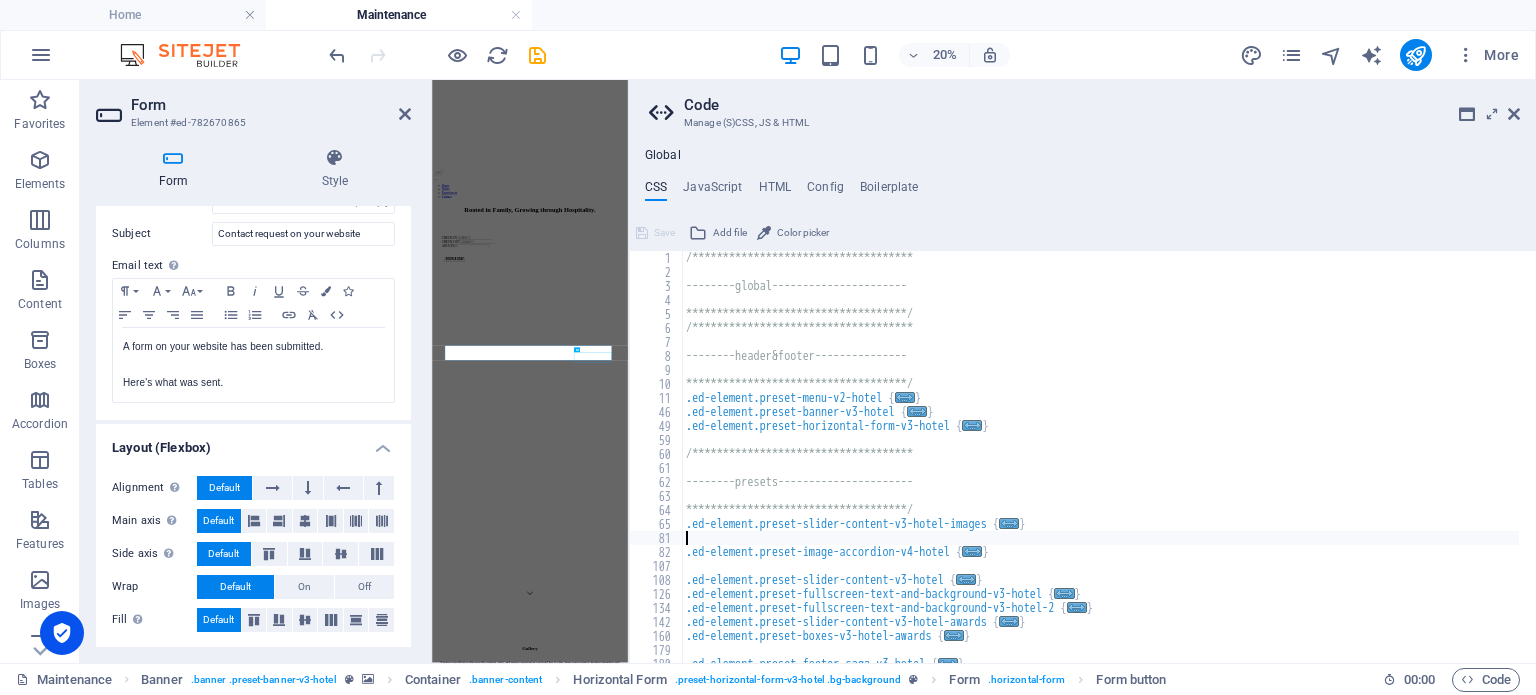 type on ".ed-element.preset-image-accordion-v4-hotel {" 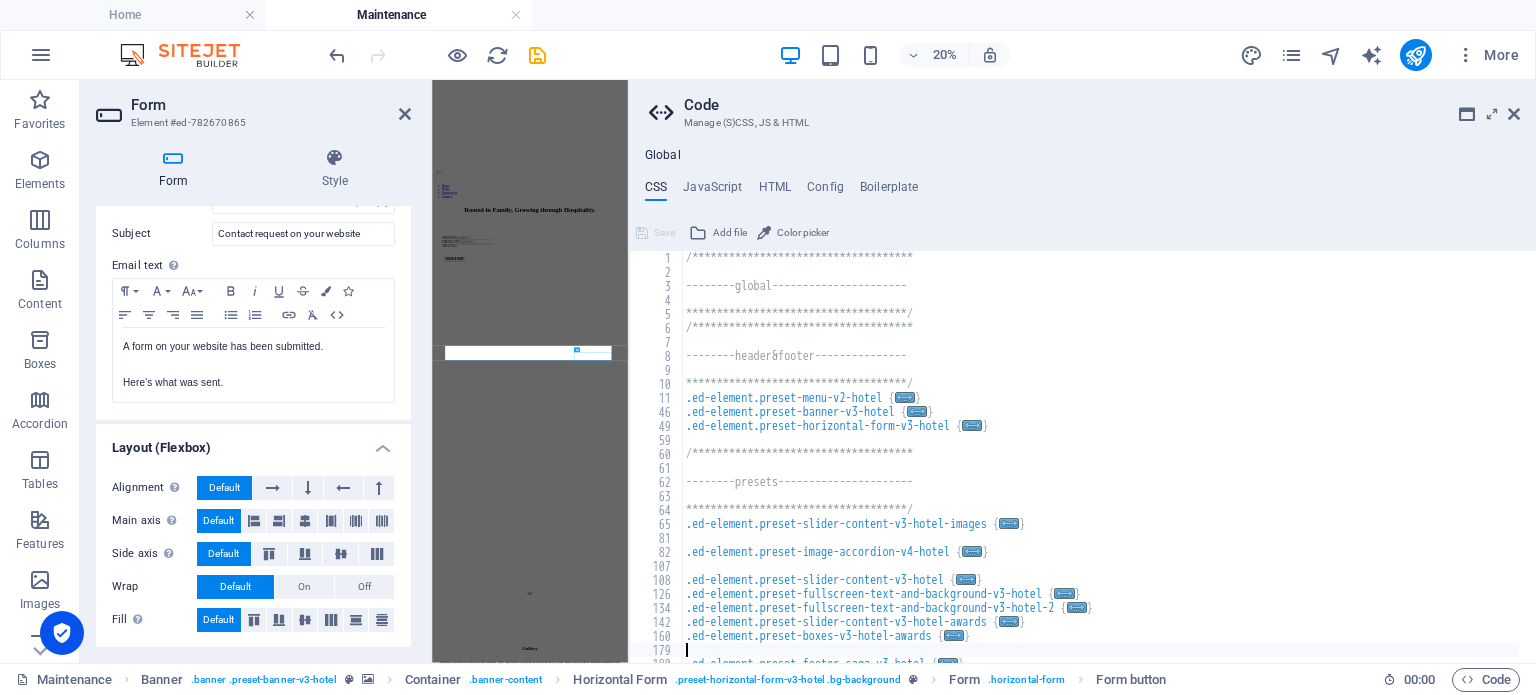 type on ".ed-element.preset-footer-saga-v3-hotel {" 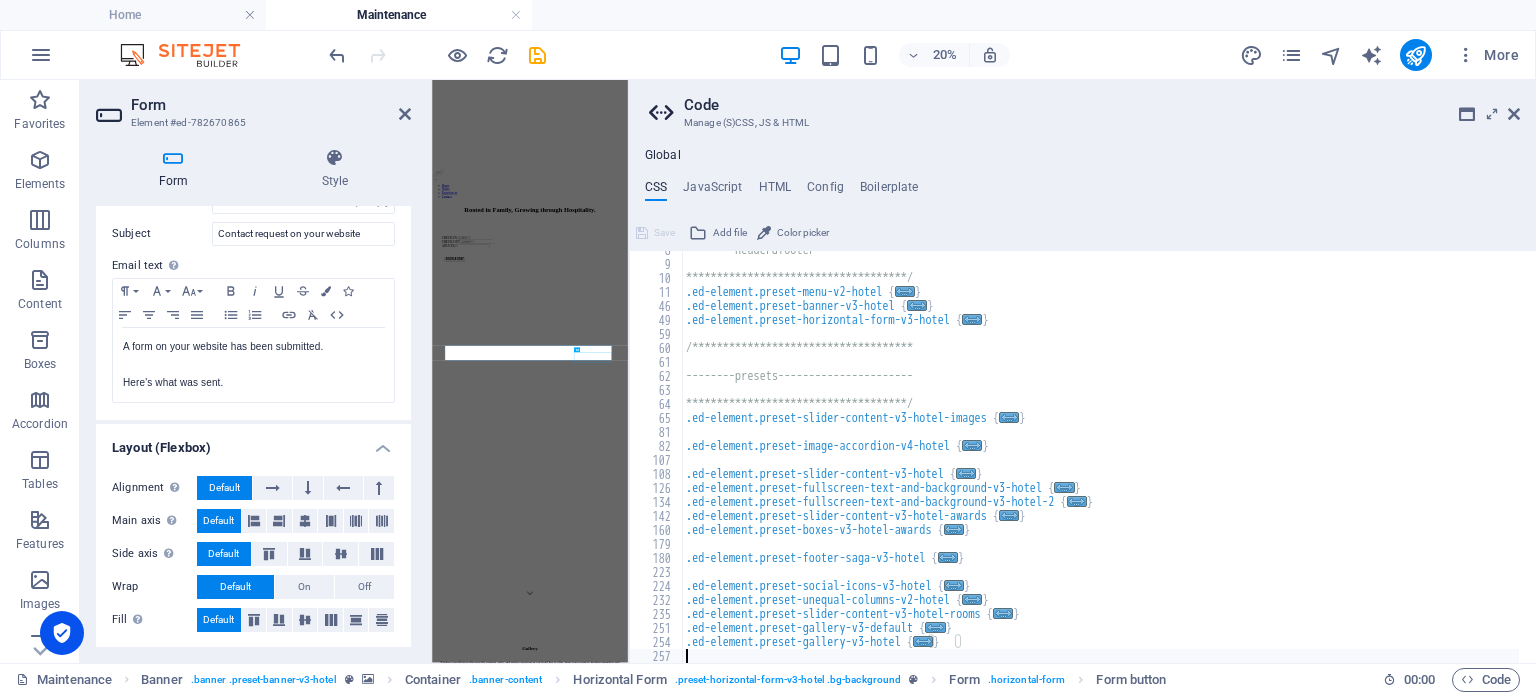 type on ".ed-element.preset-unequal-columns-v2-hotel-contact-page {" 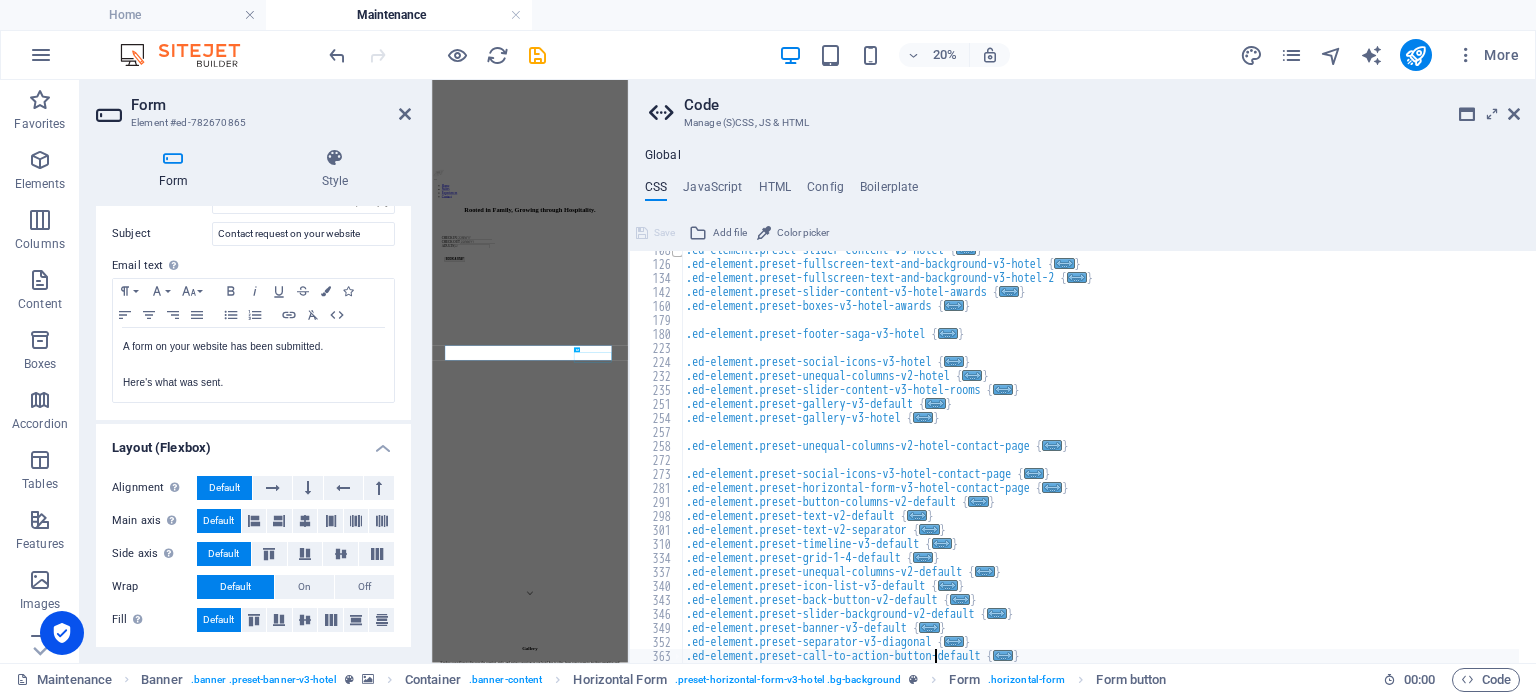 scroll, scrollTop: 371, scrollLeft: 0, axis: vertical 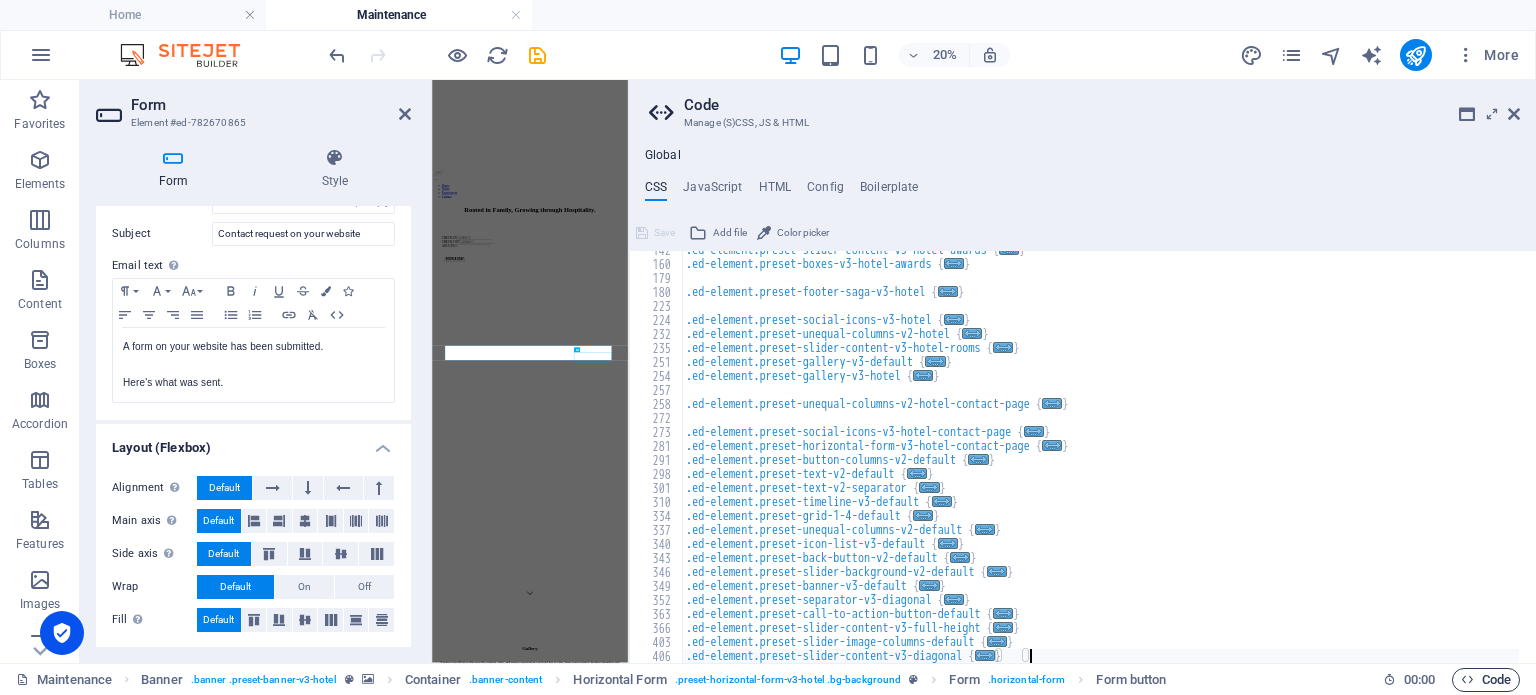 click on "Code" at bounding box center [1486, 680] 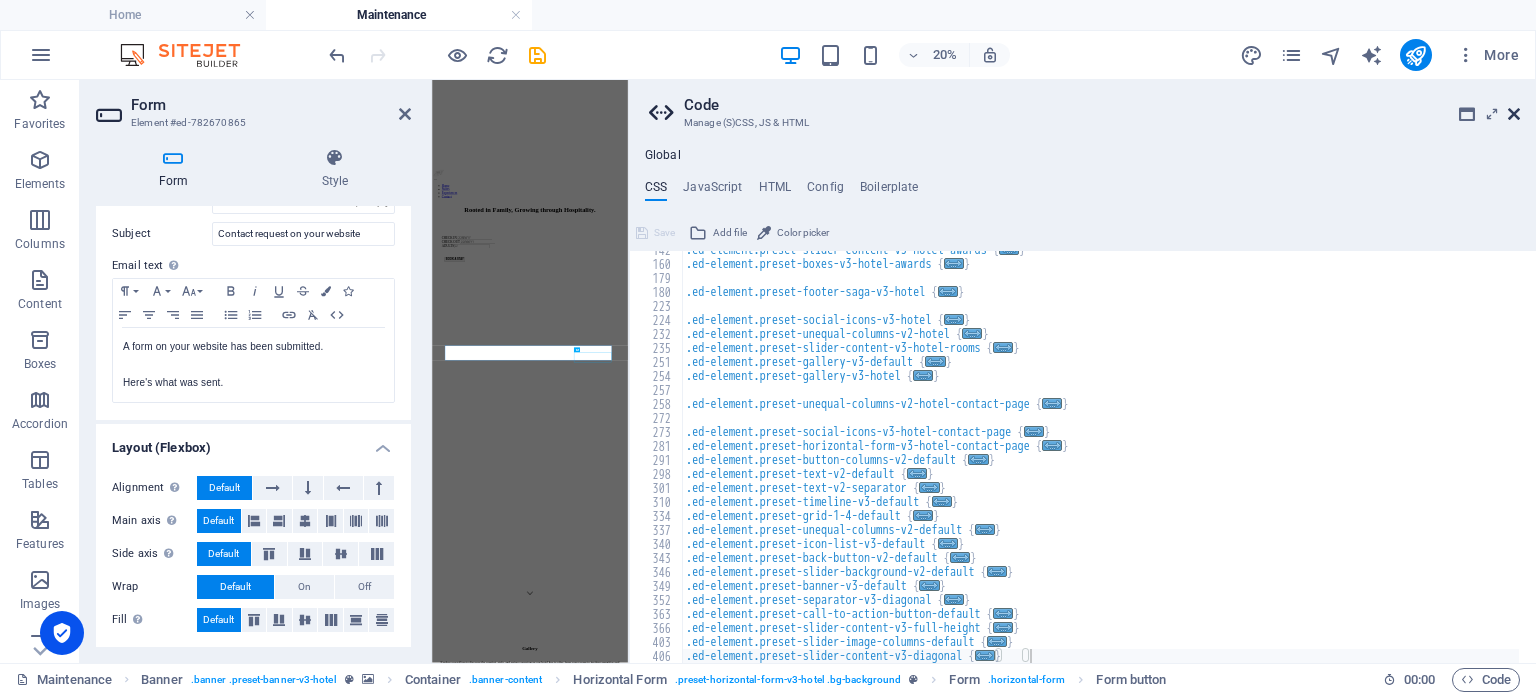 click at bounding box center [1514, 114] 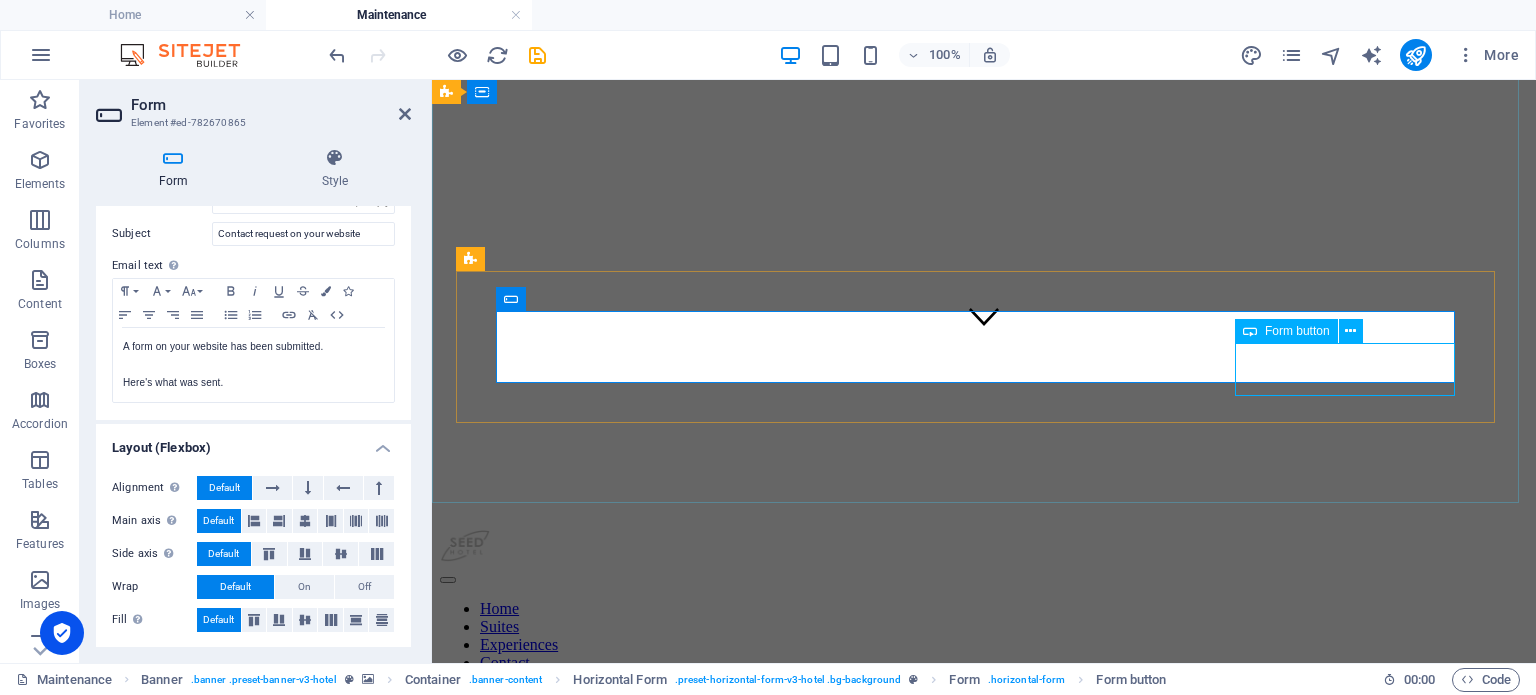 click on "Form button" at bounding box center (1297, 331) 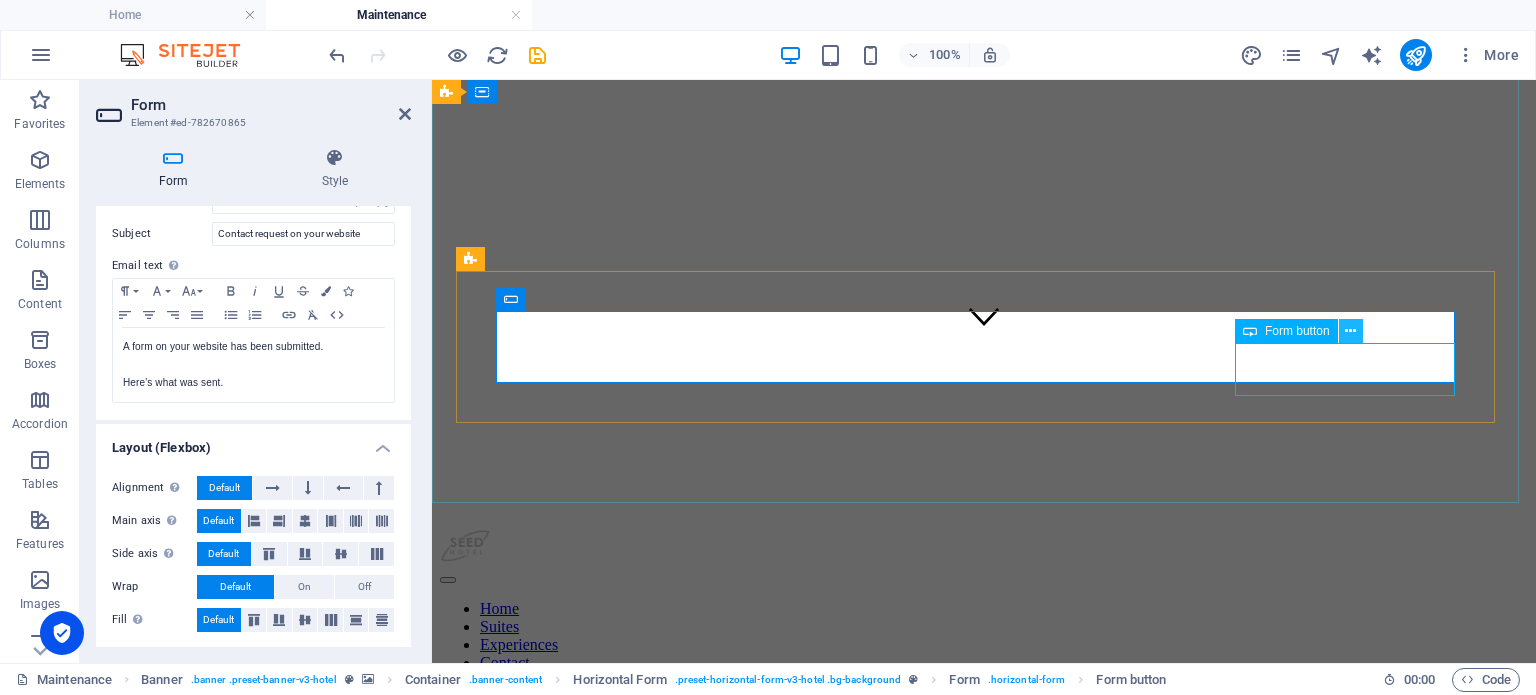 click at bounding box center [1351, 331] 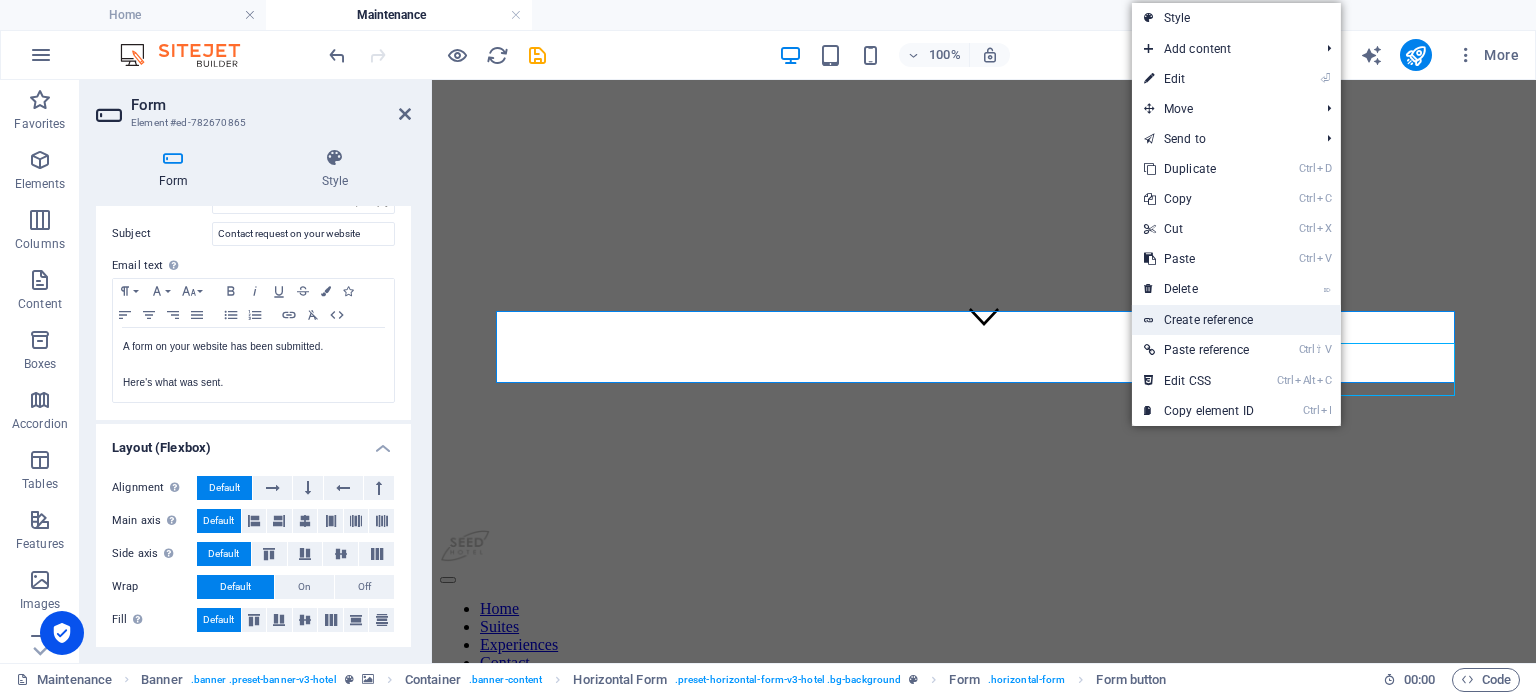 click on "Create reference" at bounding box center [1236, 320] 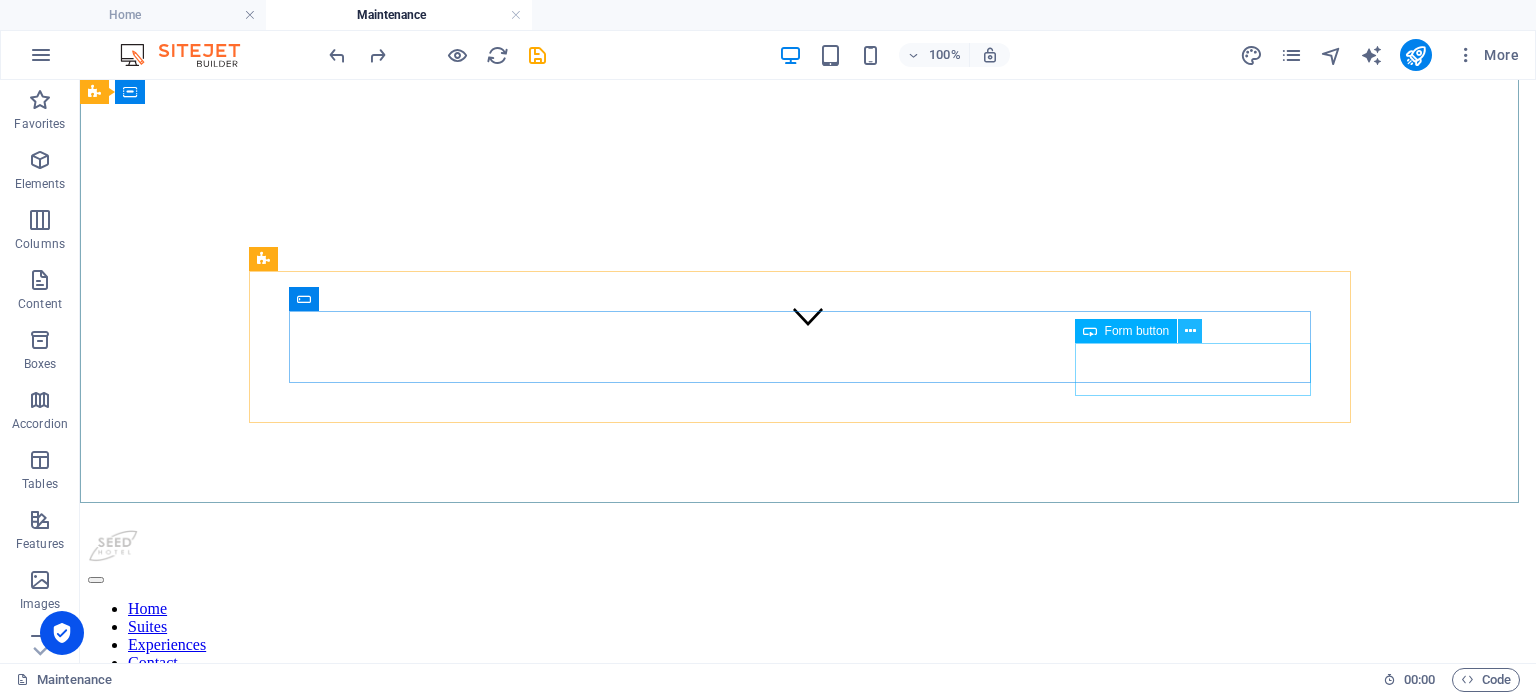 click at bounding box center (1190, 331) 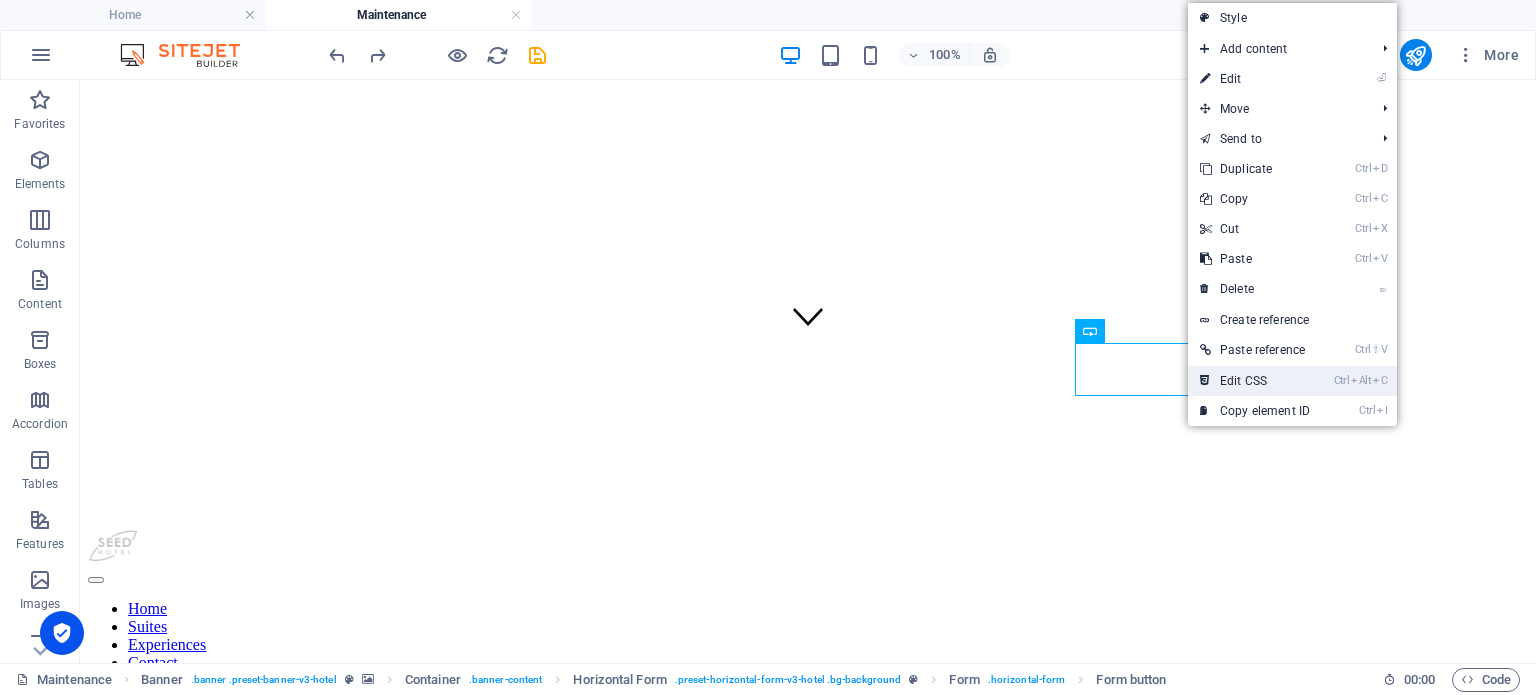click on "Ctrl Alt C  Edit CSS" at bounding box center (1255, 381) 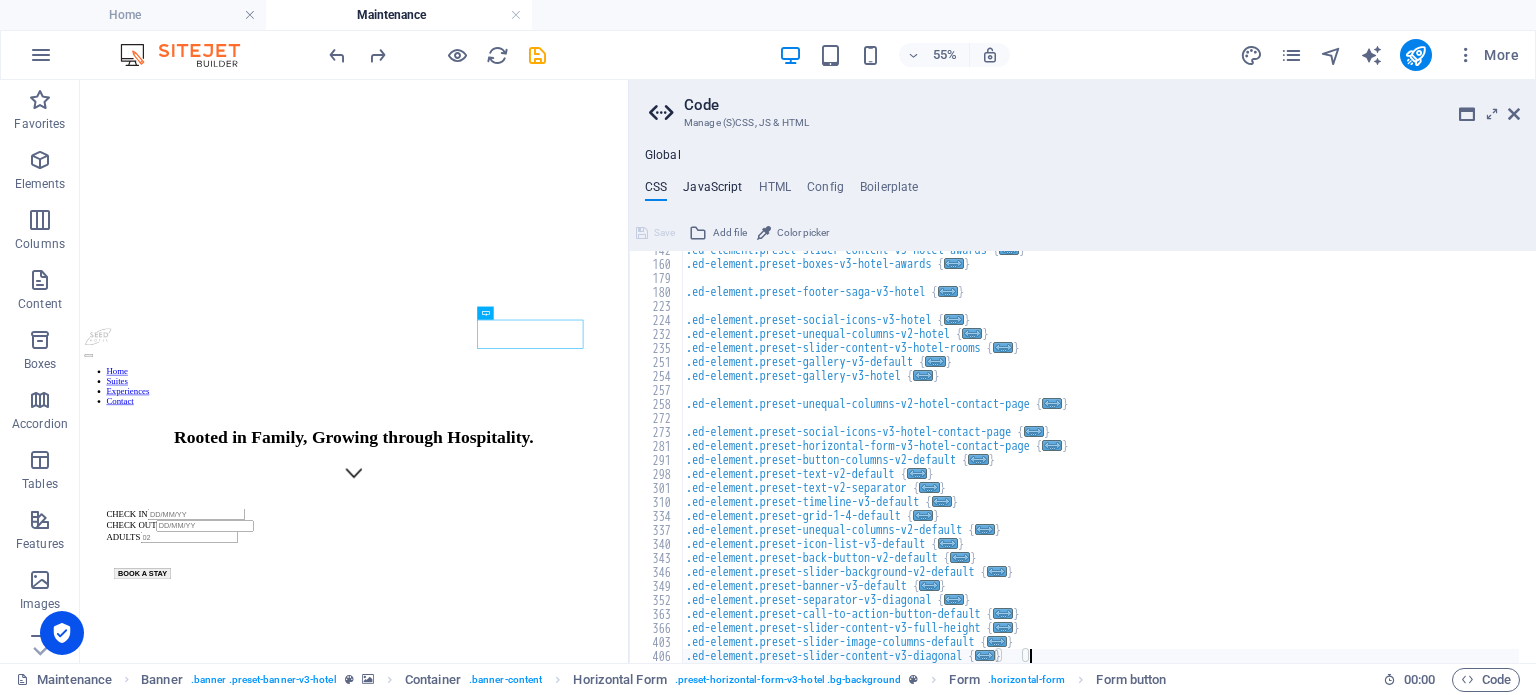 click on "JavaScript" at bounding box center [712, 191] 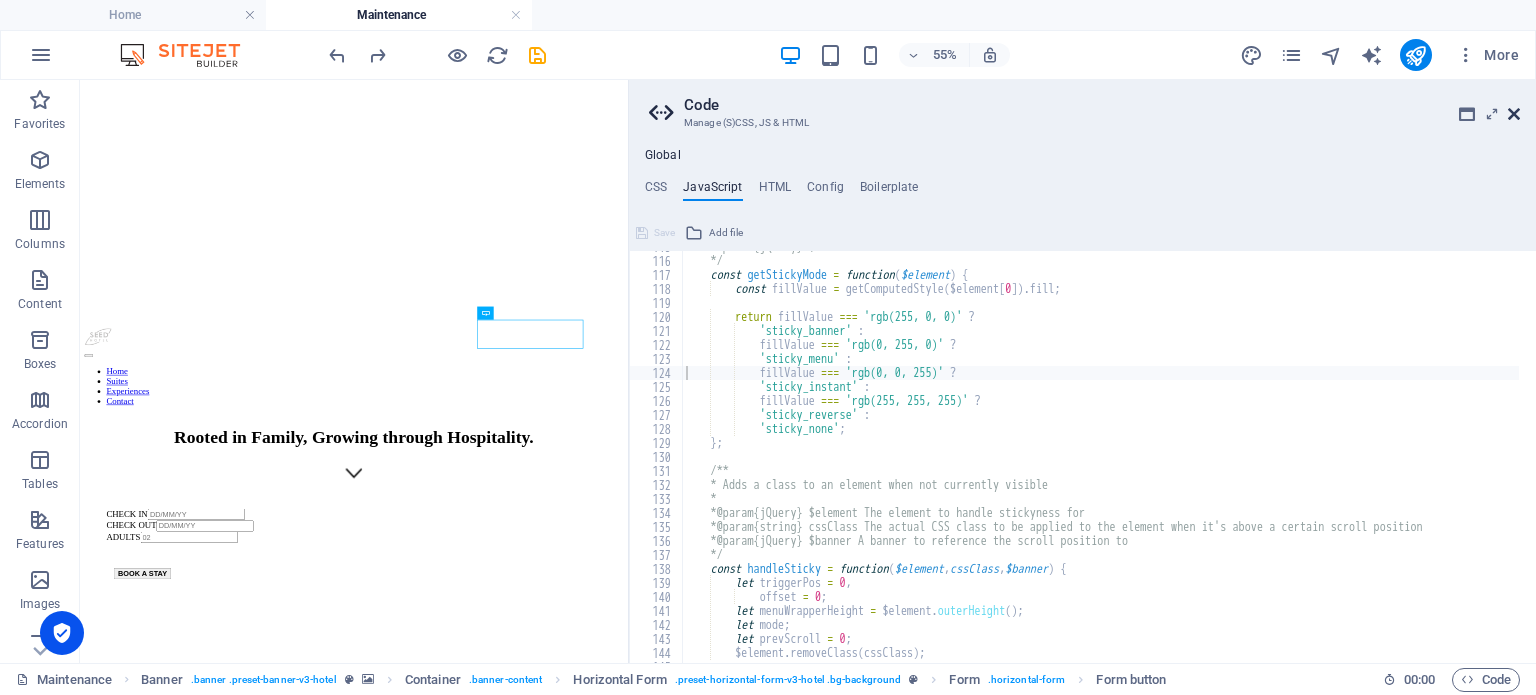 click at bounding box center (1514, 114) 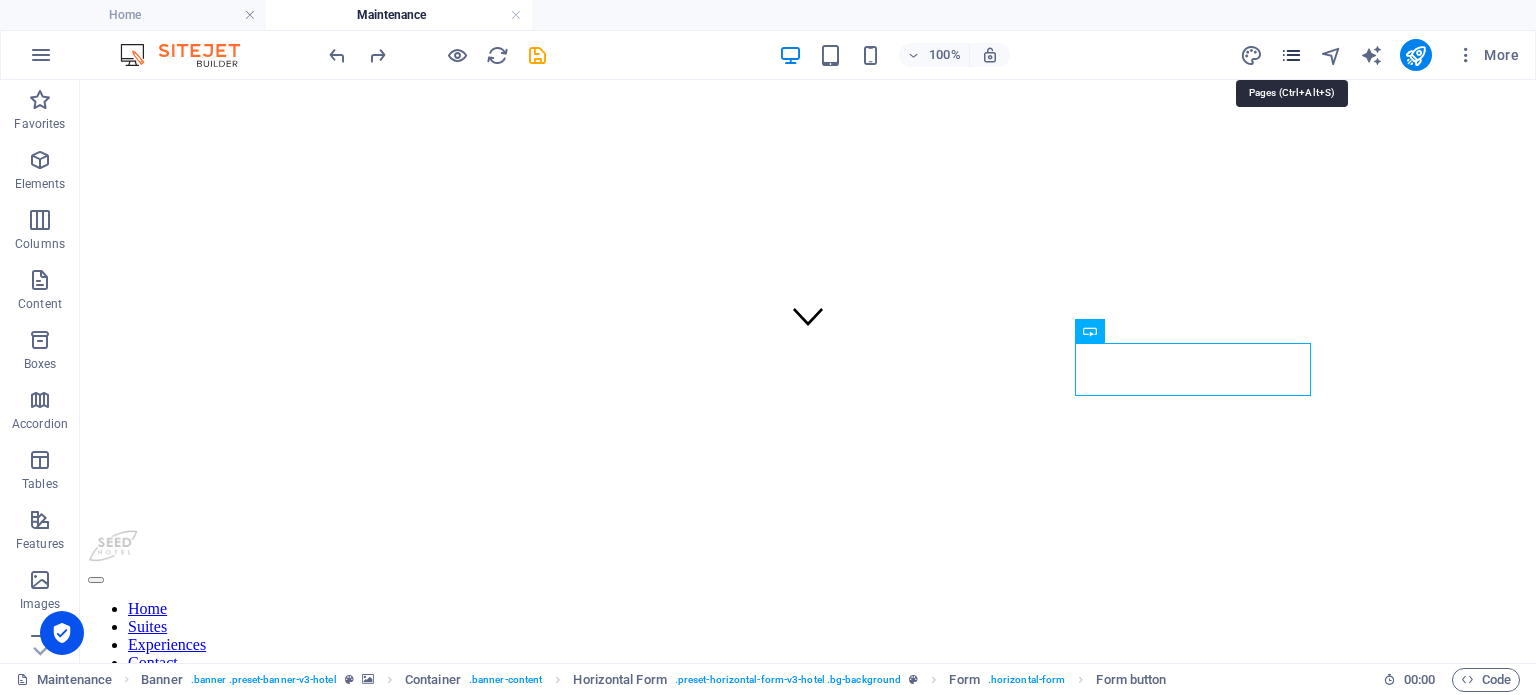 click at bounding box center (1291, 55) 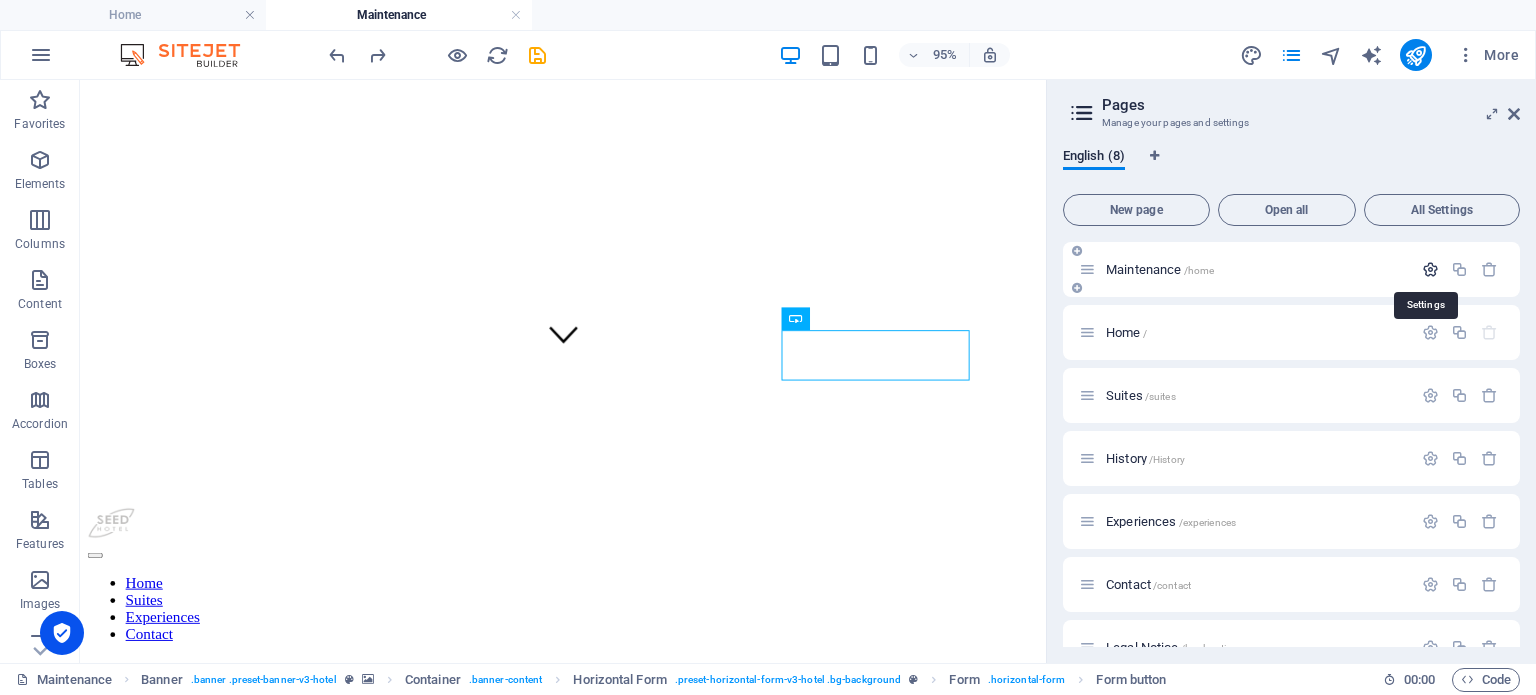 click at bounding box center (1430, 269) 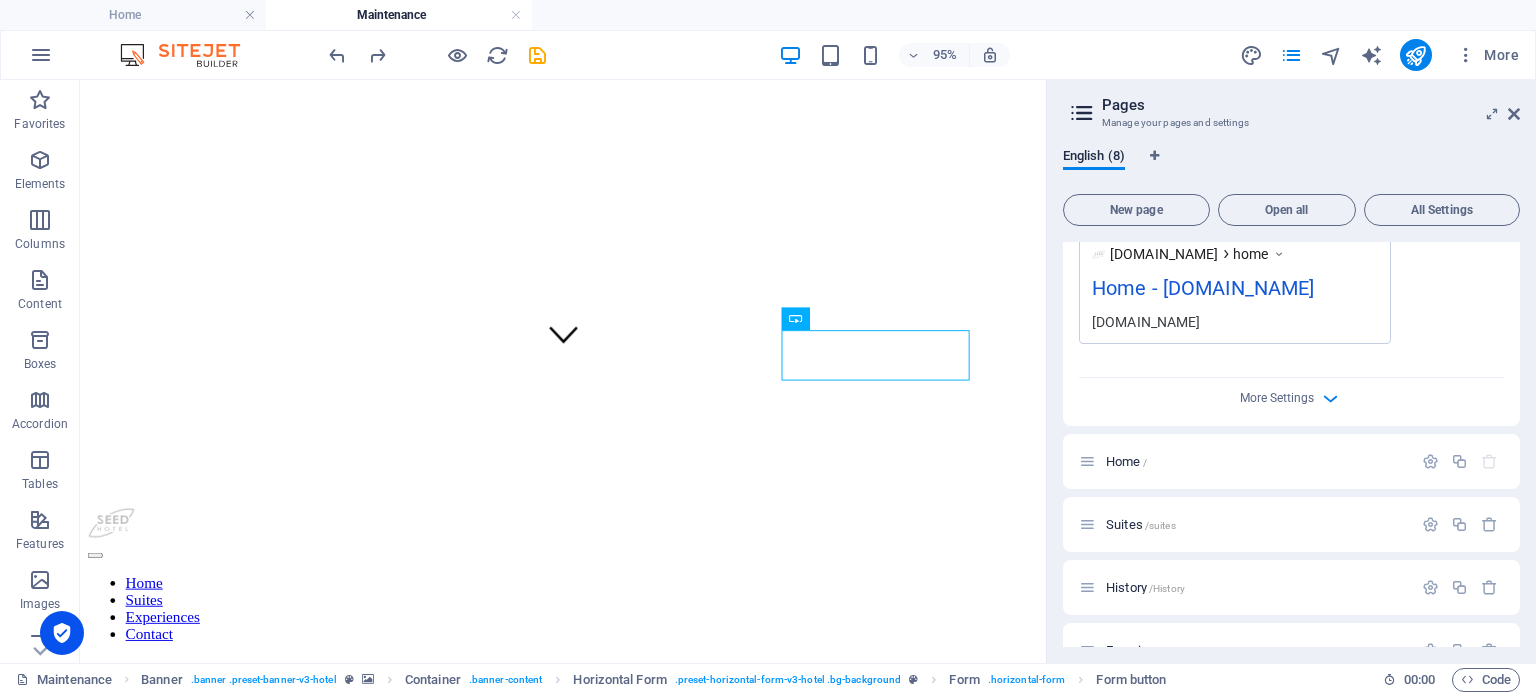 scroll, scrollTop: 626, scrollLeft: 0, axis: vertical 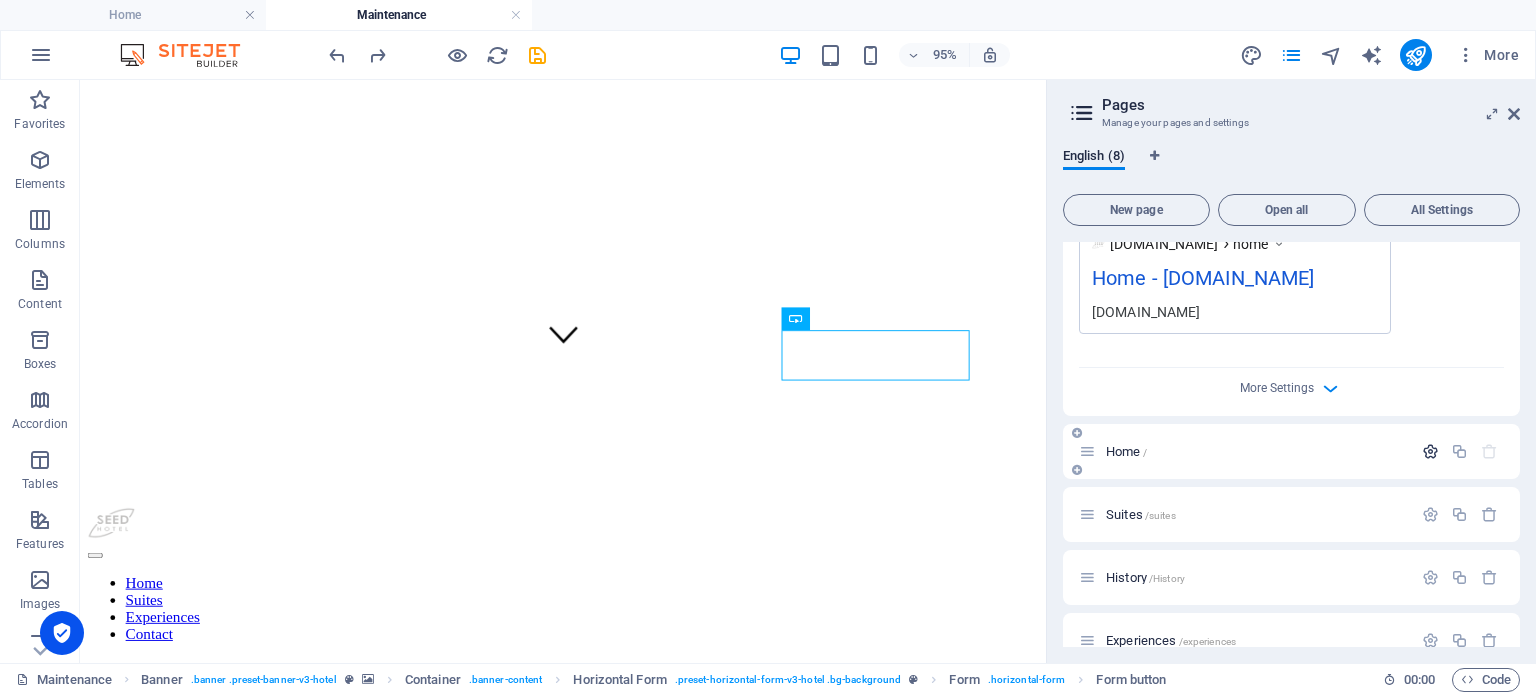 click at bounding box center [1430, 451] 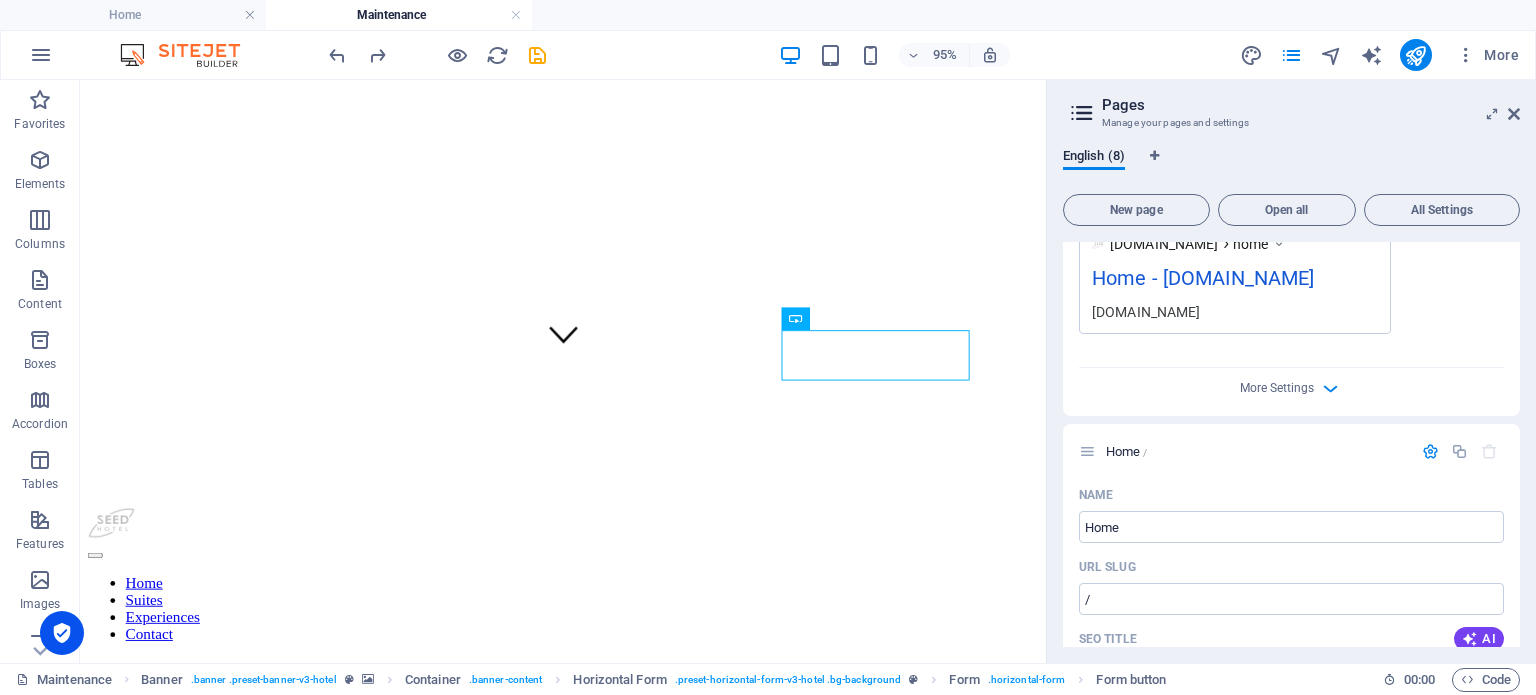 click on "English (8) New page Open all All Settings Maintenance /home Name Maintenance ​ URL SLUG /home ​ SEO Title AI Home ​ 232 / 580 Px SEO Description AI ​ 113 / 990 Px SEO Keywords AI ​ Settings Menu Noindex Preview Mobile Desktop [DOMAIN_NAME] home Home - [DOMAIN_NAME] [DOMAIN_NAME] Meta tags ​ Preview Image (Open Graph) Drag files here, click to choose files or select files from Files or our free stock photos & videos More Settings Home / Name Home ​ URL SLUG / ​ SEO Title AI ​ 230 / 580 Px SEO Description AI ​ 113 / 990 Px SEO Keywords AI ​ Settings Menu Noindex Preview Mobile Desktop [DOMAIN_NAME] [DOMAIN_NAME] - Berlin [DOMAIN_NAME] Meta tags ​ Preview Image (Open Graph) Drag files here, click to choose files or select files from Files or our free stock photos & videos More Settings Suites /suites History /History Experiences /experiences Contact /contact Legal Notice /legal-notice Privacy /privacy" at bounding box center (1291, 397) 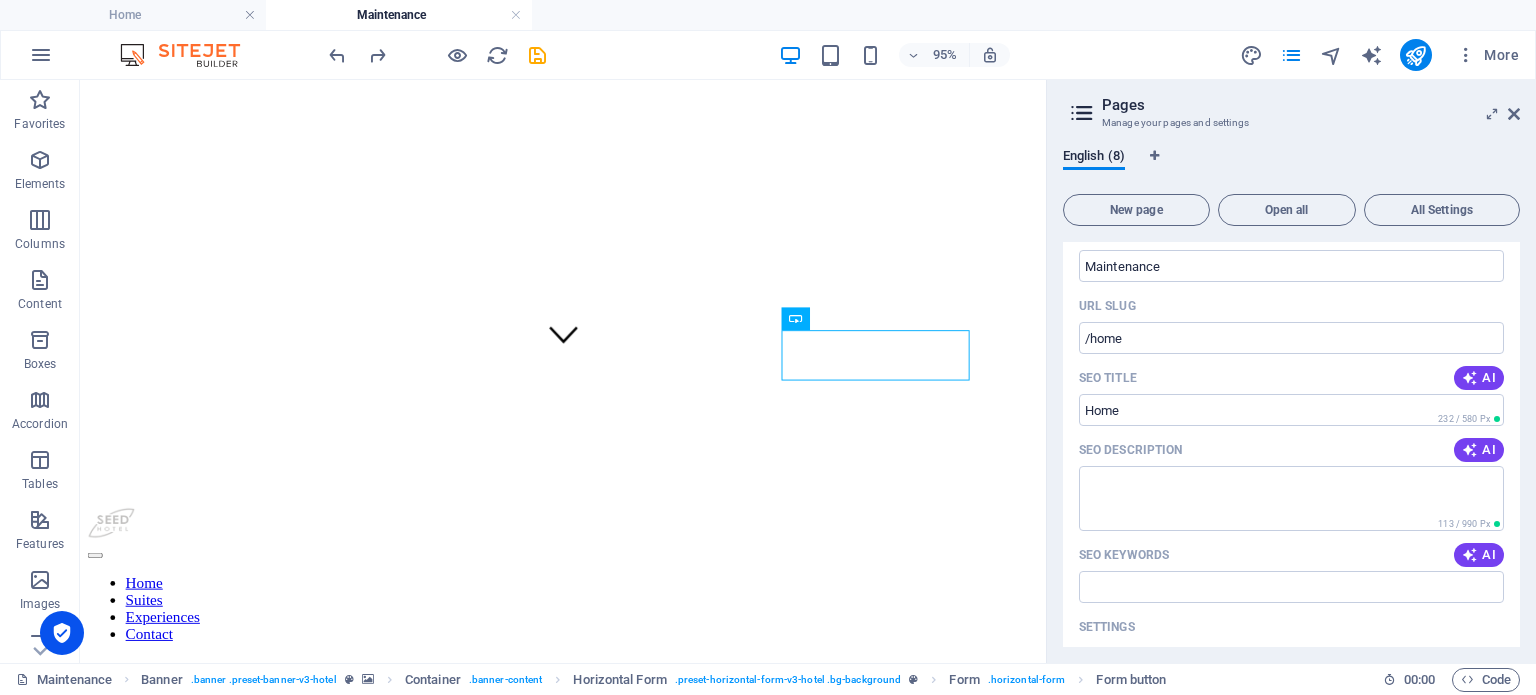 scroll, scrollTop: 0, scrollLeft: 0, axis: both 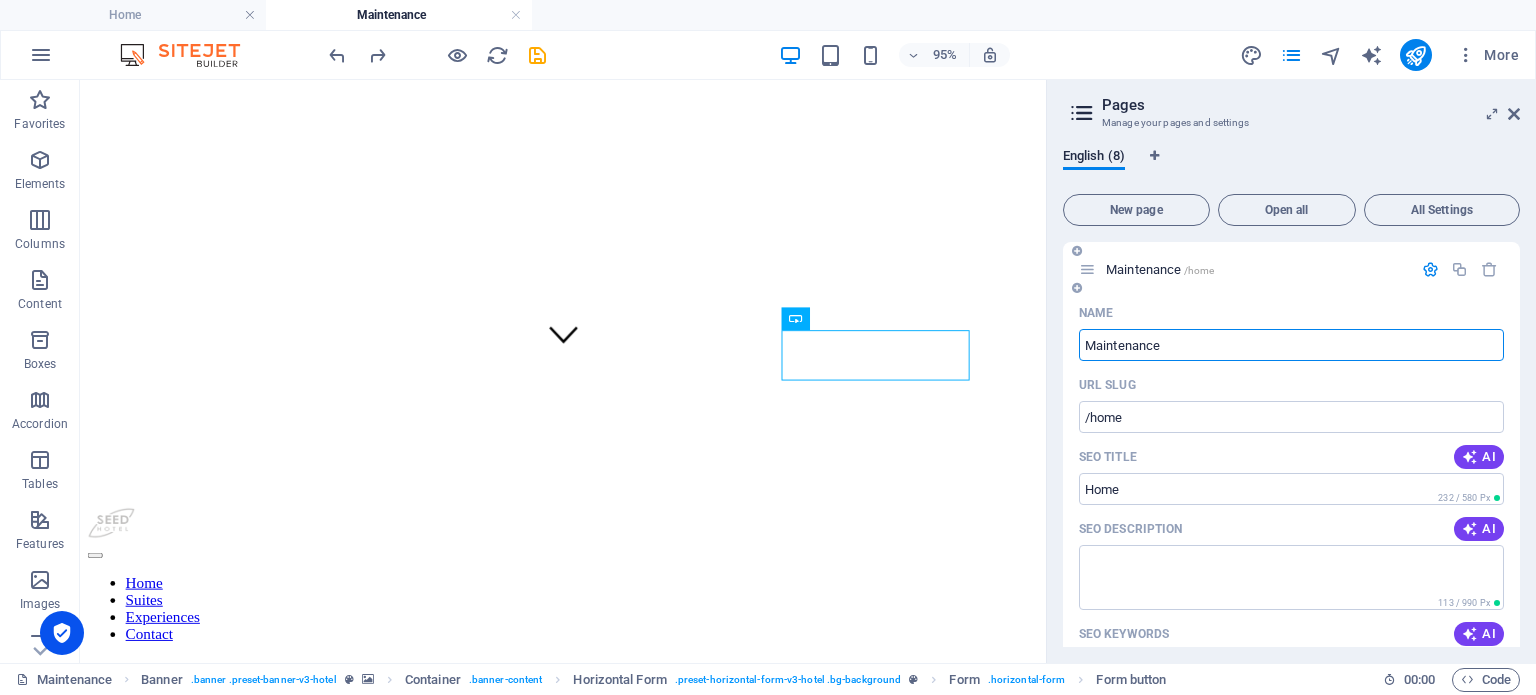 click on "Maintenance" at bounding box center (1291, 345) 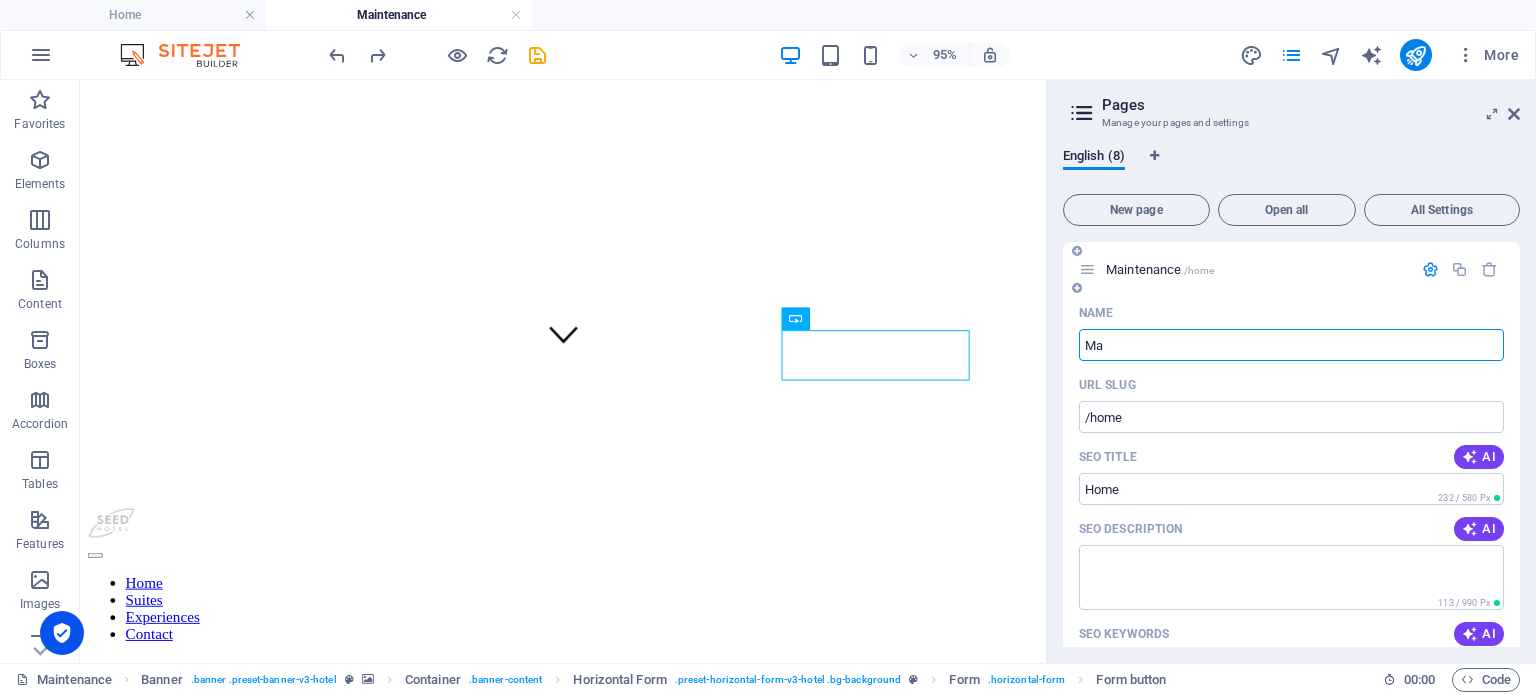type on "M" 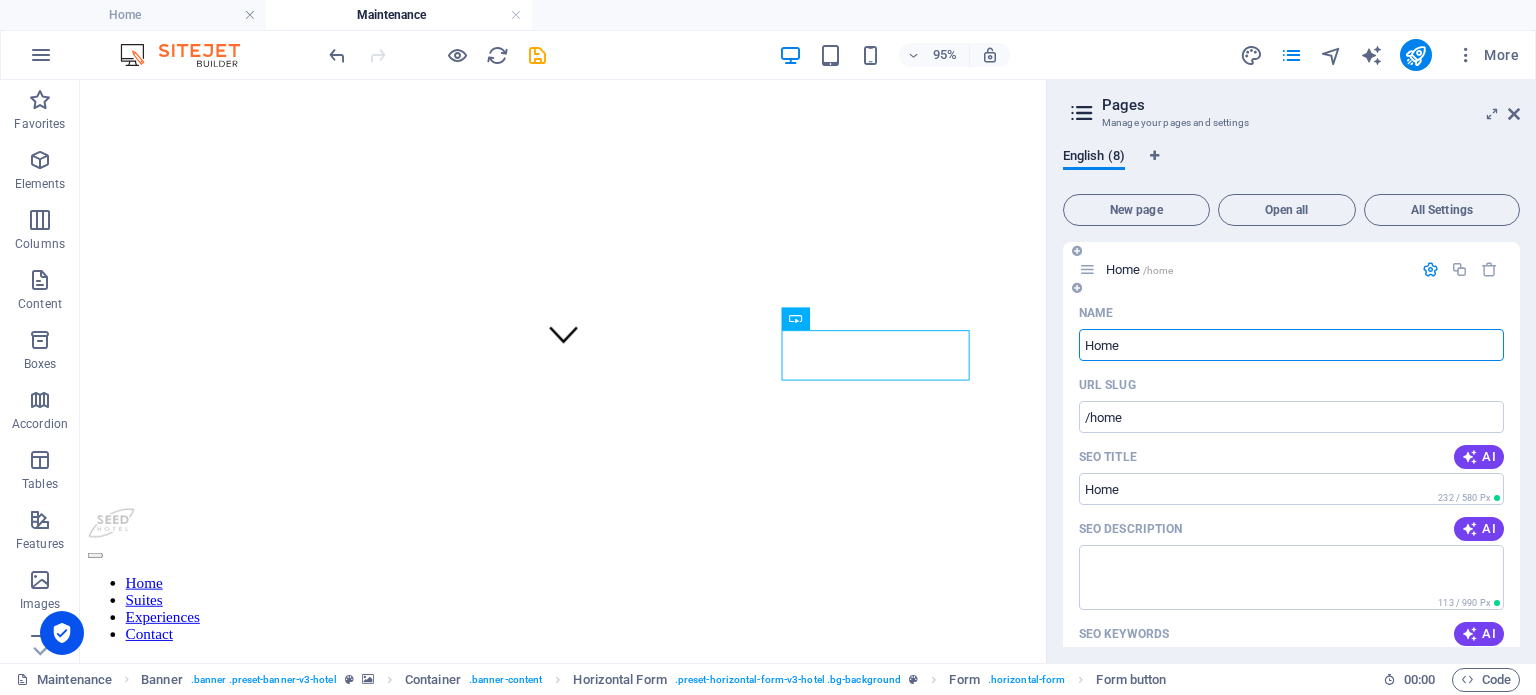 type on "Home" 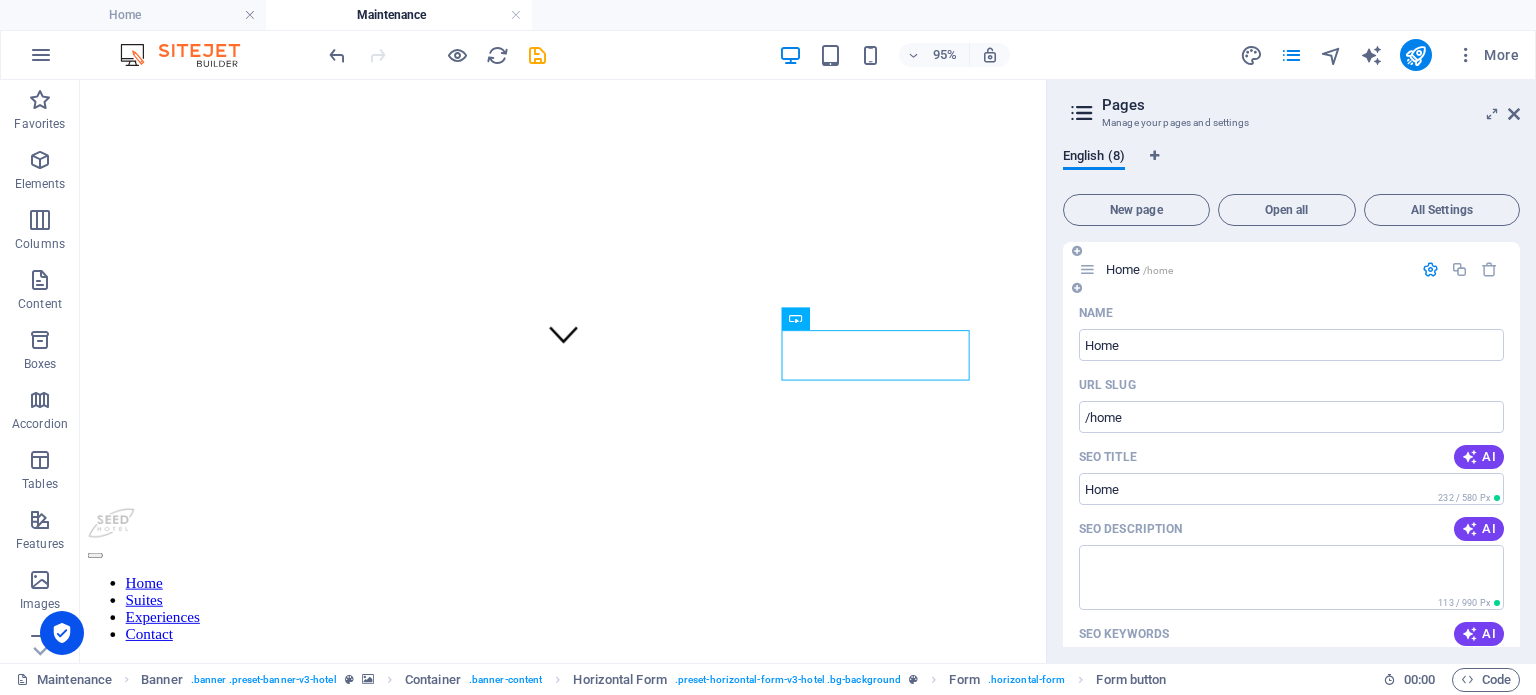 click on "Name" at bounding box center [1291, 313] 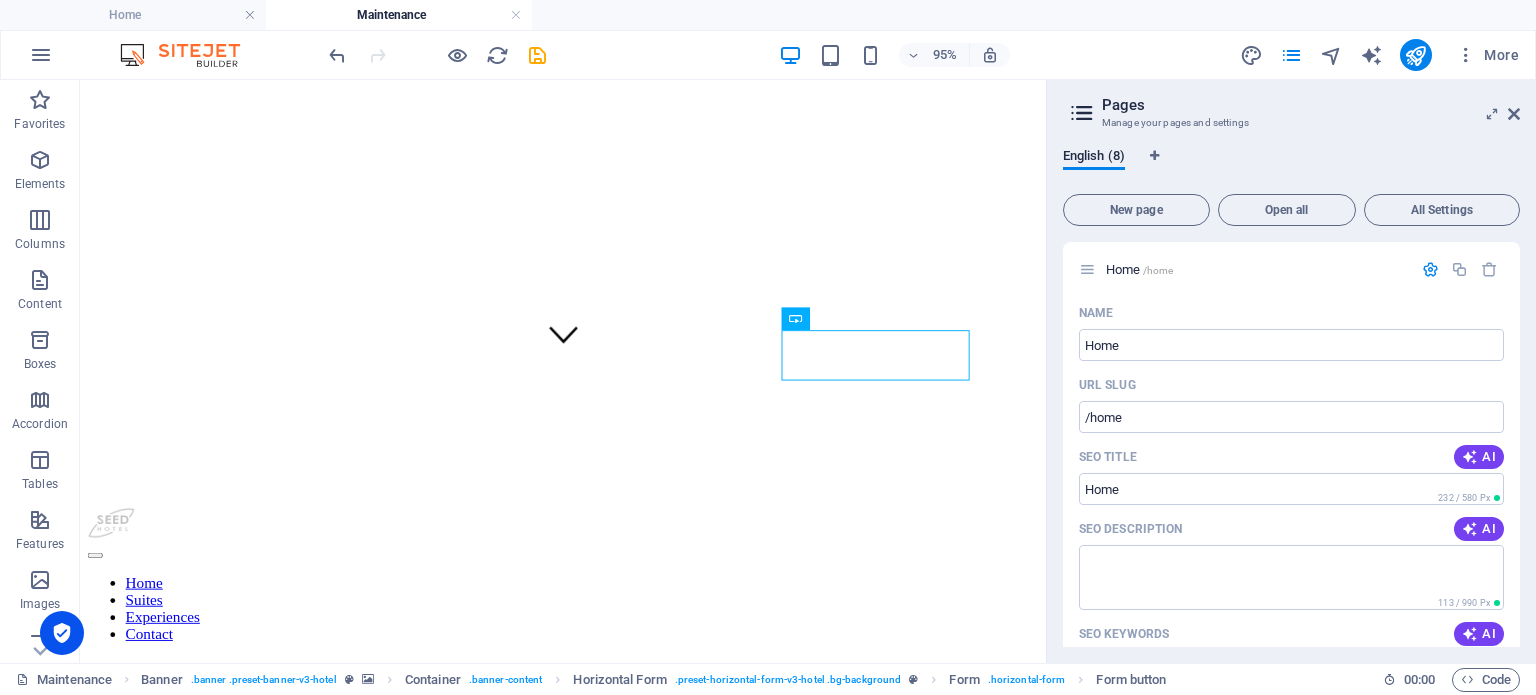 click on "Home /home Name Home ​ URL SLUG /home ​ SEO Title AI Home ​ 232 / 580 Px SEO Description AI ​ 113 / 990 Px SEO Keywords AI ​ Settings Menu Noindex Preview Mobile Desktop [DOMAIN_NAME] home Home - [DOMAIN_NAME] [DOMAIN_NAME] Meta tags ​ Preview Image (Open Graph) Drag files here, click to choose files or select files from Files or our free stock photos & videos More Settings Home / Name Home ​ URL SLUG / ​ SEO Title AI ​ 230 / 580 Px SEO Description AI ​ 113 / 990 Px SEO Keywords AI ​ Settings Menu Noindex Preview Mobile Desktop [DOMAIN_NAME] [DOMAIN_NAME] - [GEOGRAPHIC_DATA] [DOMAIN_NAME] Meta tags ​ Preview Image (Open Graph) Drag files here, click to choose files or select files from Files or our free stock photos & videos More Settings Suites /suites History /History Experiences /experiences Contact /contact Legal Notice /legal-notice Privacy /privacy" at bounding box center (1291, 444) 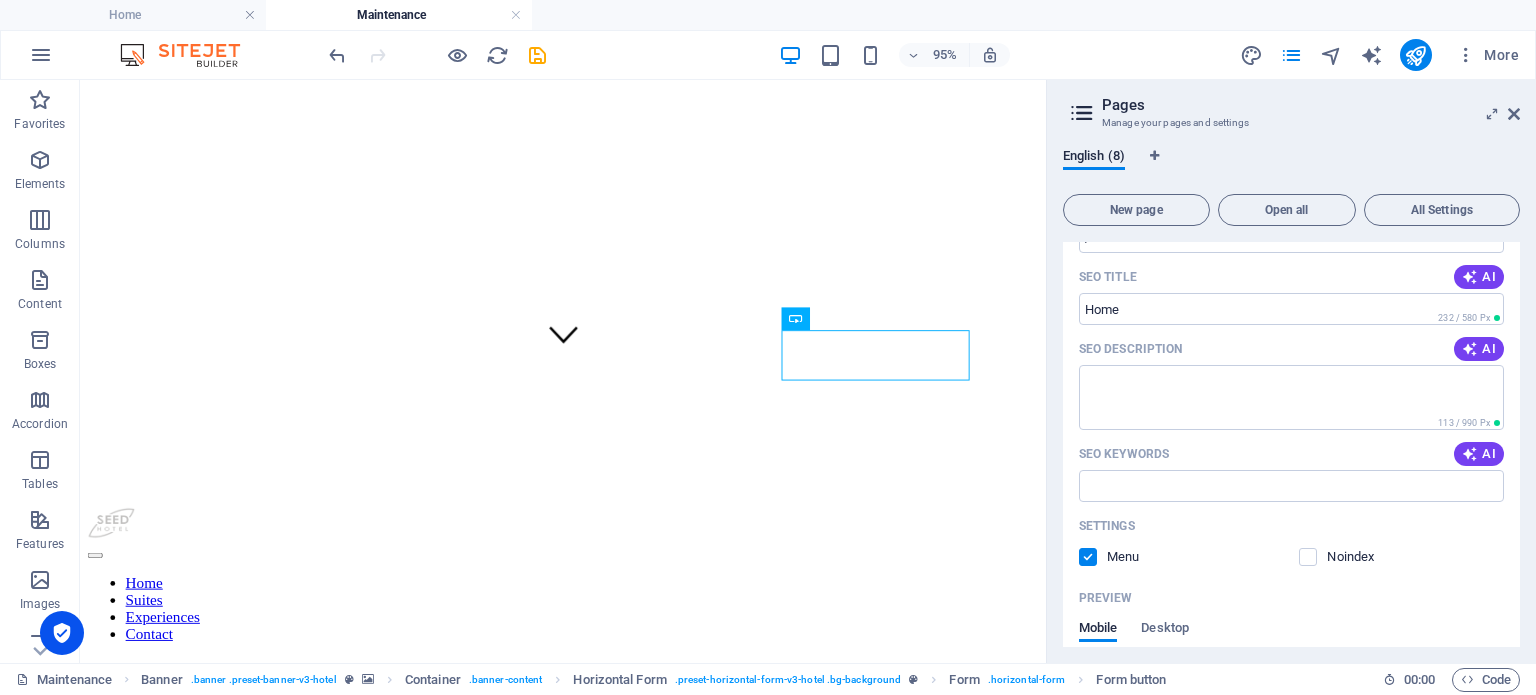 scroll, scrollTop: 185, scrollLeft: 0, axis: vertical 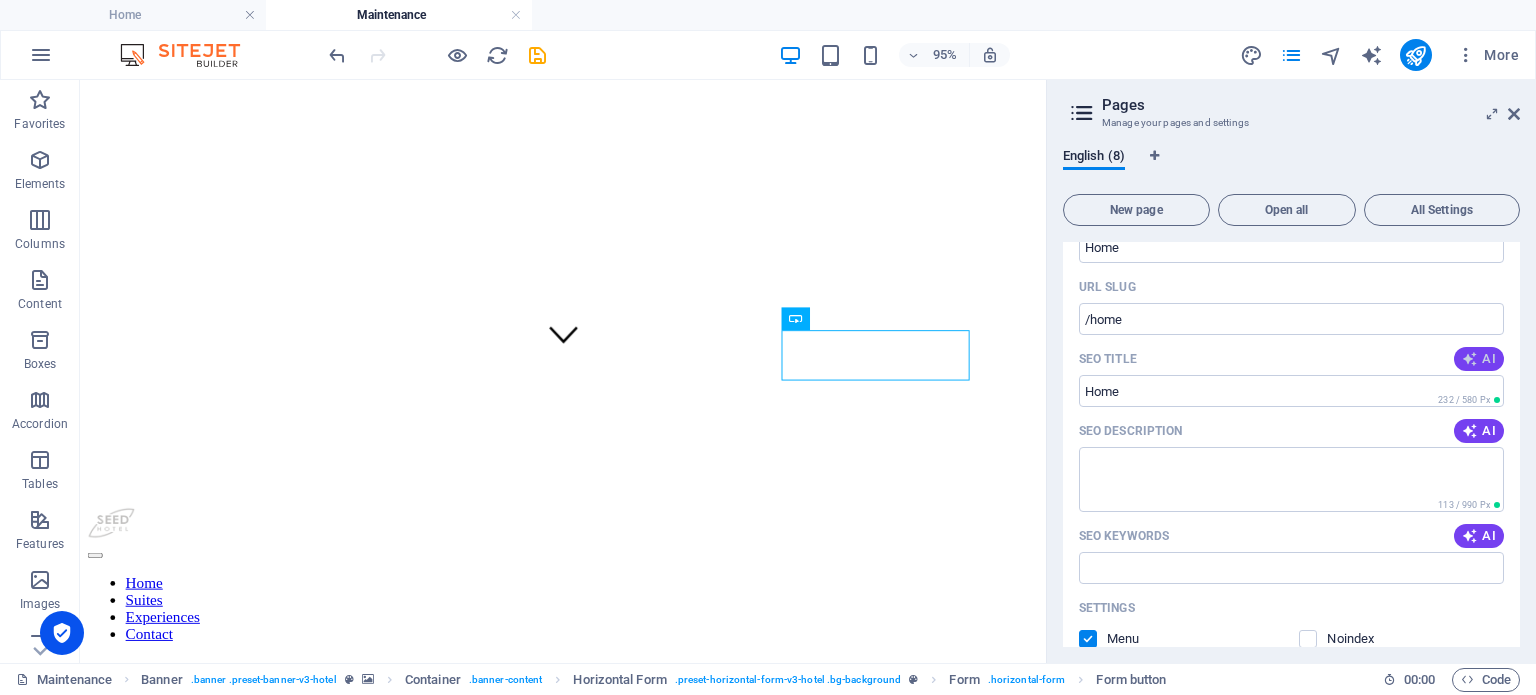 click at bounding box center (1470, 359) 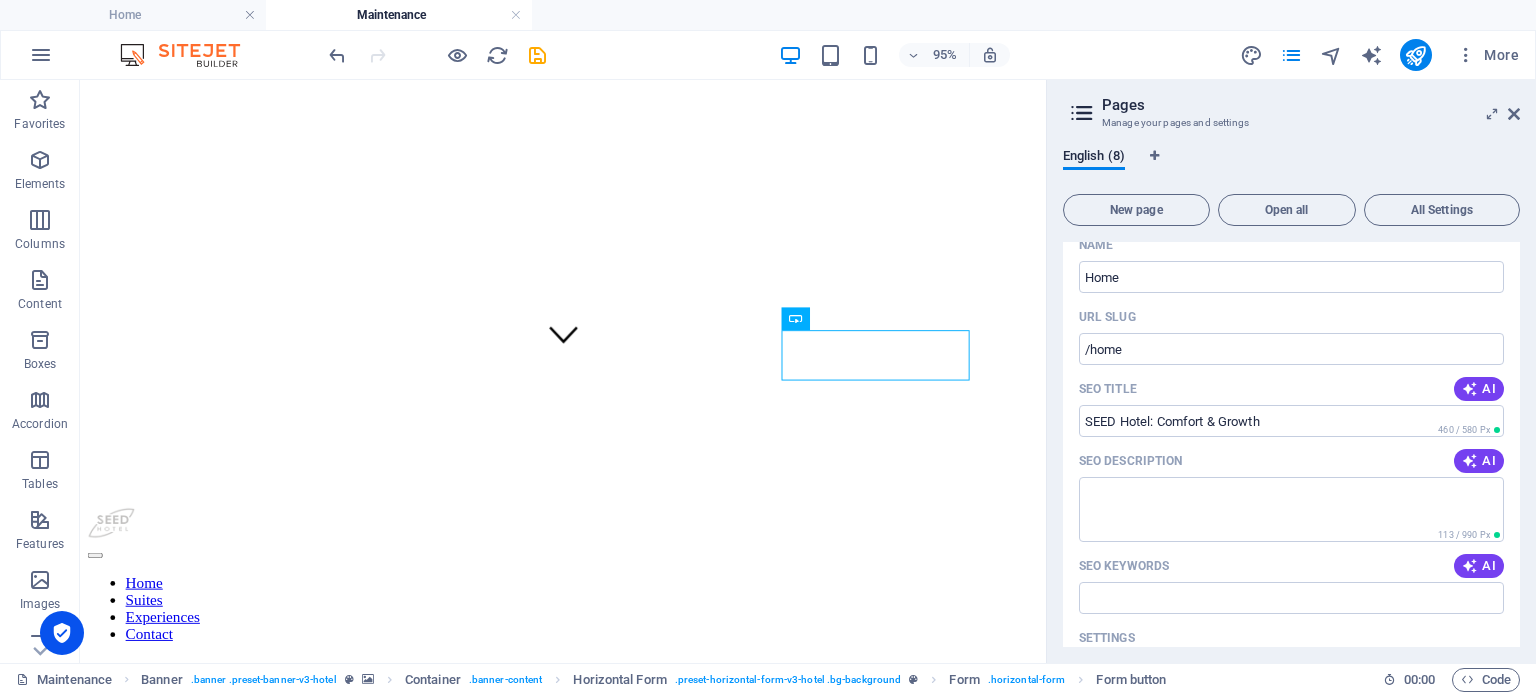 scroll, scrollTop: 60, scrollLeft: 0, axis: vertical 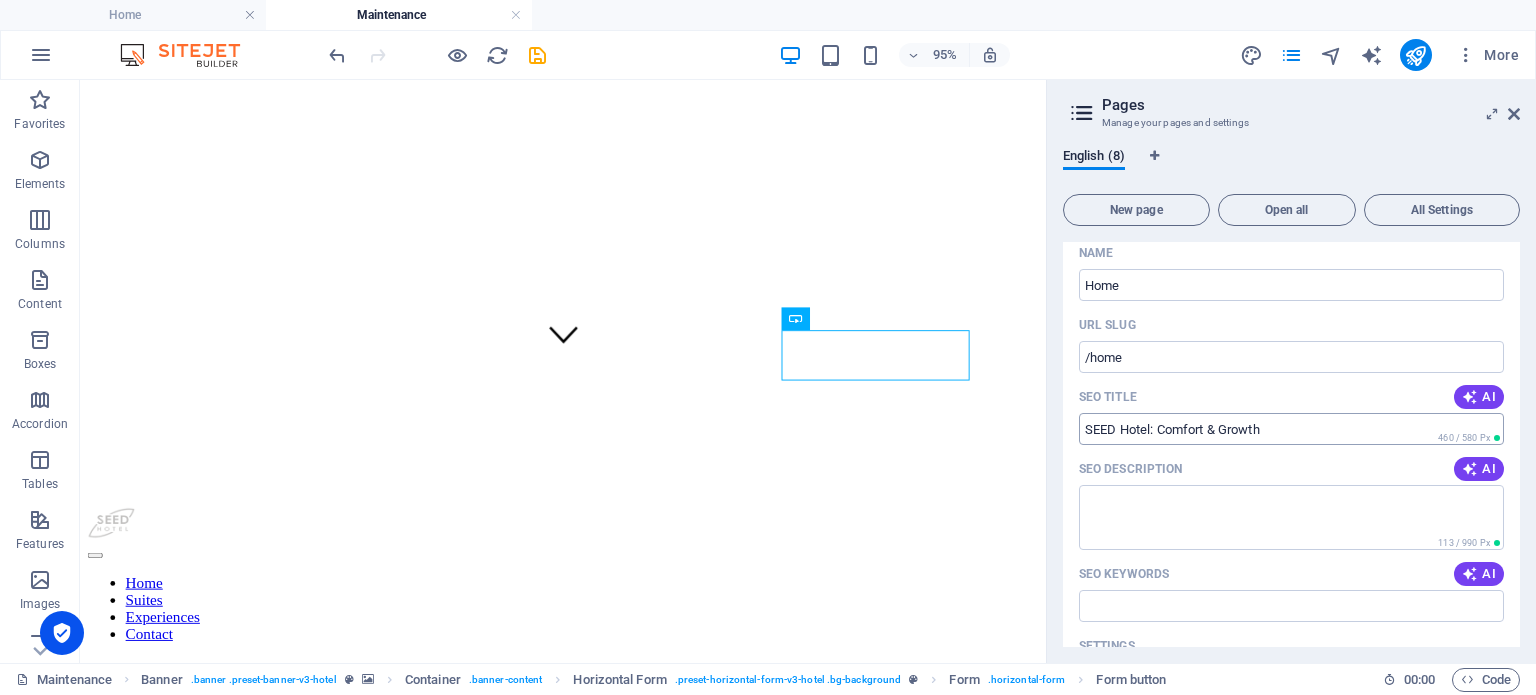 click on "SEED Hotel: Comfort & Growth" at bounding box center [1291, 429] 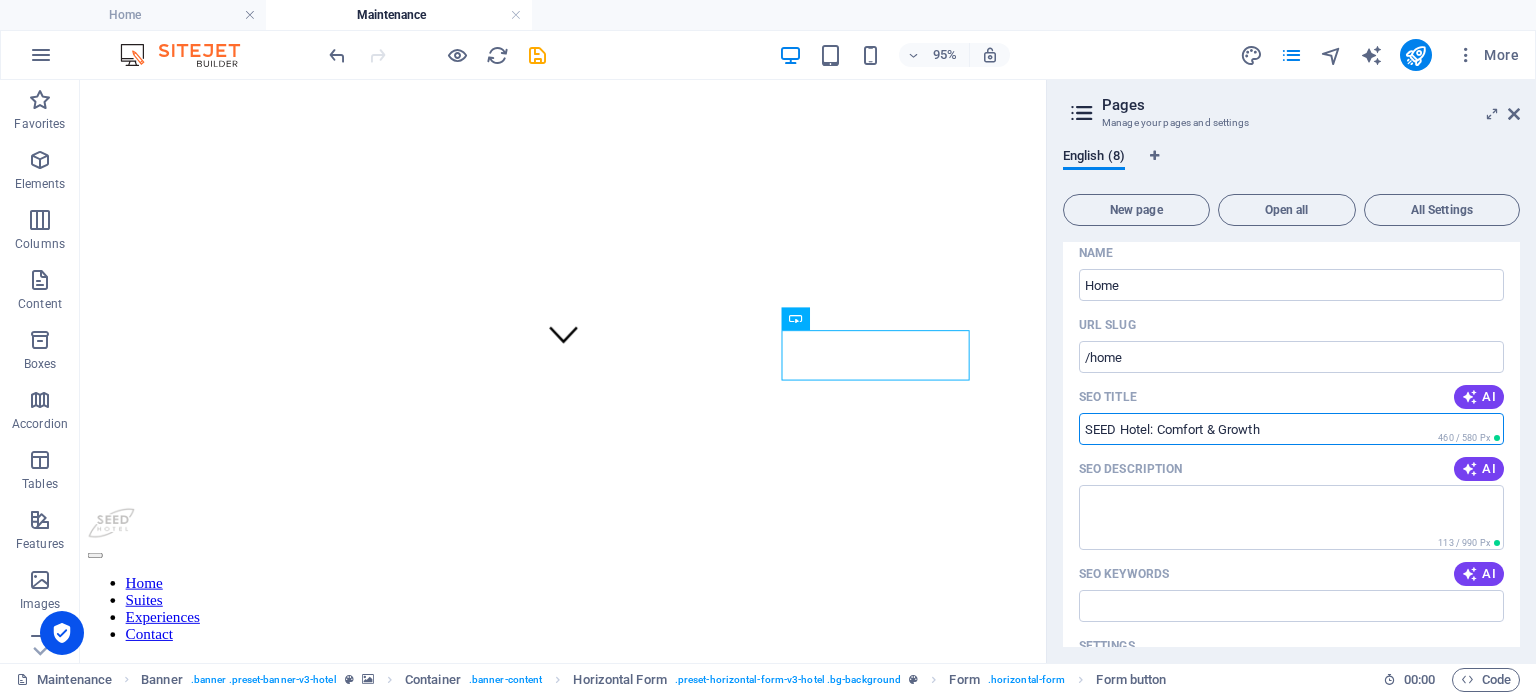 drag, startPoint x: 1436, startPoint y: 516, endPoint x: 1094, endPoint y: 447, distance: 348.8911 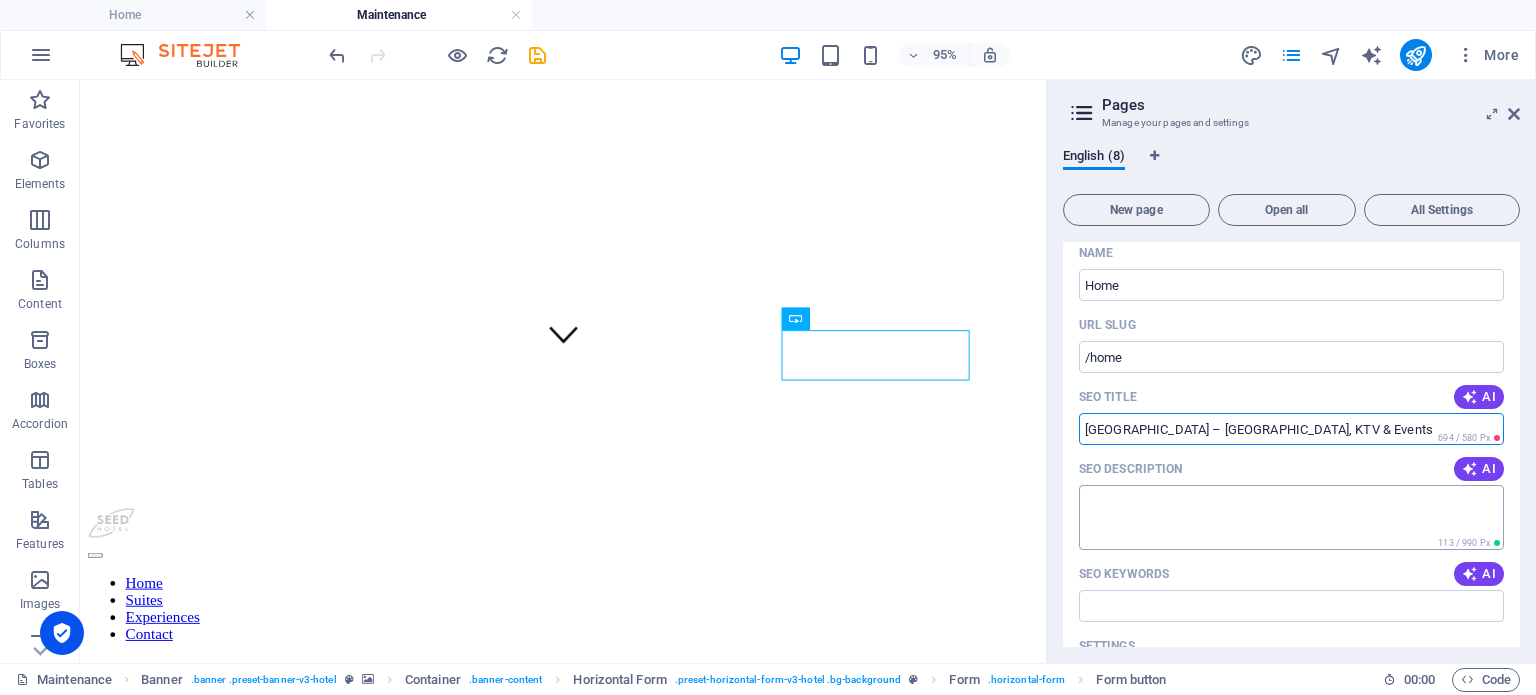 type on "[GEOGRAPHIC_DATA] – [GEOGRAPHIC_DATA], KTV & Events" 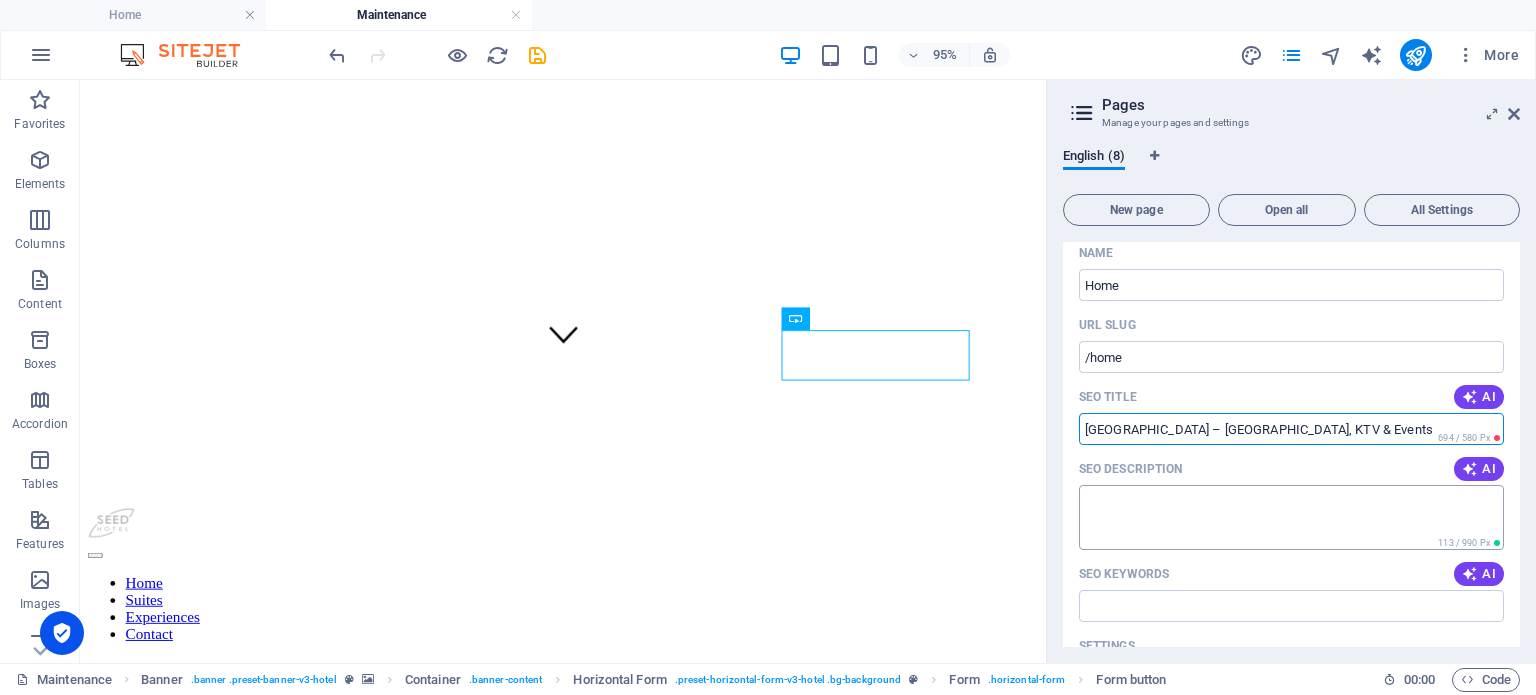 click on "SEO Description" at bounding box center (1291, 517) 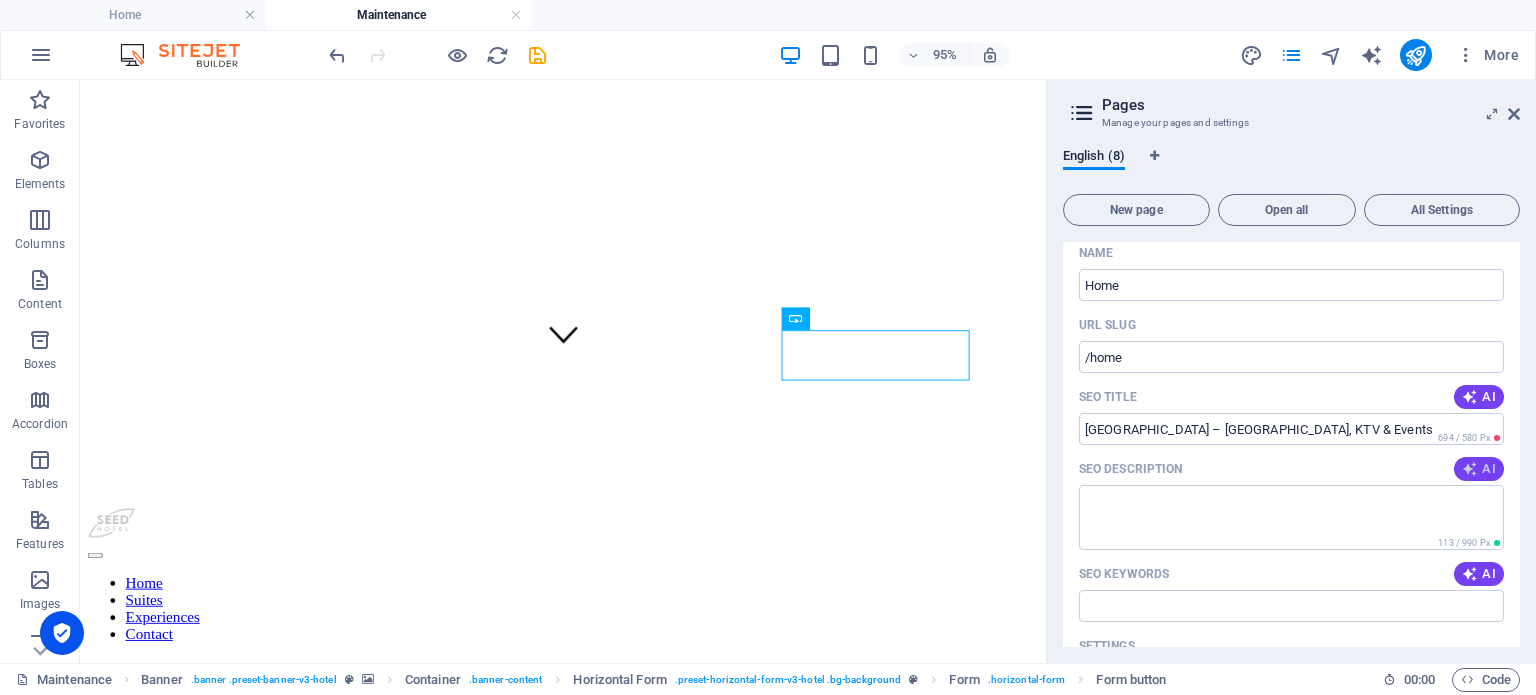 click on "AI" at bounding box center (1479, 469) 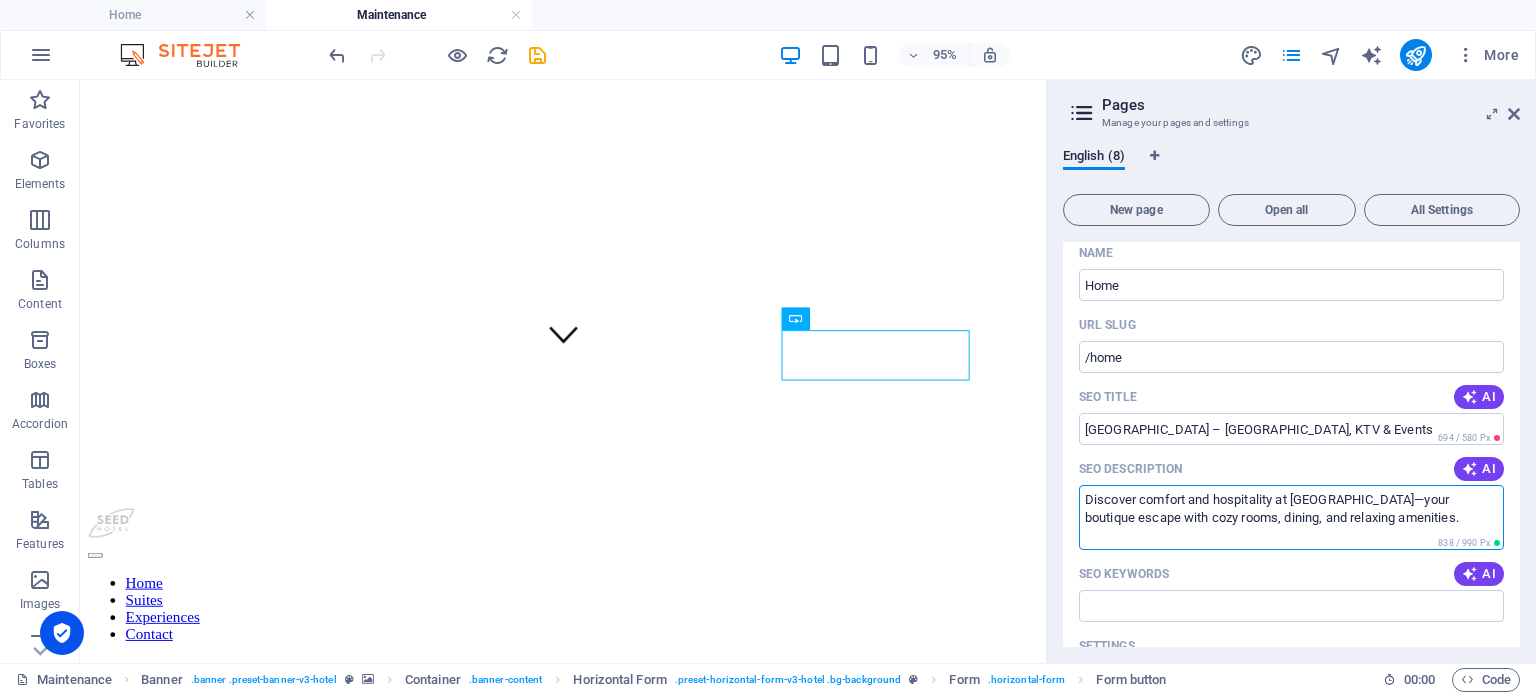 drag, startPoint x: 1471, startPoint y: 523, endPoint x: 1050, endPoint y: 474, distance: 423.84195 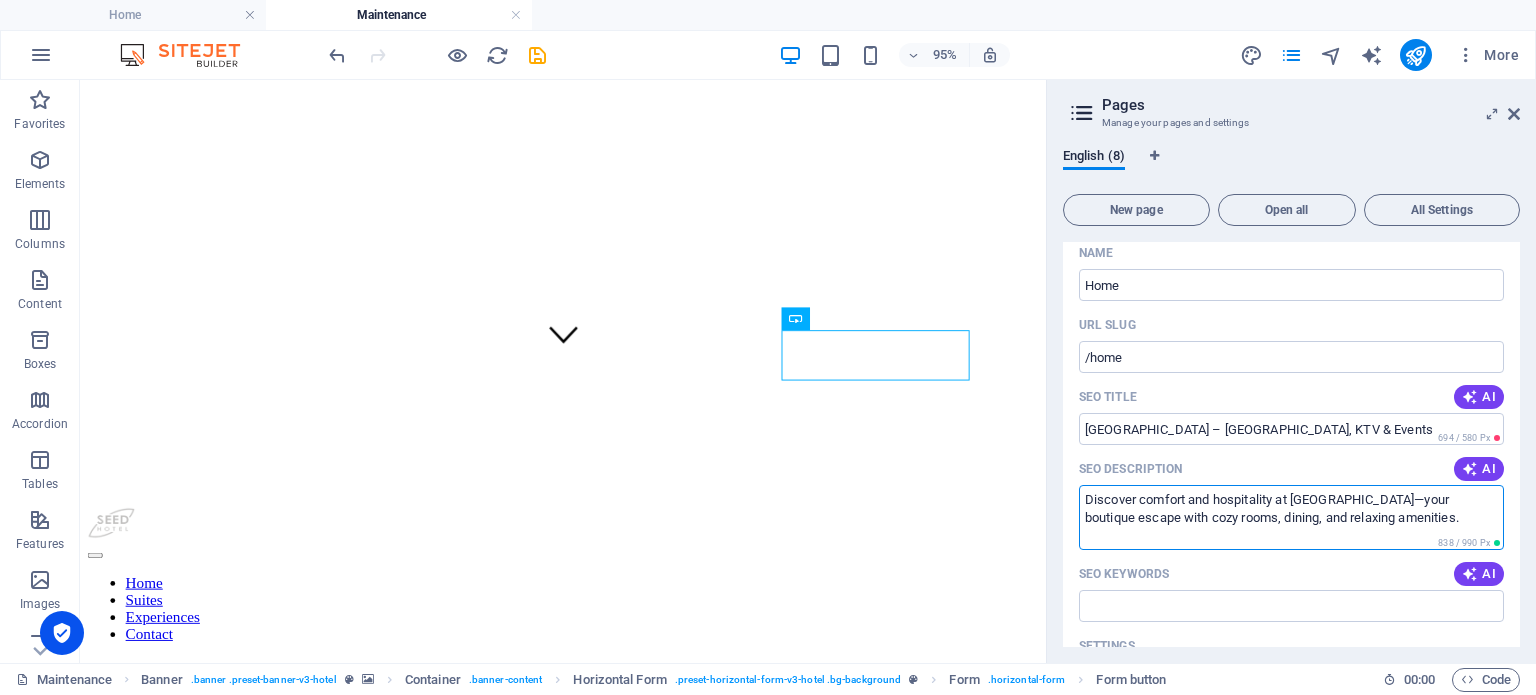 click on "Pages Manage your pages and settings English (8) New page Open all All Settings Home /home Name Home ​ URL SLUG /home ​ SEO Title AI [GEOGRAPHIC_DATA] – [GEOGRAPHIC_DATA], KTV & Events ​ 694 / 580 Px SEO Description AI Discover comfort and hospitality at [GEOGRAPHIC_DATA]—your boutique escape with cozy rooms, dining, and relaxing amenities. ​ 838 / 990 Px SEO Keywords AI ​ Settings Menu Noindex Preview Mobile Desktop [DOMAIN_NAME] home SEED Hotel Tuguegarao – [GEOGRAPHIC_DATA], KTV & Events - [DOMAIN_NAME] Discover comfort and hospitality at [GEOGRAPHIC_DATA]—your boutique escape with cozy rooms, dining, and relaxing amenities. Meta tags ​ Preview Image (Open Graph) Drag files here, click to choose files or select files from Files or our free stock photos & videos More Settings Home / Name Home ​ URL SLUG / ​ SEO Title AI ​ 230 / 580 Px SEO Description AI ​ 113 / 990 Px SEO Keywords AI ​ Settings Menu Noindex Preview Mobile Desktop [DOMAIN_NAME] [DOMAIN_NAME] ​" at bounding box center (1291, 371) 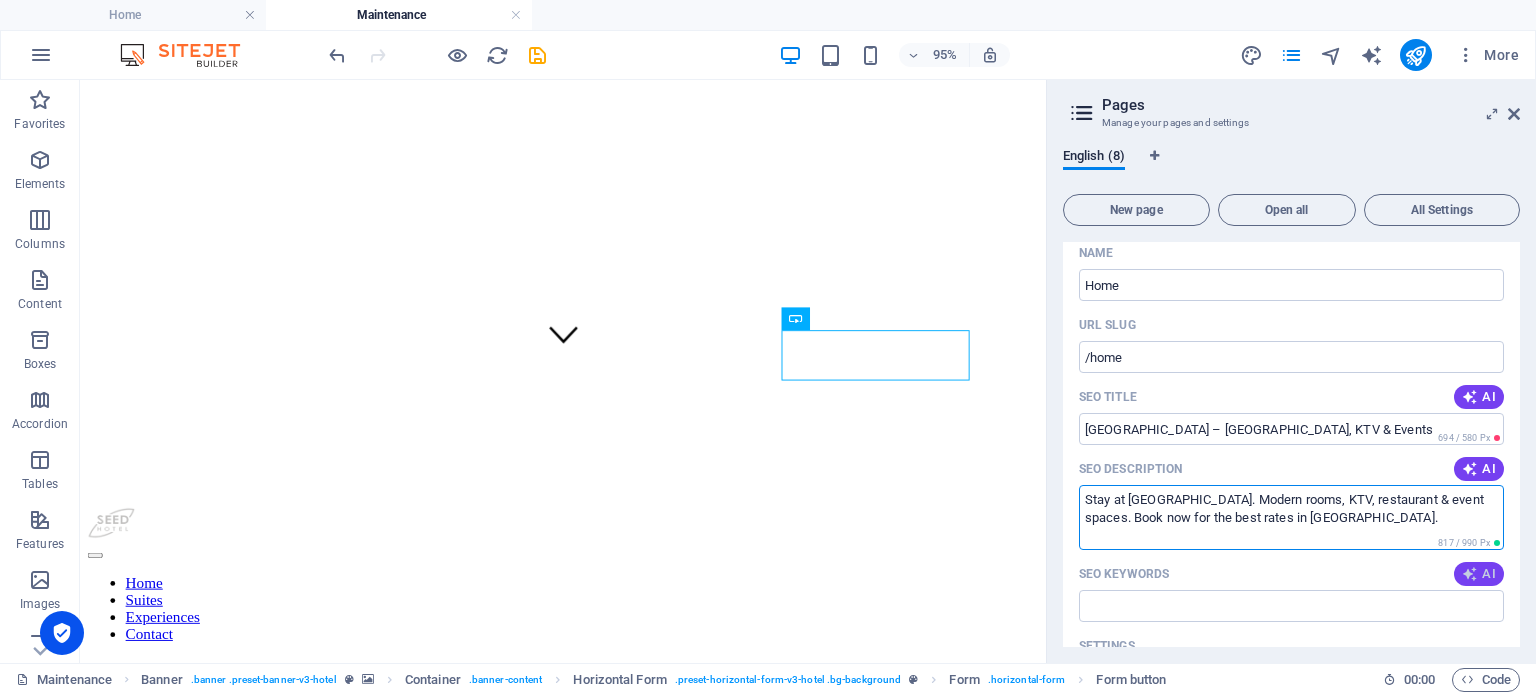 type on "Stay at [GEOGRAPHIC_DATA]. Modern rooms, KTV, restaurant & event spaces. Book now for the best rates in [GEOGRAPHIC_DATA]." 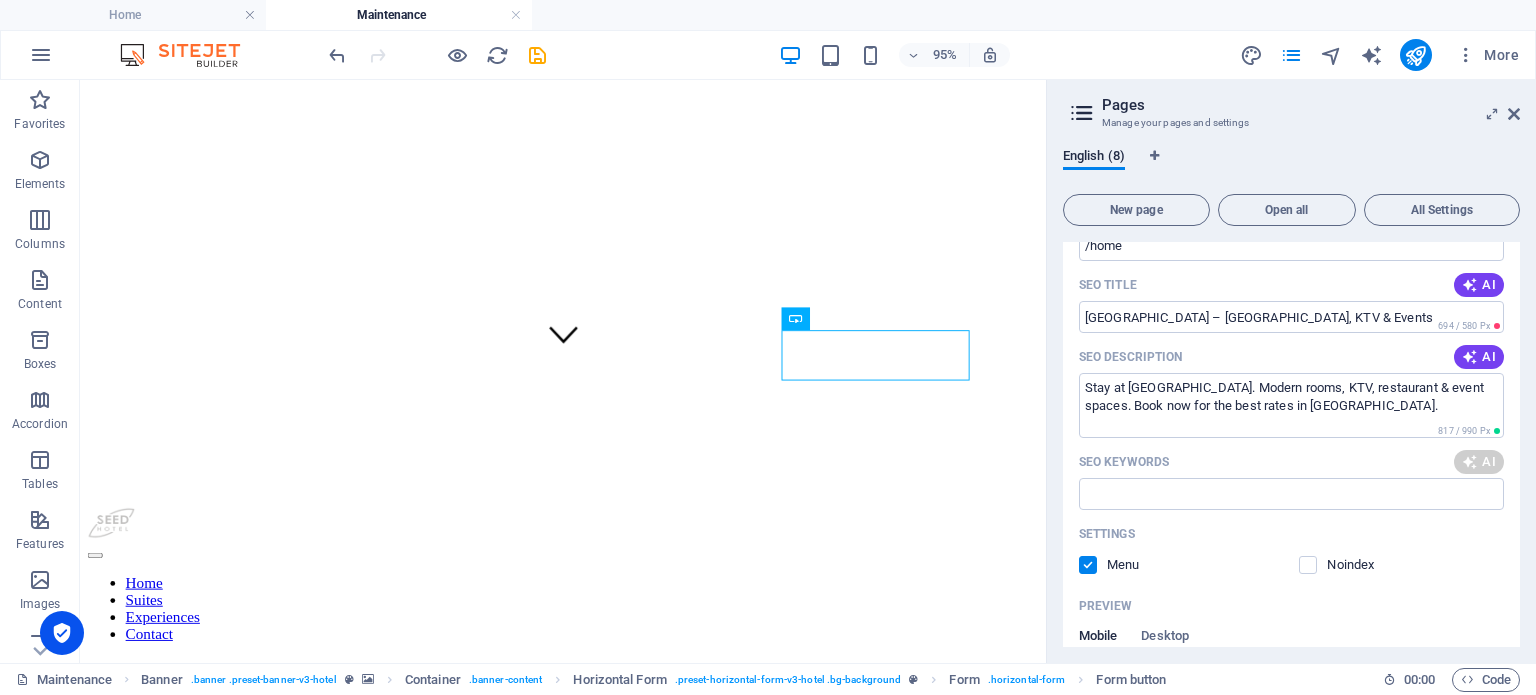 scroll, scrollTop: 185, scrollLeft: 0, axis: vertical 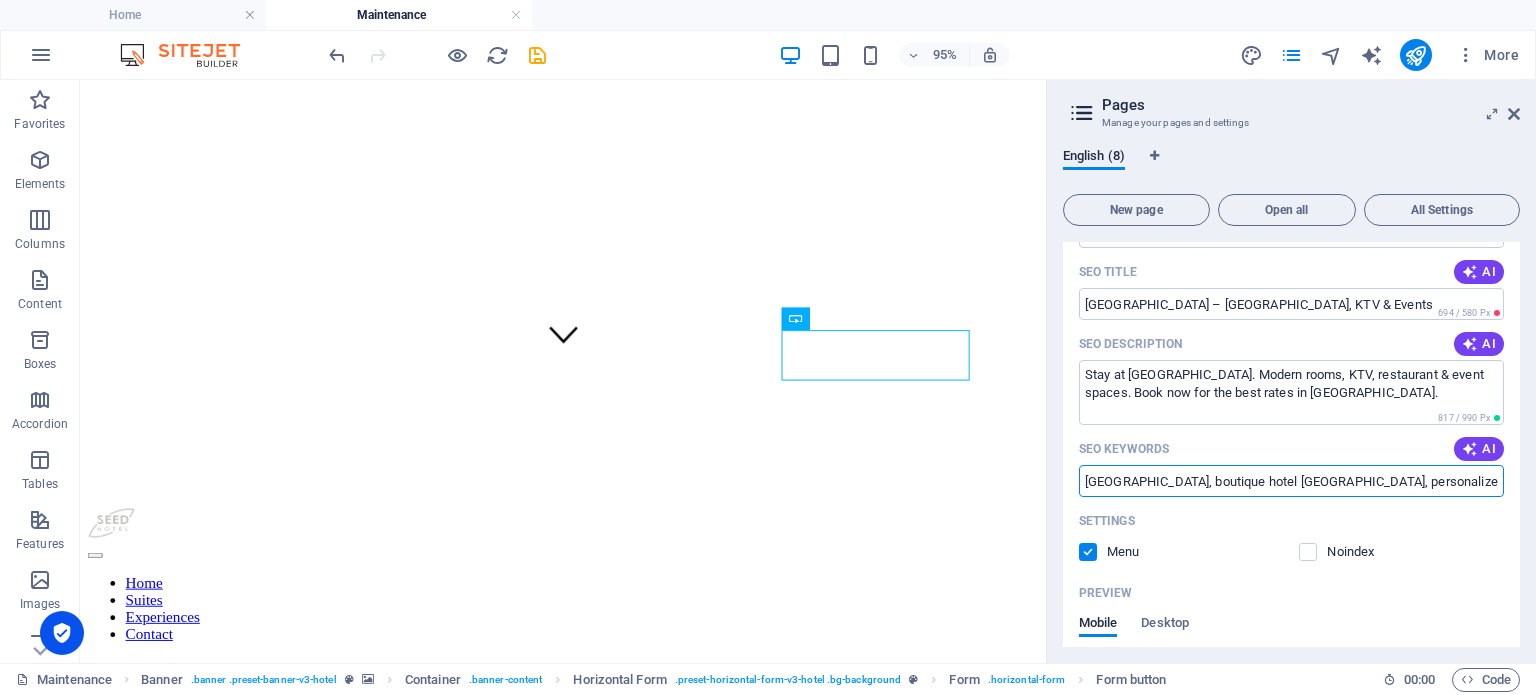 click on "[GEOGRAPHIC_DATA], boutique hotel [GEOGRAPHIC_DATA], personalized hospitality [GEOGRAPHIC_DATA], comfortable accommodations [GEOGRAPHIC_DATA], dining and entertainment [GEOGRAPHIC_DATA], [GEOGRAPHIC_DATA] [GEOGRAPHIC_DATA]" at bounding box center [1291, 481] 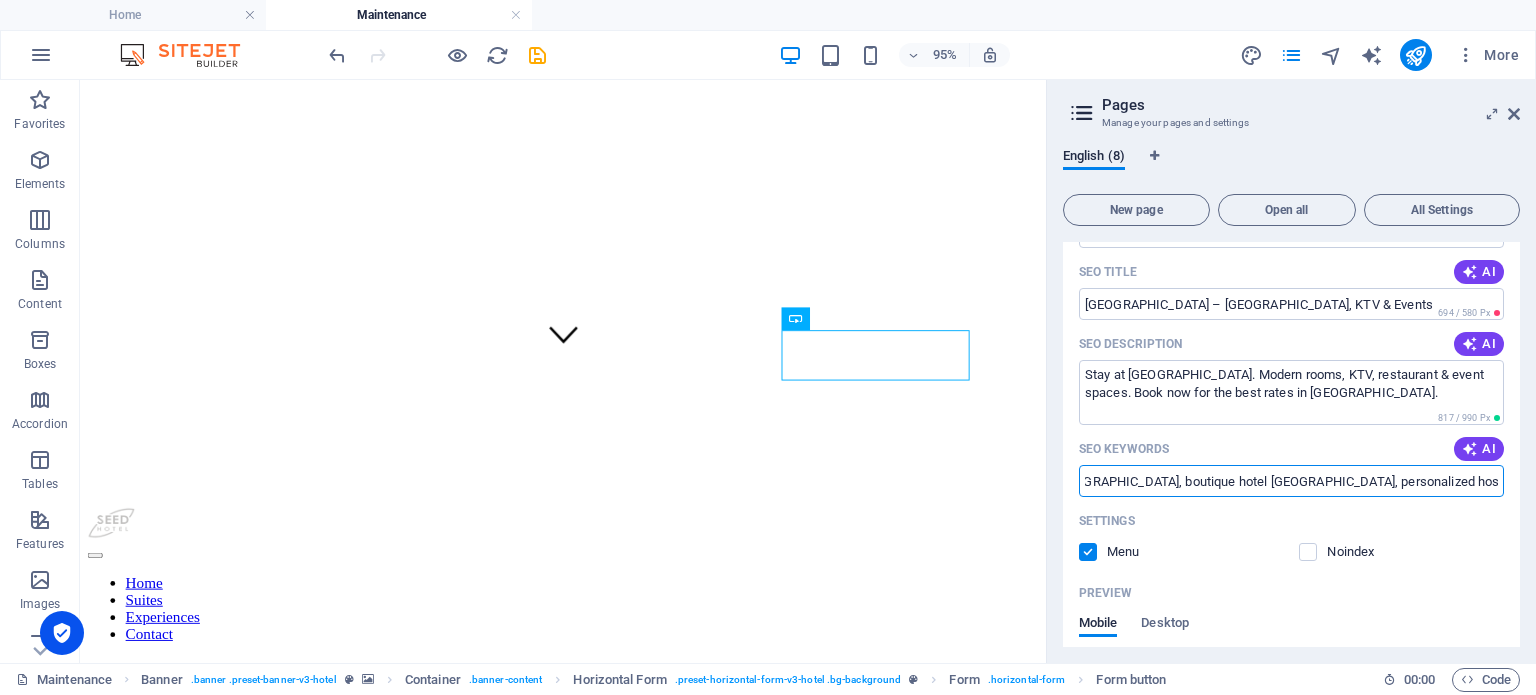 scroll, scrollTop: 0, scrollLeft: 0, axis: both 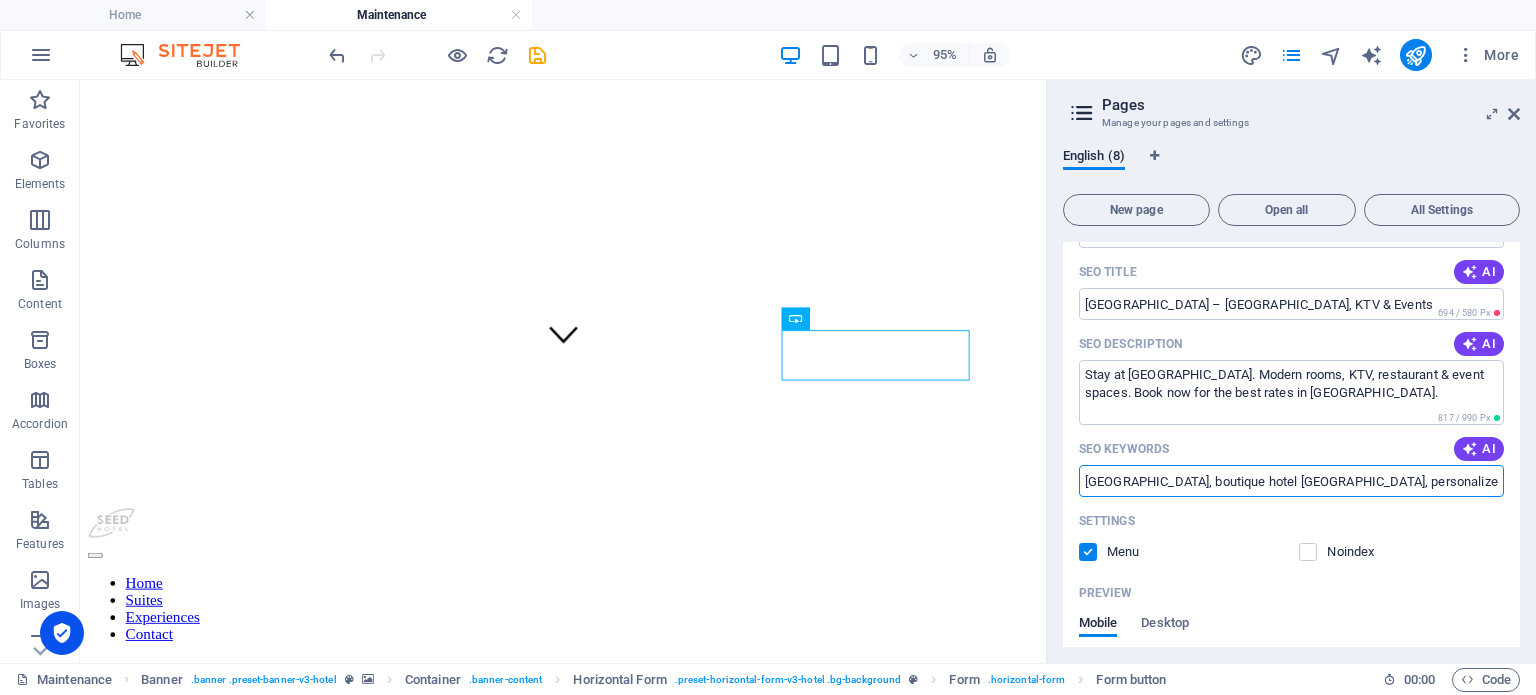 click on "[GEOGRAPHIC_DATA], boutique hotel [GEOGRAPHIC_DATA], personalized hospitality [GEOGRAPHIC_DATA], comfortable accommodations [GEOGRAPHIC_DATA], dining and entertainment [GEOGRAPHIC_DATA], [GEOGRAPHIC_DATA] [GEOGRAPHIC_DATA]" at bounding box center [1291, 481] 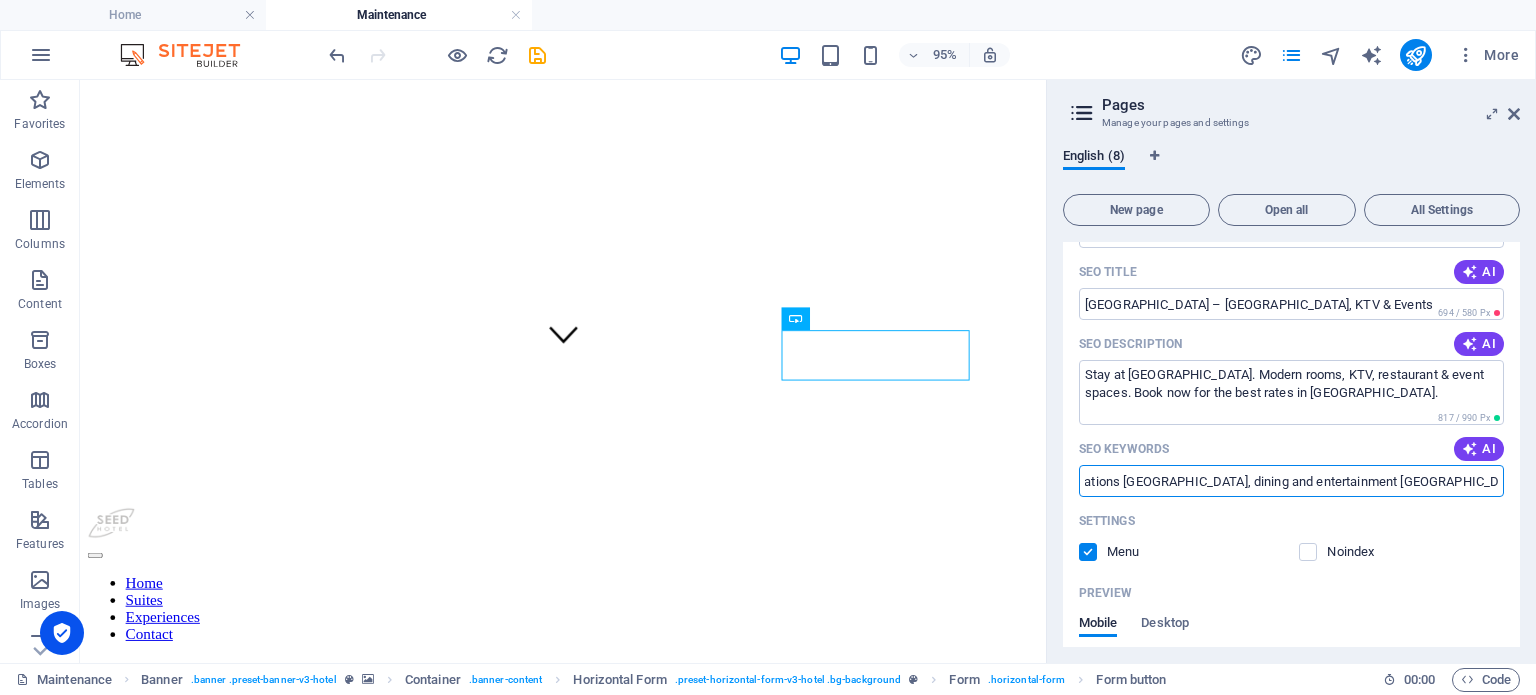 scroll, scrollTop: 0, scrollLeft: 760, axis: horizontal 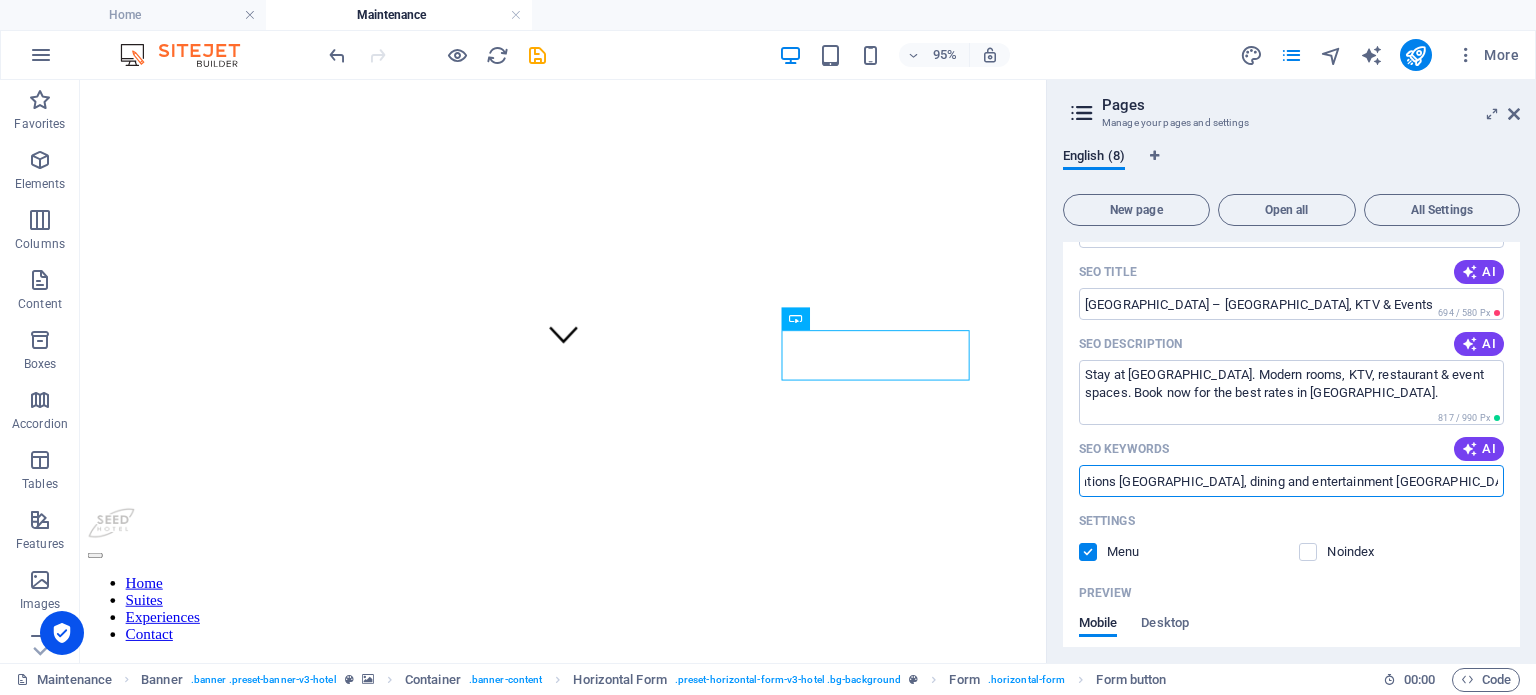 paste on "hotel in [GEOGRAPHIC_DATA]" 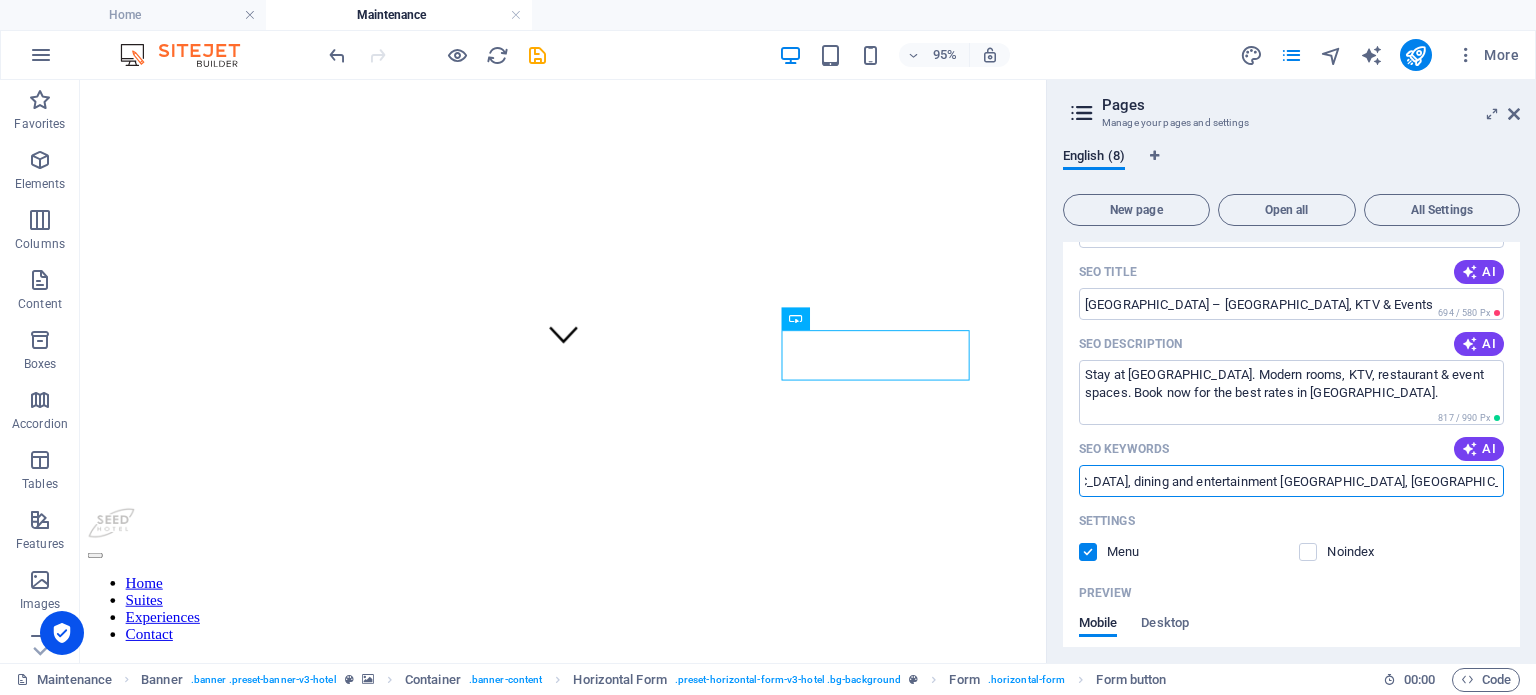 scroll, scrollTop: 0, scrollLeft: 760, axis: horizontal 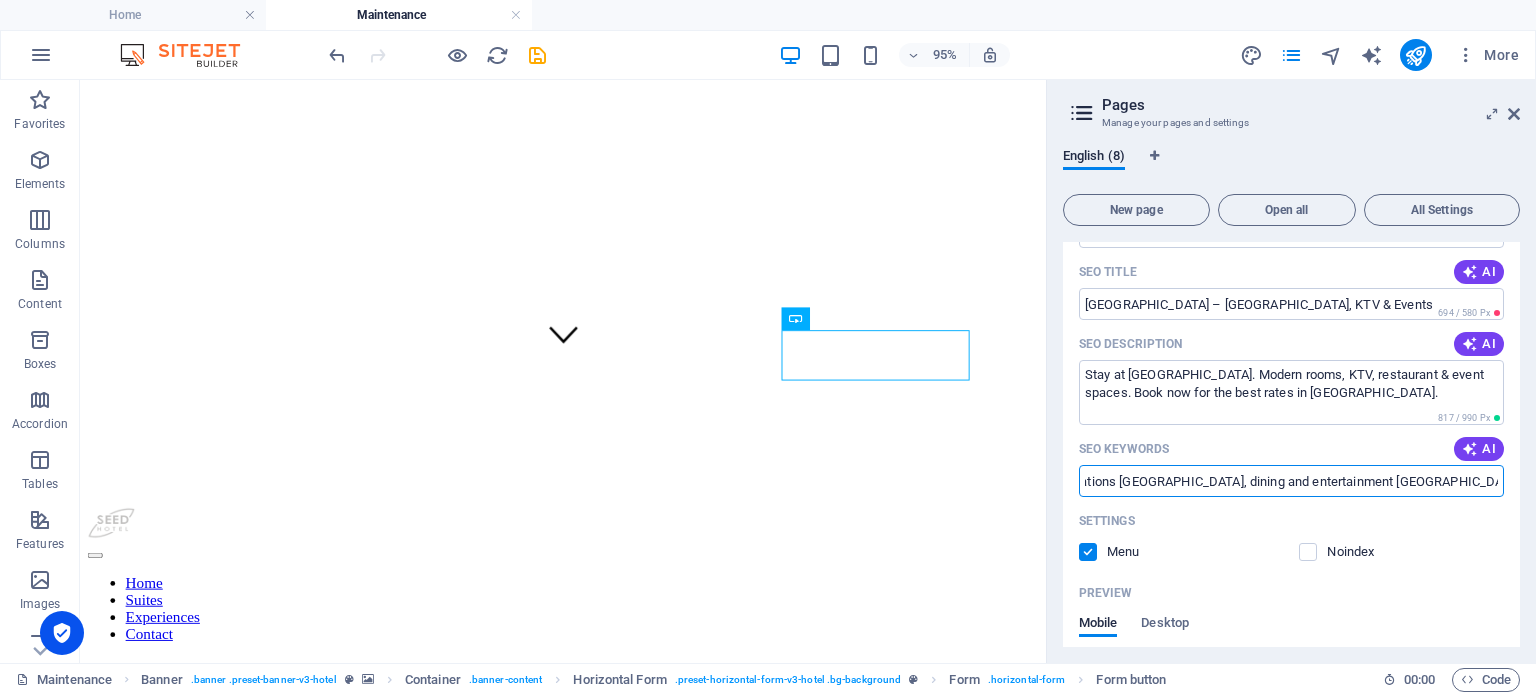 click on "[GEOGRAPHIC_DATA], boutique hotel [GEOGRAPHIC_DATA], personalized hospitality [GEOGRAPHIC_DATA], comfortable accommodations [GEOGRAPHIC_DATA], dining and entertainment [GEOGRAPHIC_DATA], [GEOGRAPHIC_DATA] [GEOGRAPHIC_DATA], hotel in [GEOGRAPHIC_DATA]" at bounding box center [1291, 481] 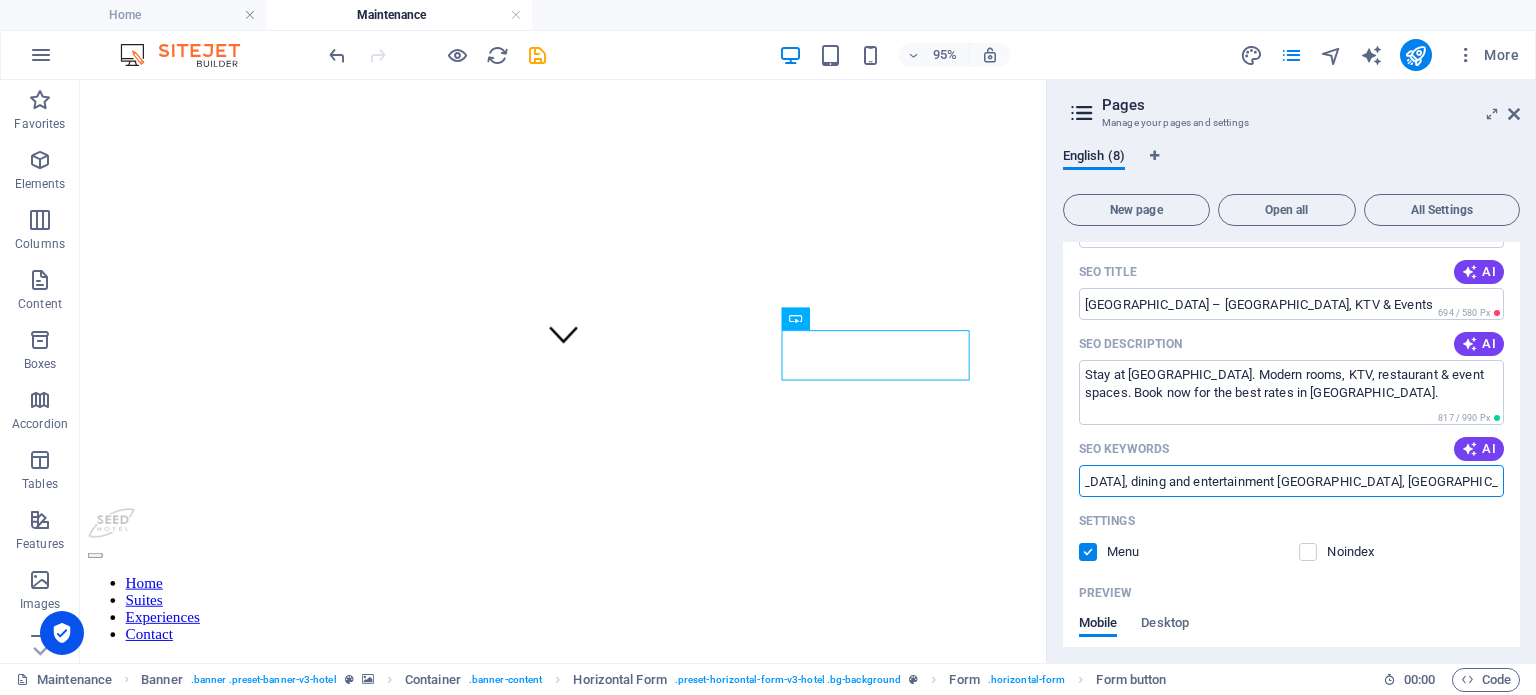 scroll, scrollTop: 0, scrollLeft: 883, axis: horizontal 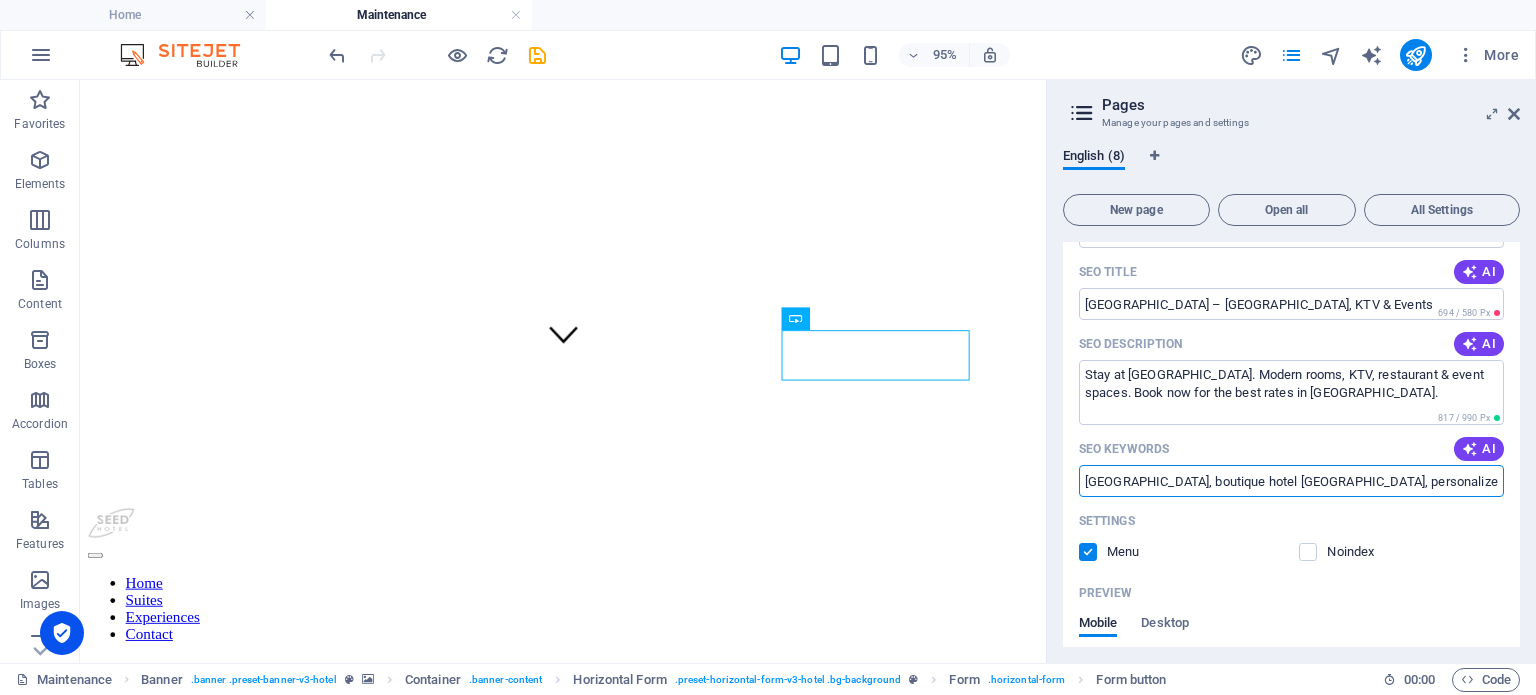 click on "[GEOGRAPHIC_DATA], boutique hotel [GEOGRAPHIC_DATA], personalized hospitality [GEOGRAPHIC_DATA], comfortable accommodations [GEOGRAPHIC_DATA], dining and entertainment [GEOGRAPHIC_DATA], [GEOGRAPHIC_DATA] [GEOGRAPHIC_DATA], hotel in [GEOGRAPHIC_DATA]," at bounding box center [1291, 481] 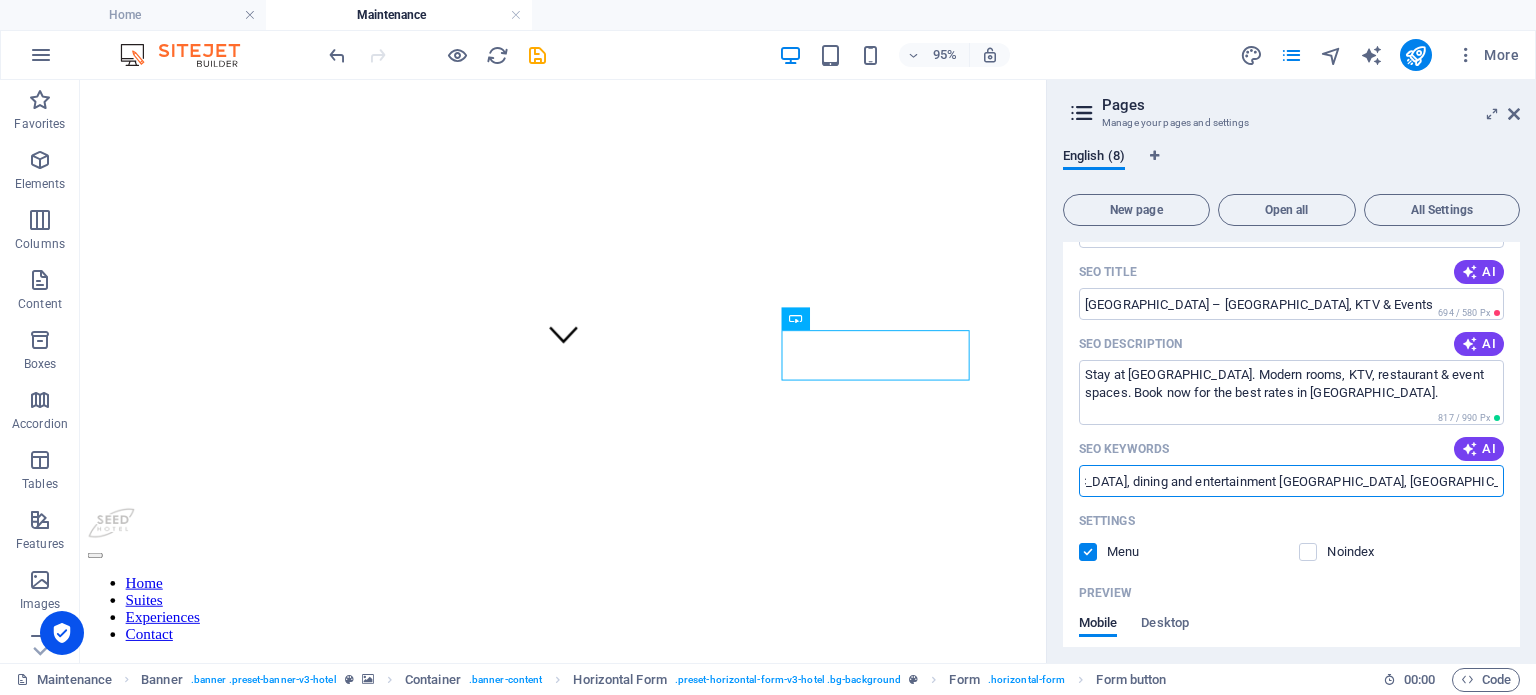 scroll, scrollTop: 0, scrollLeft: 883, axis: horizontal 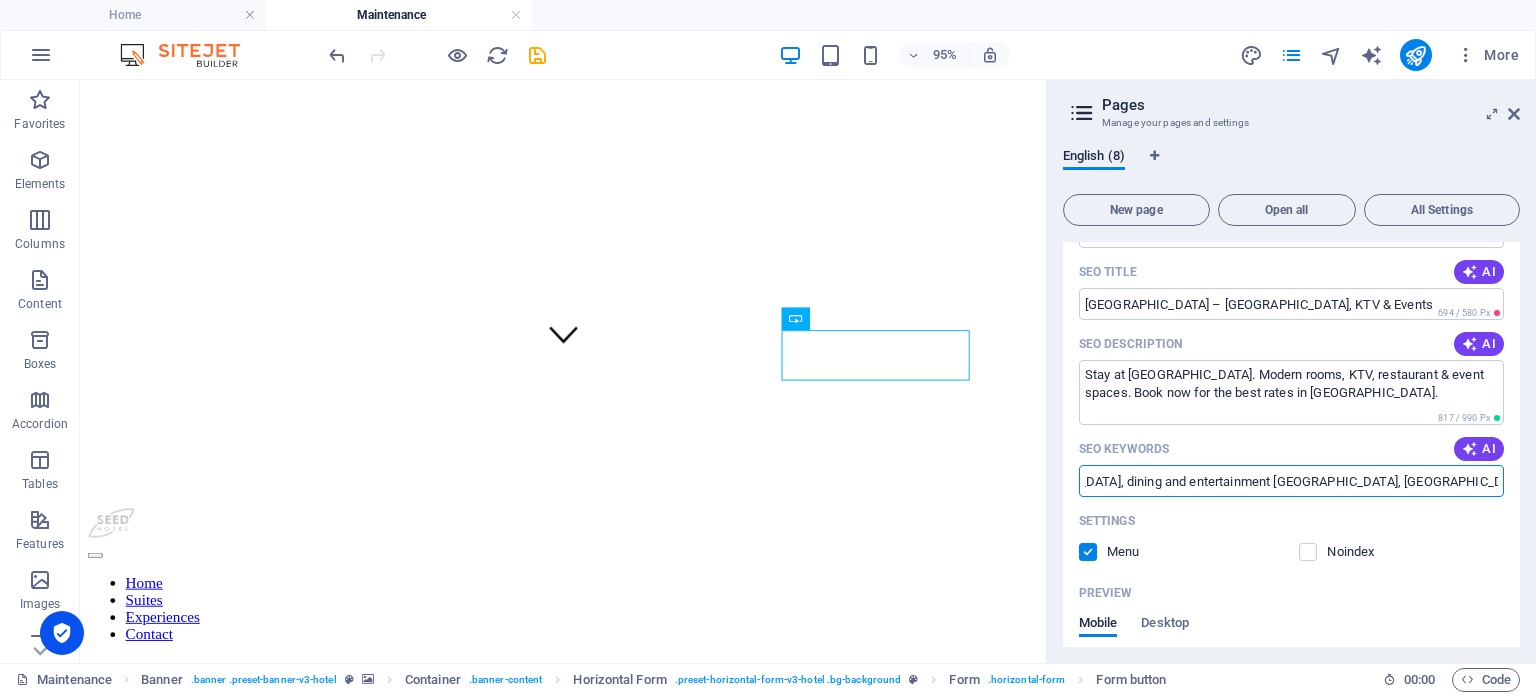 paste on "KTV Tuguegarao" 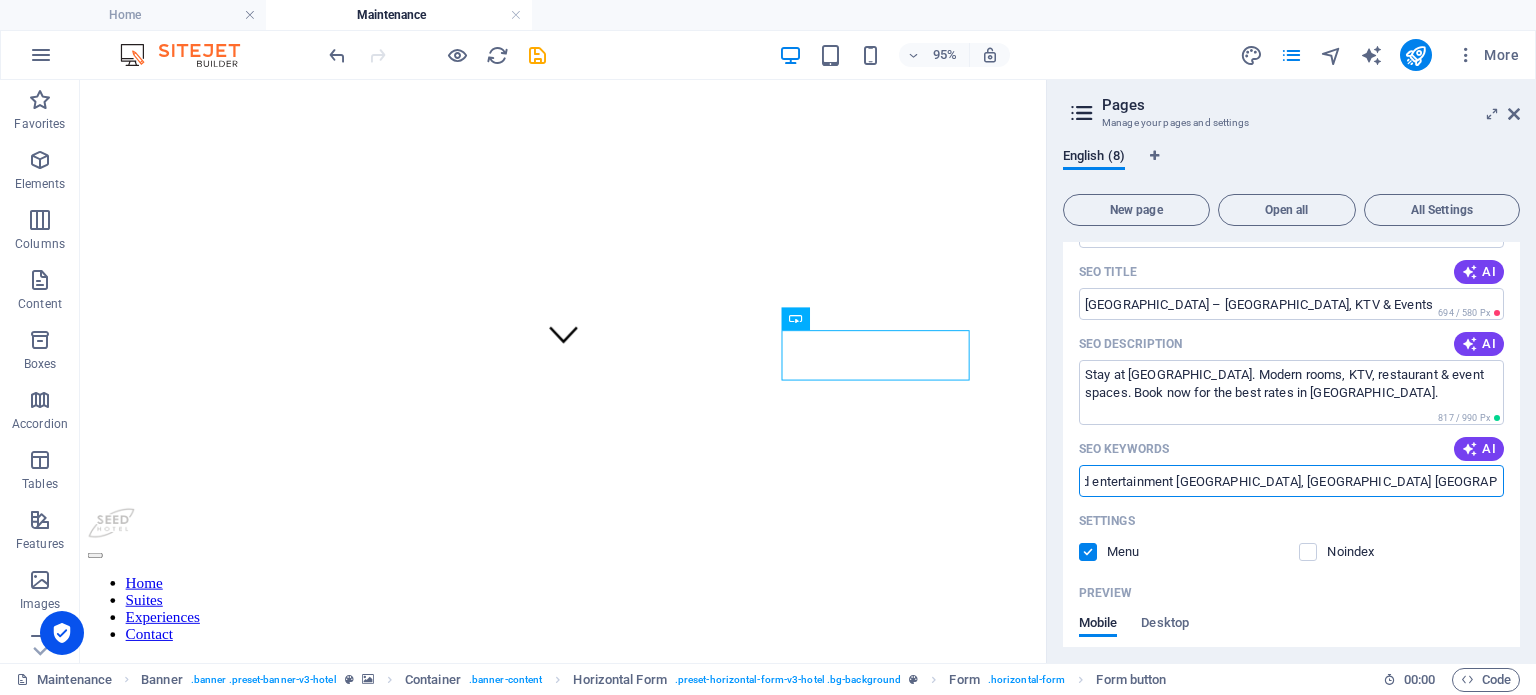 scroll, scrollTop: 0, scrollLeft: 883, axis: horizontal 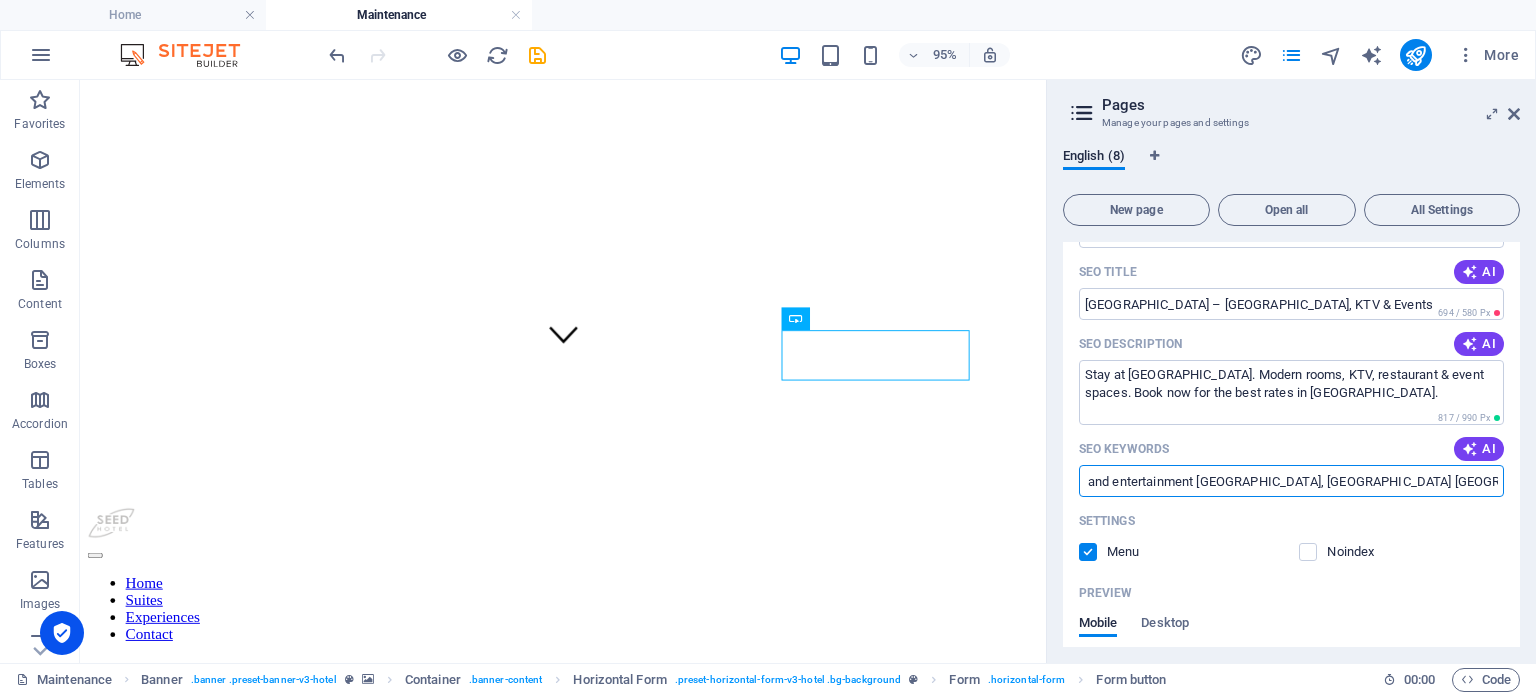click on "[GEOGRAPHIC_DATA], boutique hotel [GEOGRAPHIC_DATA], personalized hospitality [GEOGRAPHIC_DATA], comfortable accommodations [GEOGRAPHIC_DATA], dining and entertainment [GEOGRAPHIC_DATA], [GEOGRAPHIC_DATA] [GEOGRAPHIC_DATA], hotel in [GEOGRAPHIC_DATA], [GEOGRAPHIC_DATA]" at bounding box center [1291, 481] 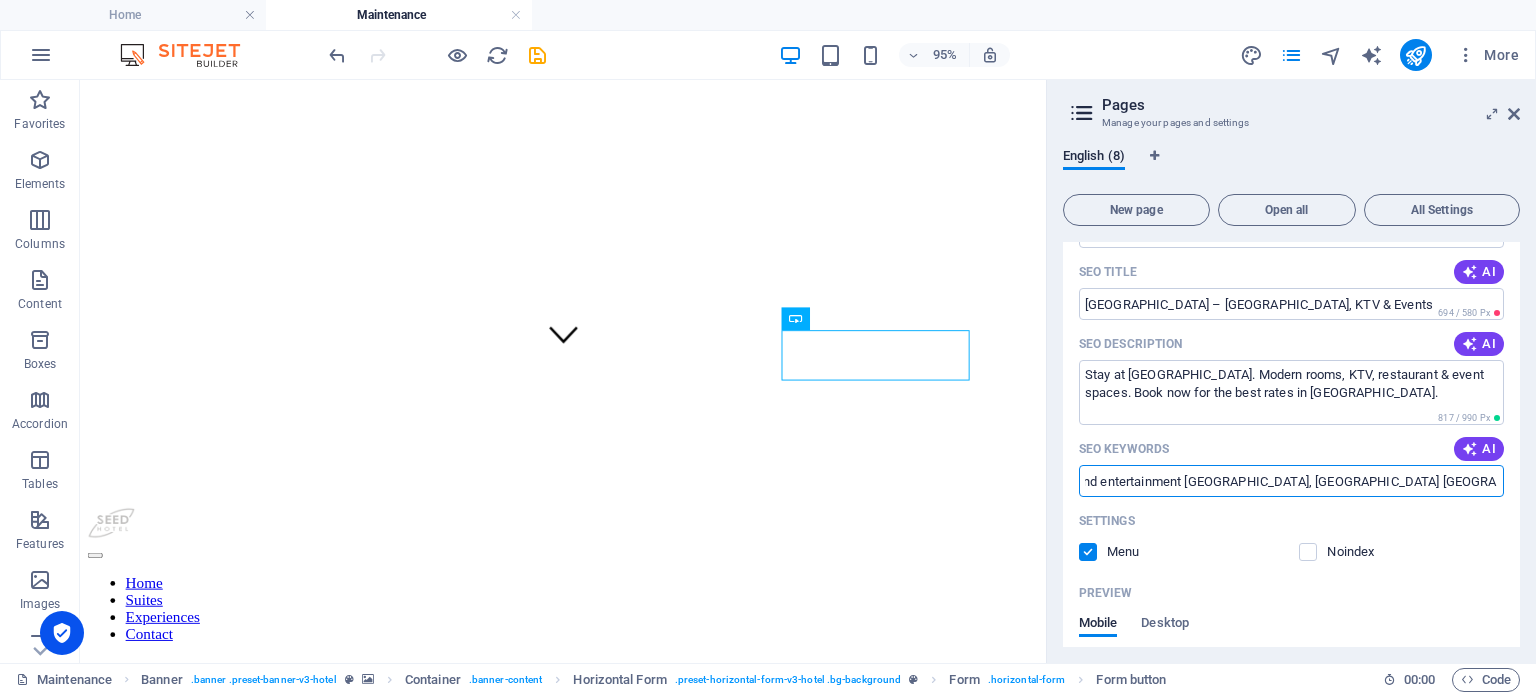 click on "[GEOGRAPHIC_DATA], boutique hotel [GEOGRAPHIC_DATA], personalized hospitality [GEOGRAPHIC_DATA], comfortable accommodations [GEOGRAPHIC_DATA], dining and entertainment [GEOGRAPHIC_DATA], [GEOGRAPHIC_DATA] [GEOGRAPHIC_DATA], hotel in [GEOGRAPHIC_DATA], [GEOGRAPHIC_DATA]" at bounding box center (1291, 481) 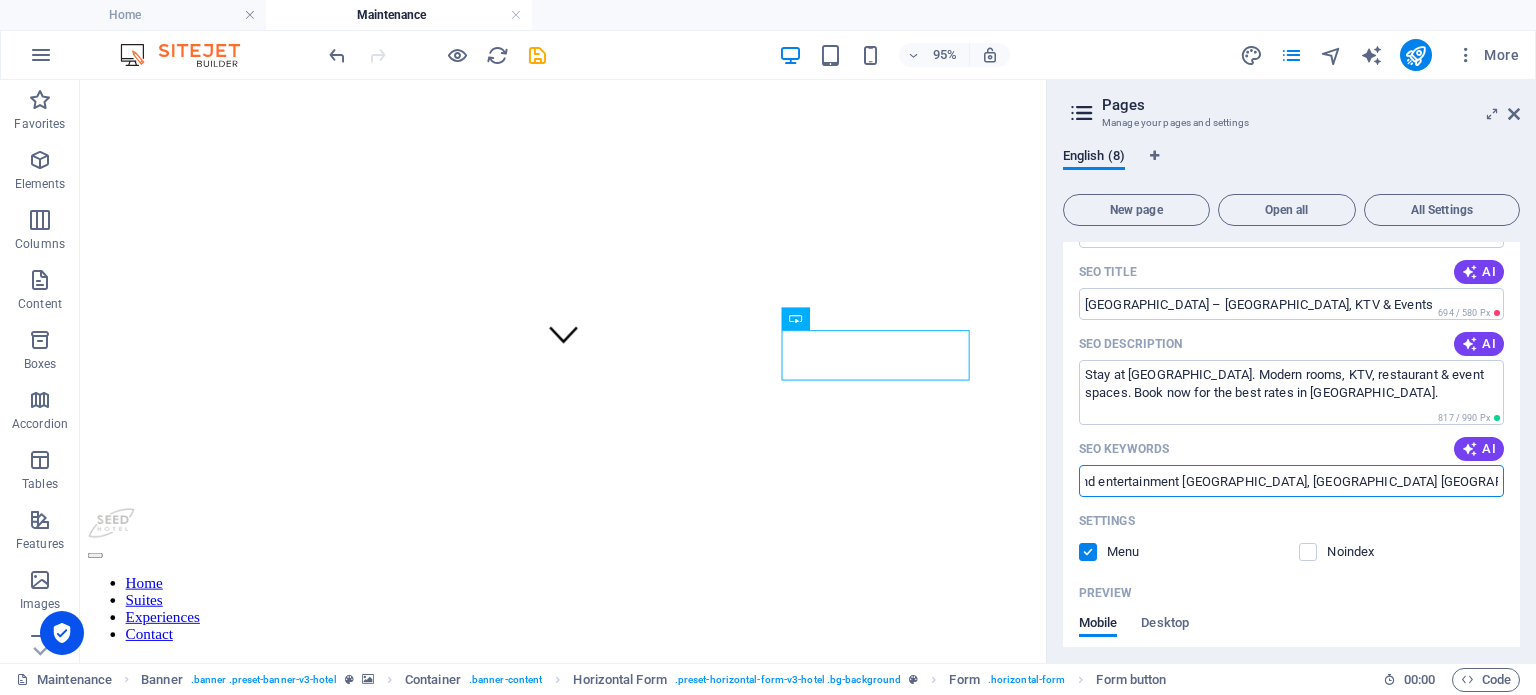 scroll, scrollTop: 0, scrollLeft: 980, axis: horizontal 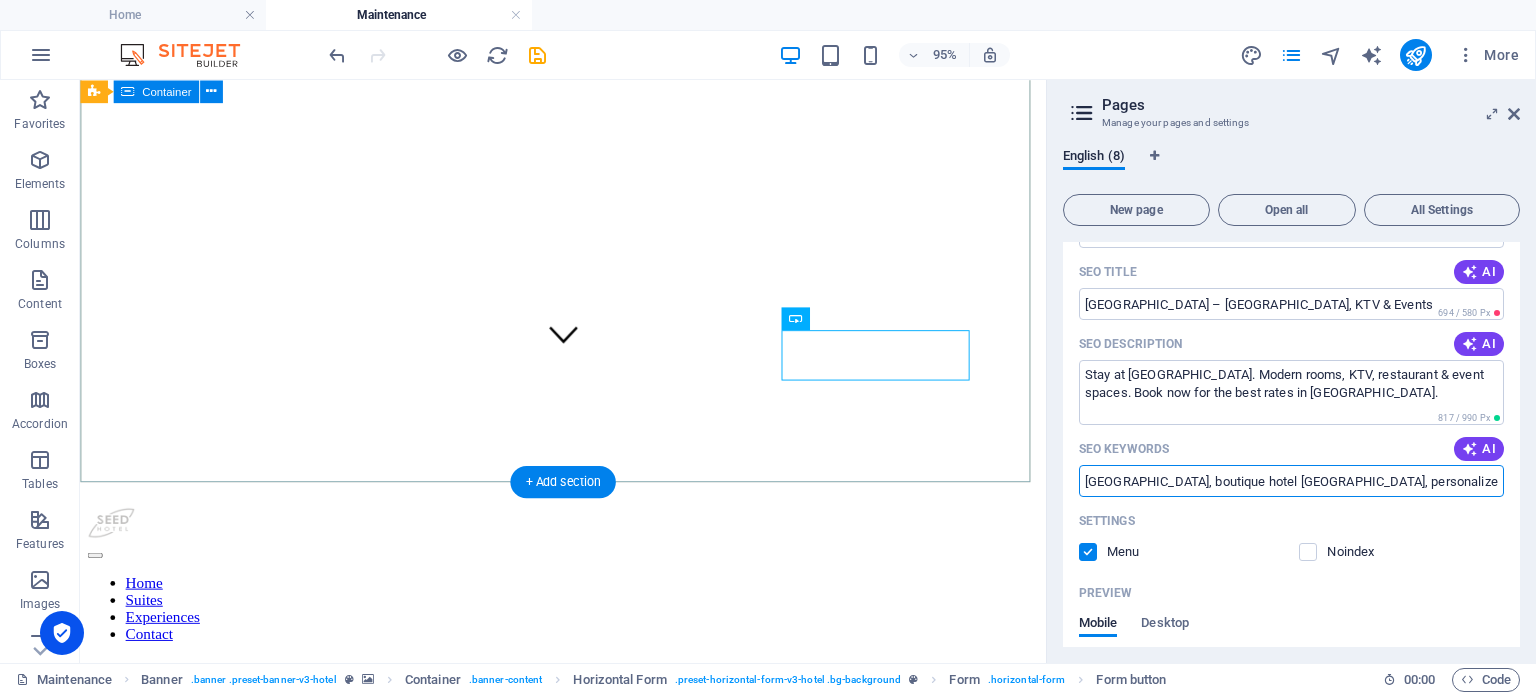 drag, startPoint x: 1572, startPoint y: 560, endPoint x: 1079, endPoint y: 496, distance: 497.1368 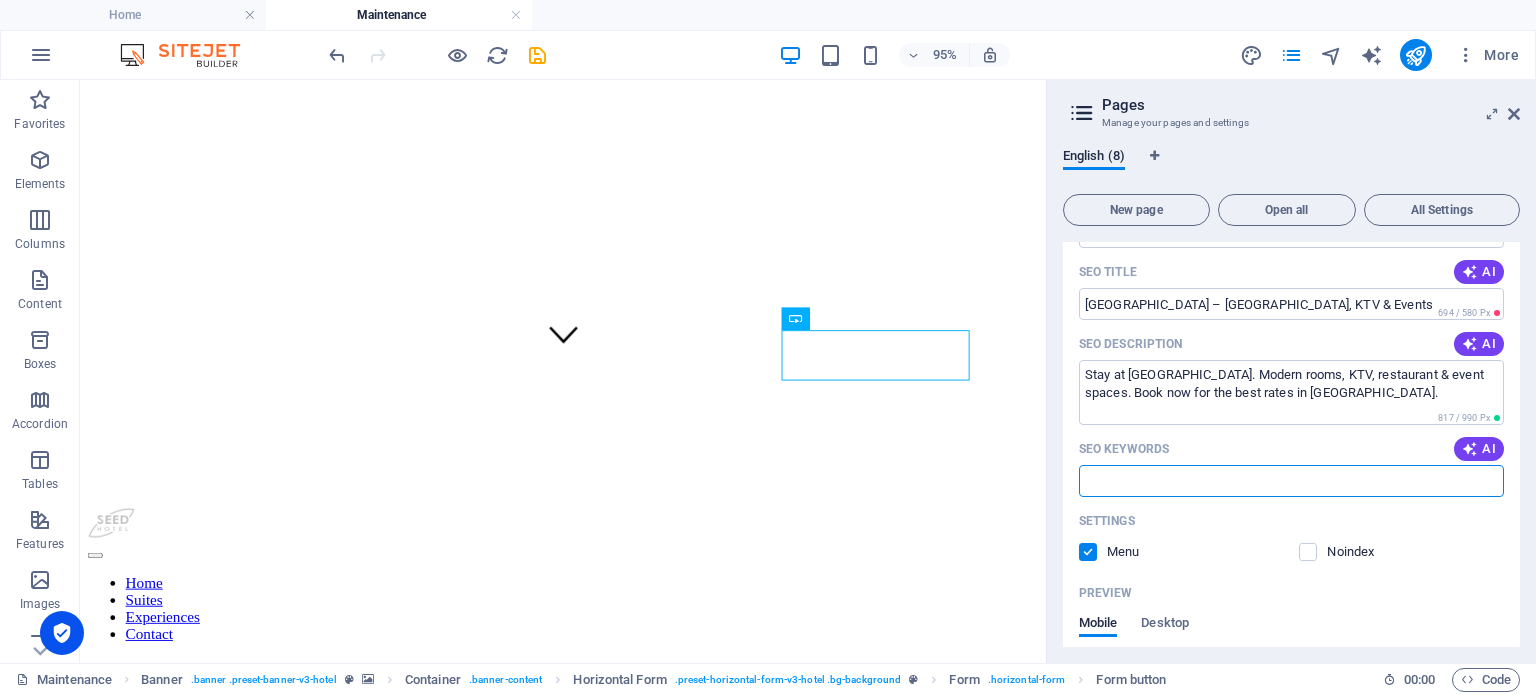 click on "SEO Keywords" at bounding box center [1291, 481] 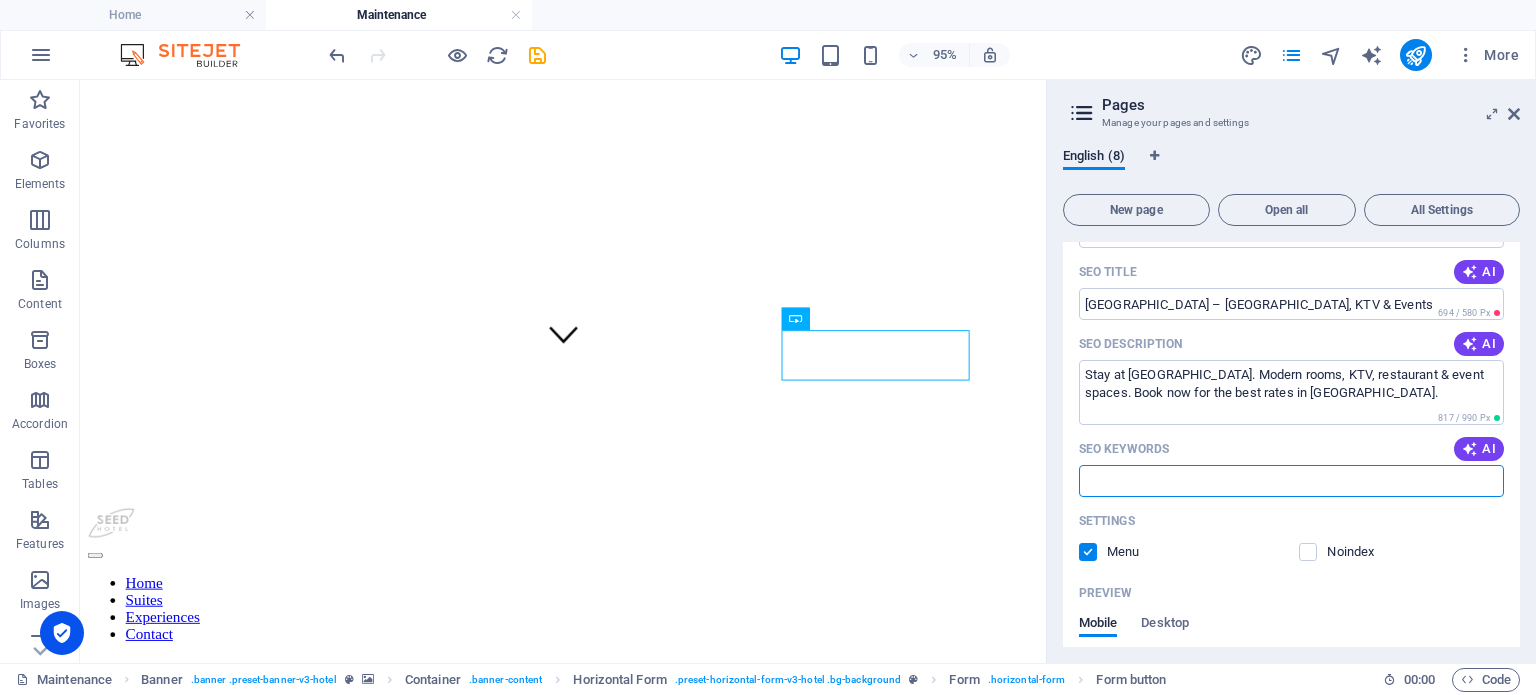 paste on "[GEOGRAPHIC_DATA], boutique hotel [GEOGRAPHIC_DATA], personalized hospitality [GEOGRAPHIC_DATA], comfortable accommodations [GEOGRAPHIC_DATA], dining and entertainment [GEOGRAPHIC_DATA], [GEOGRAPHIC_DATA] [GEOGRAPHIC_DATA], hotel in [GEOGRAPHIC_DATA], [GEOGRAPHIC_DATA], function rooms [GEOGRAPHIC_DATA], affordable accommodation, hotel in [GEOGRAPHIC_DATA]" 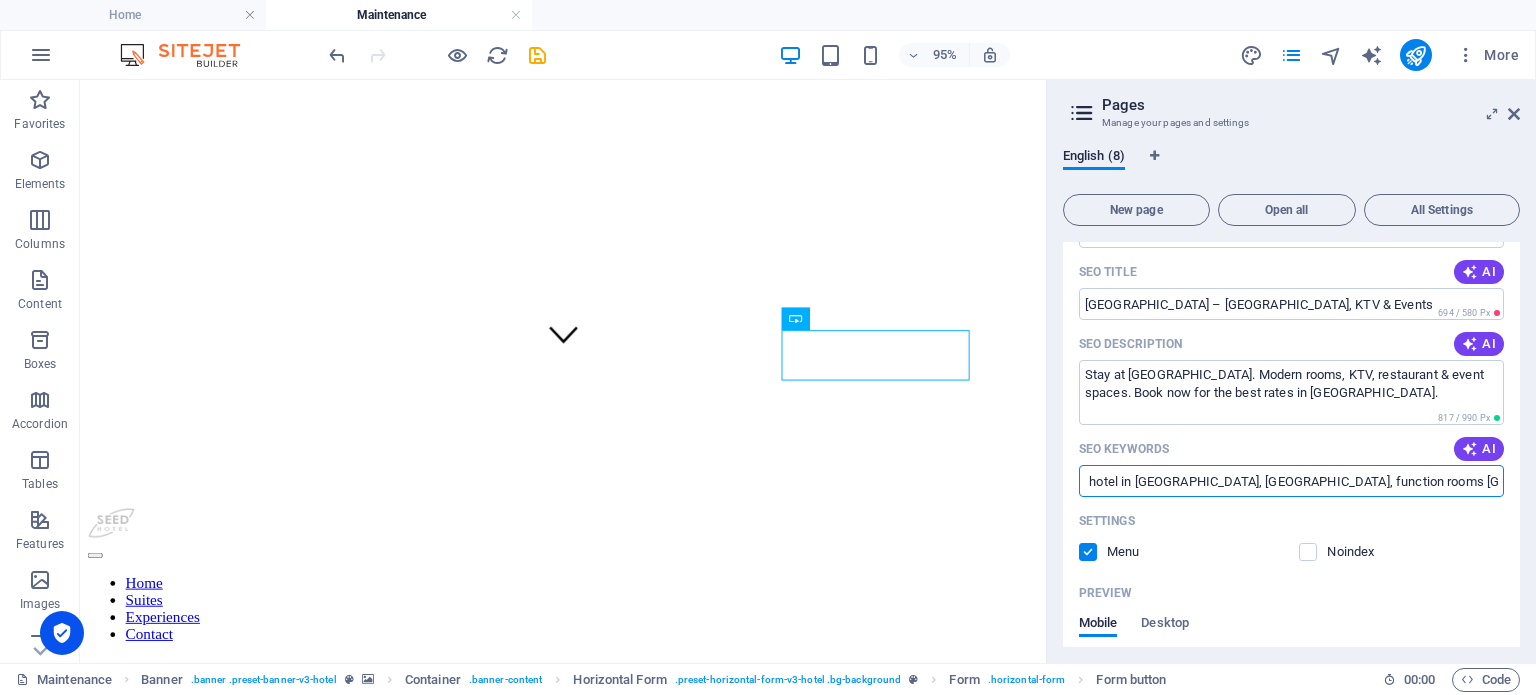 scroll, scrollTop: 0, scrollLeft: 0, axis: both 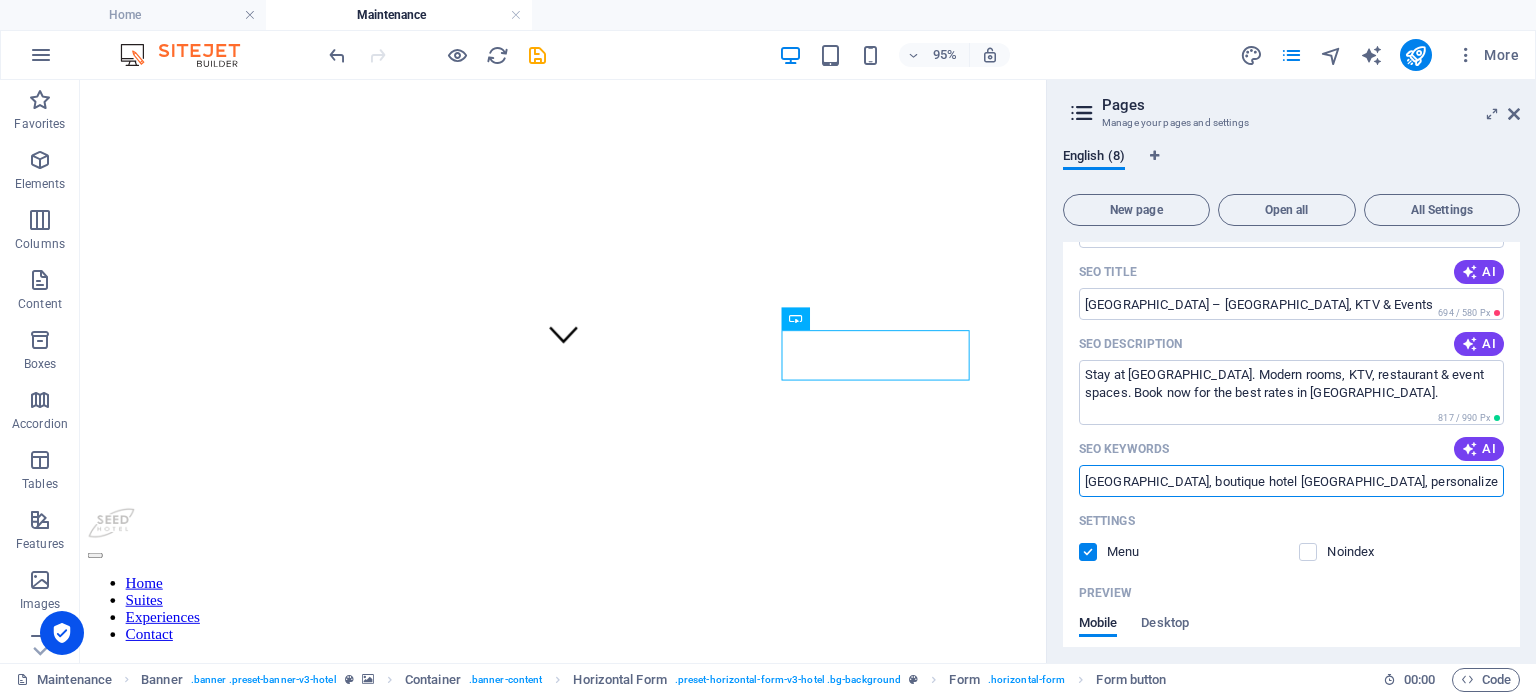 type on "[GEOGRAPHIC_DATA], boutique hotel [GEOGRAPHIC_DATA], personalized hospitality [GEOGRAPHIC_DATA], comfortable accommodations [GEOGRAPHIC_DATA], dining and entertainment [GEOGRAPHIC_DATA], [GEOGRAPHIC_DATA] [GEOGRAPHIC_DATA], hotel in [GEOGRAPHIC_DATA], [GEOGRAPHIC_DATA], function rooms [GEOGRAPHIC_DATA], affordable accommodation, hotel in [GEOGRAPHIC_DATA]" 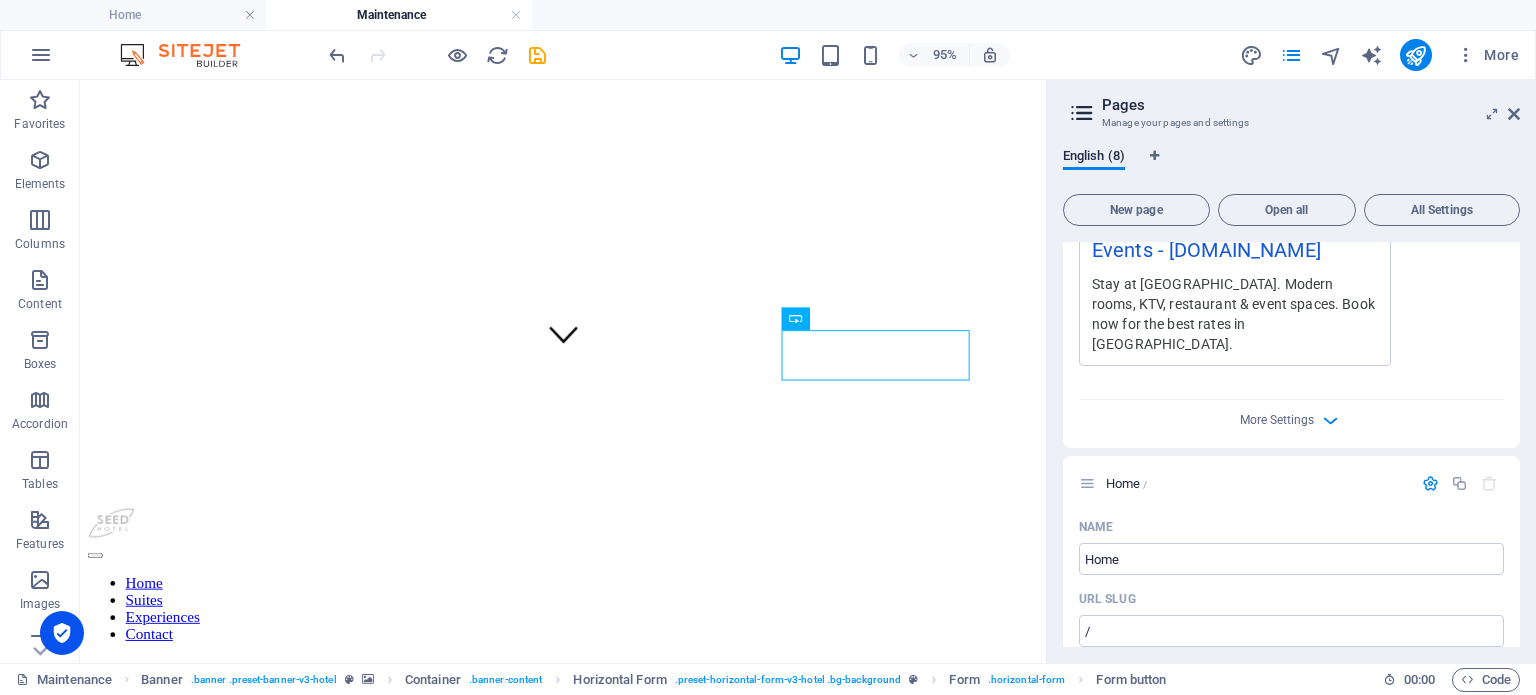 scroll, scrollTop: 760, scrollLeft: 0, axis: vertical 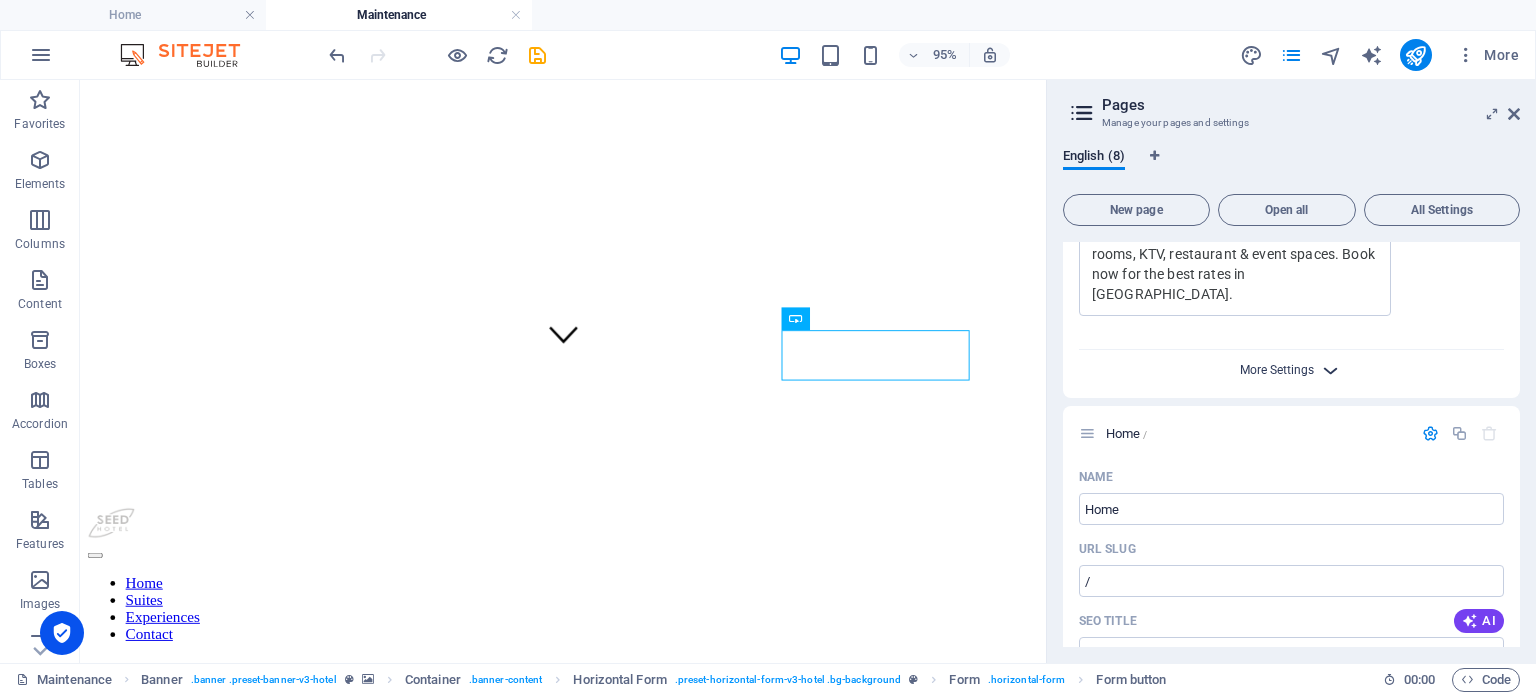 click on "More Settings" at bounding box center [1277, 370] 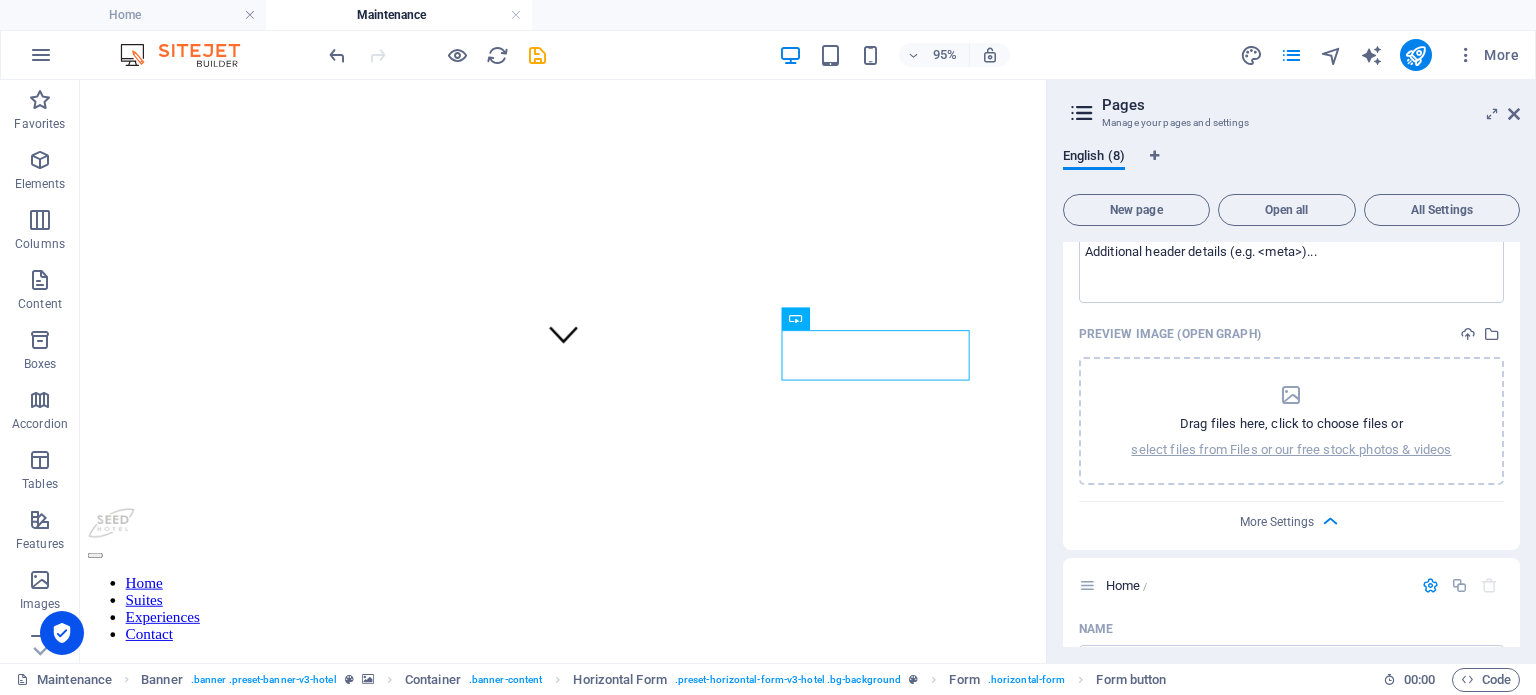scroll, scrollTop: 915, scrollLeft: 0, axis: vertical 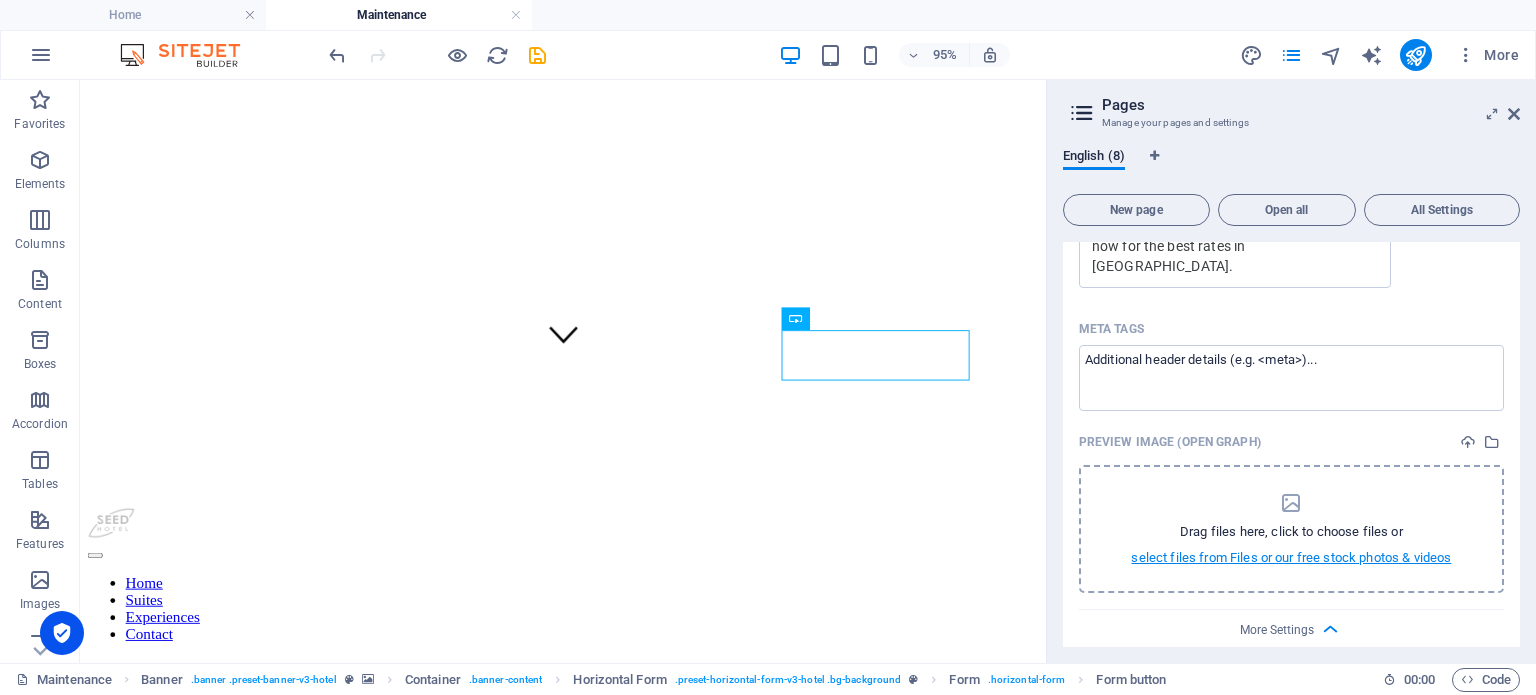click on "select files from Files or our free stock photos & videos" at bounding box center [1291, 558] 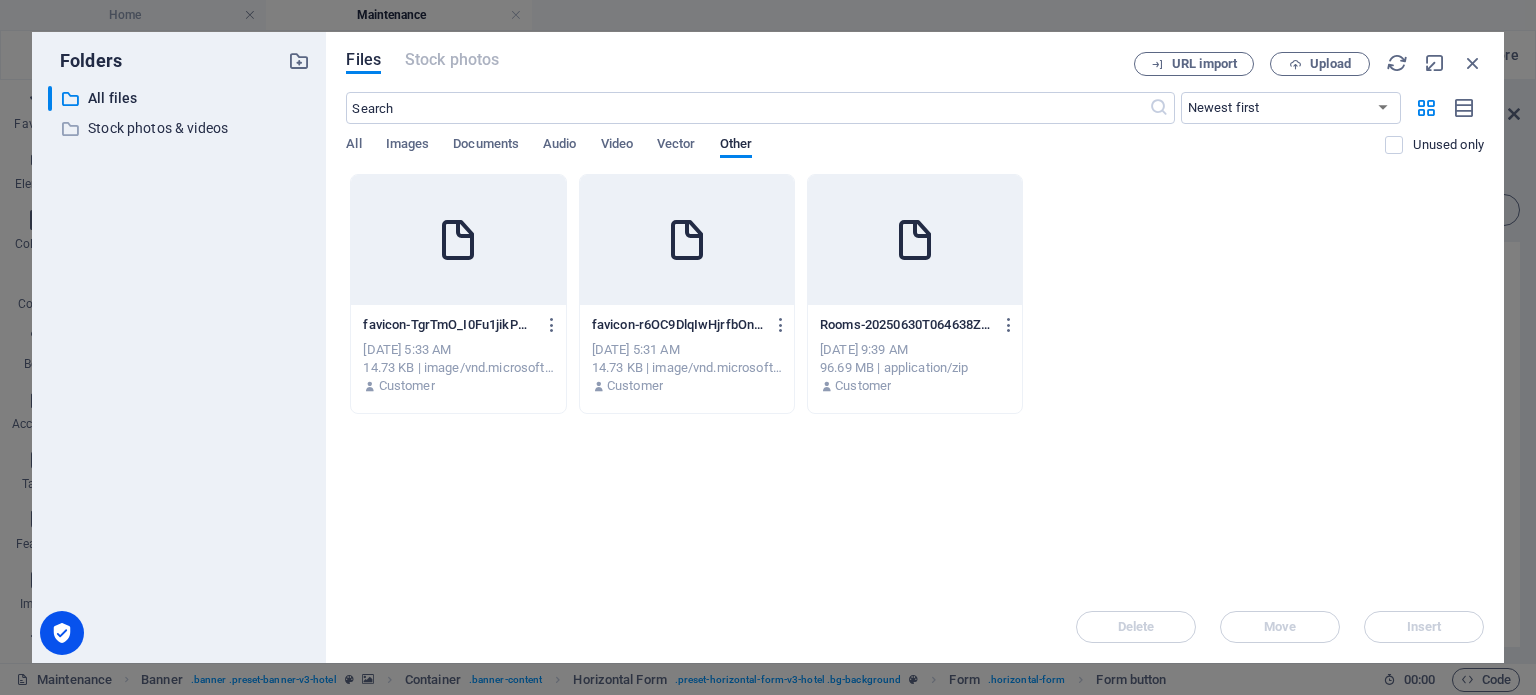 click at bounding box center (458, 240) 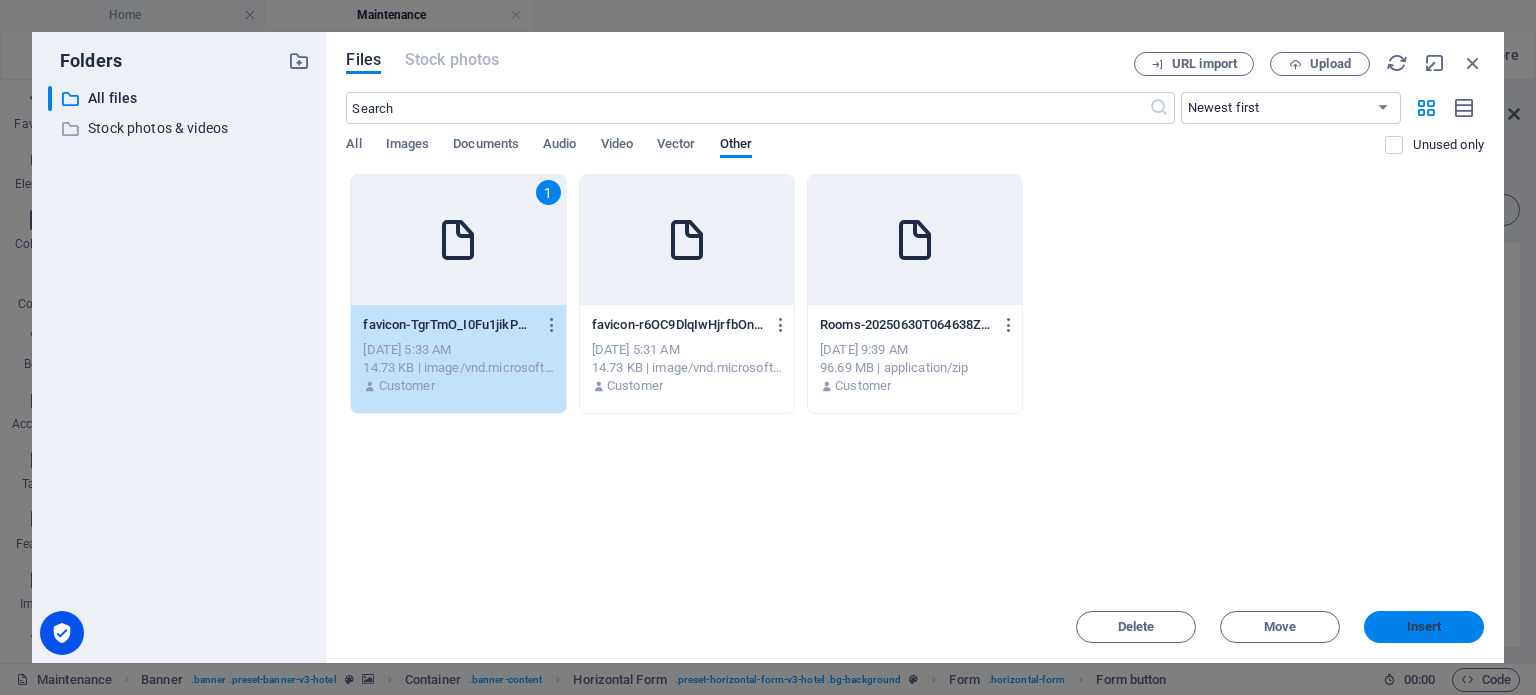 click on "Insert" at bounding box center [1424, 627] 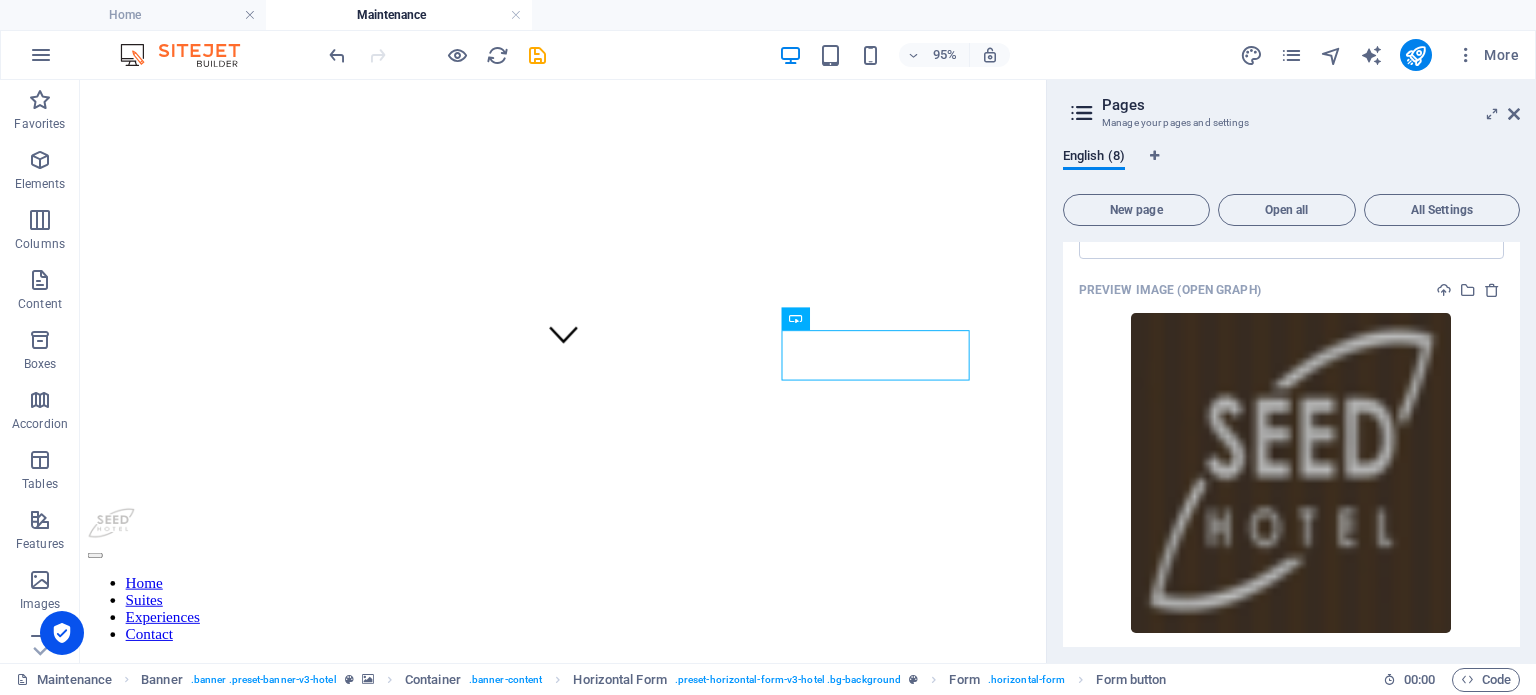 scroll, scrollTop: 934, scrollLeft: 0, axis: vertical 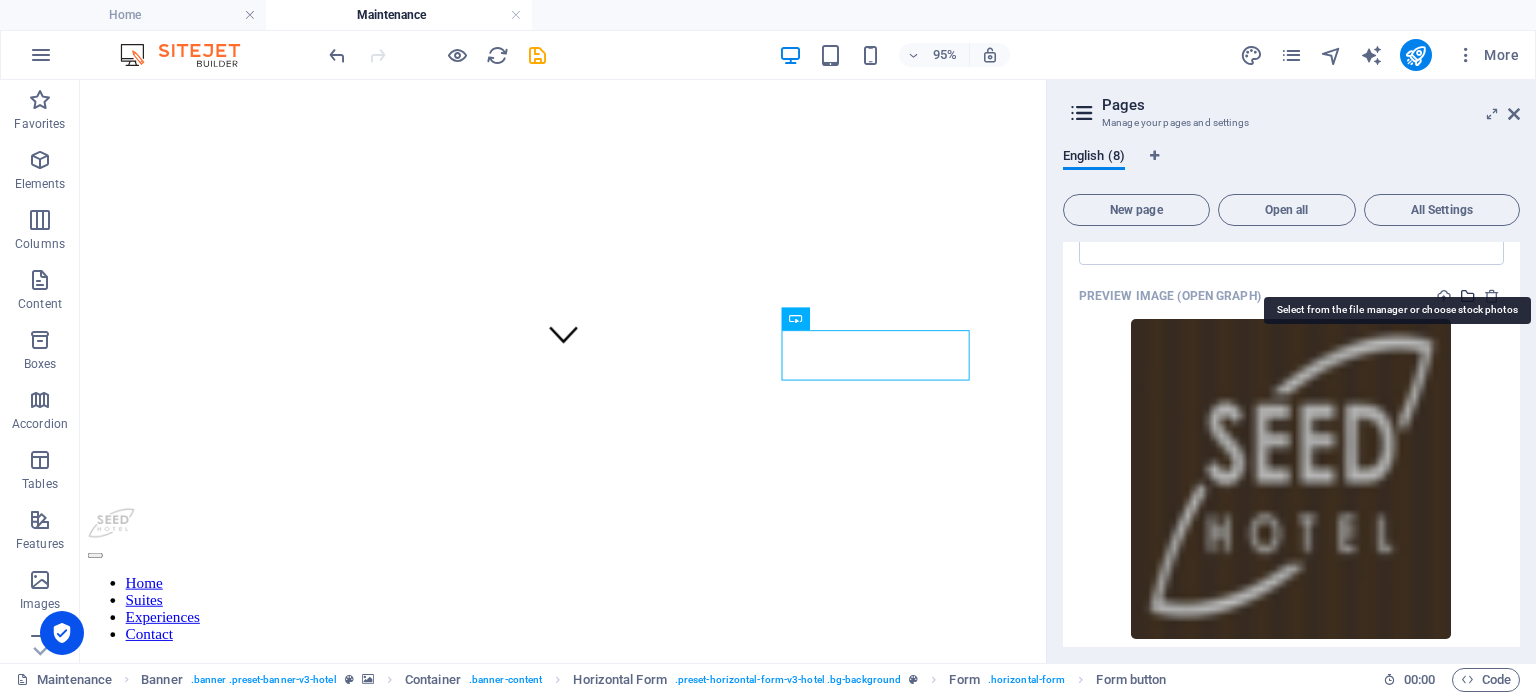 click at bounding box center [1468, 296] 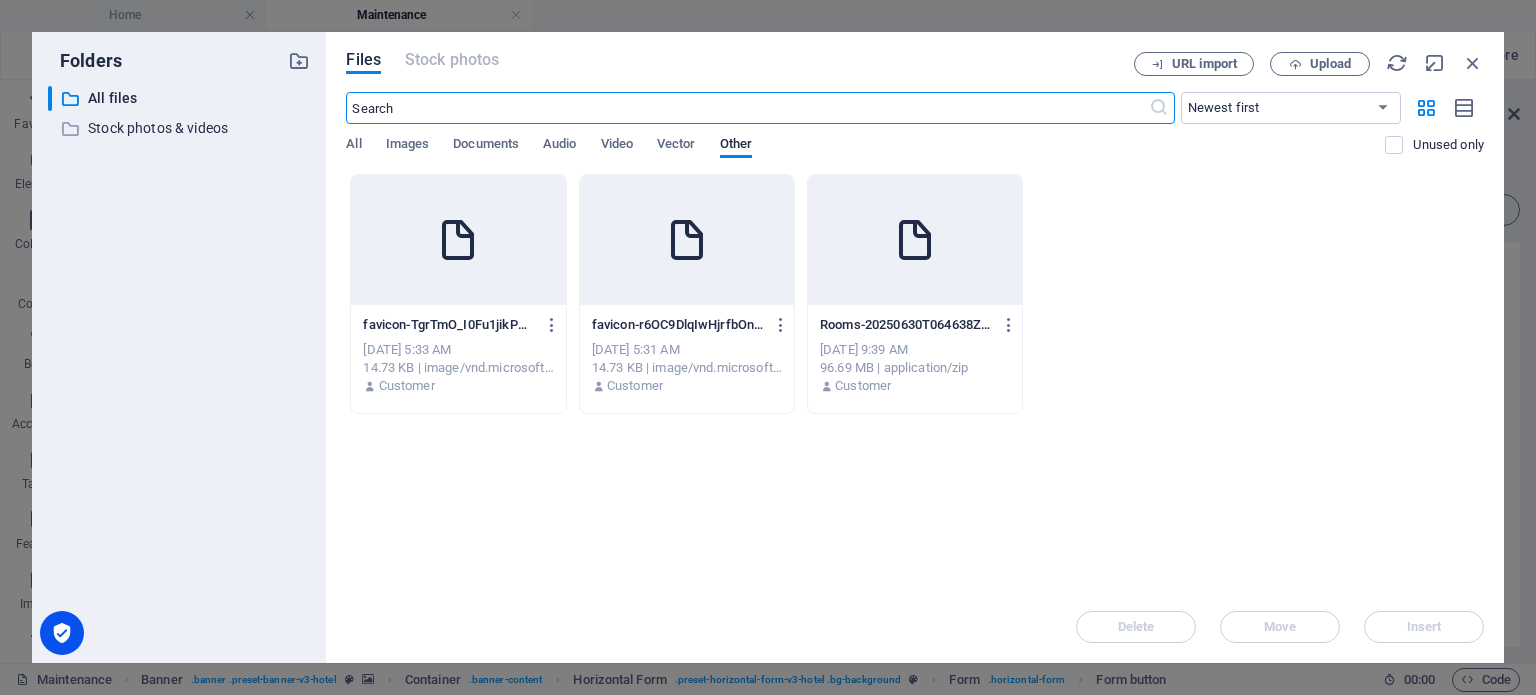 click at bounding box center [687, 240] 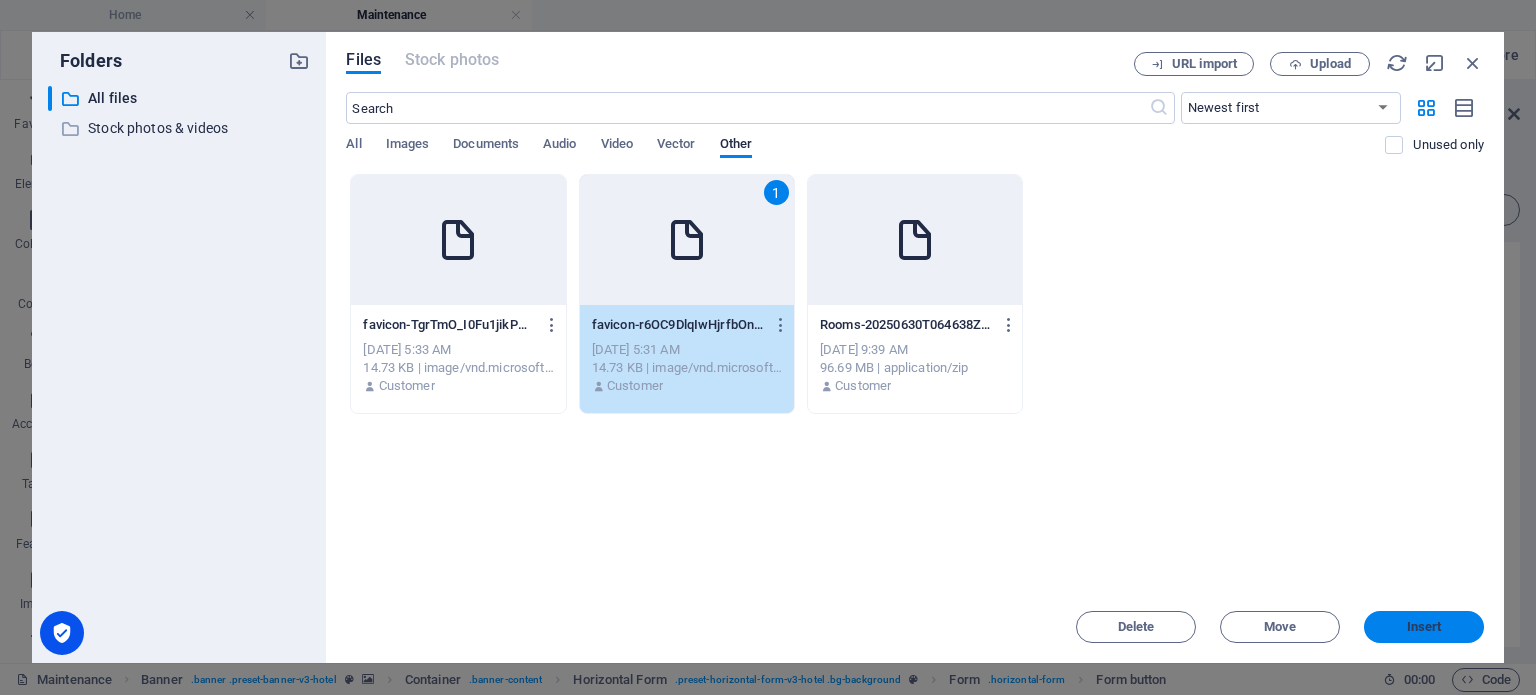 click on "Insert" at bounding box center [1424, 627] 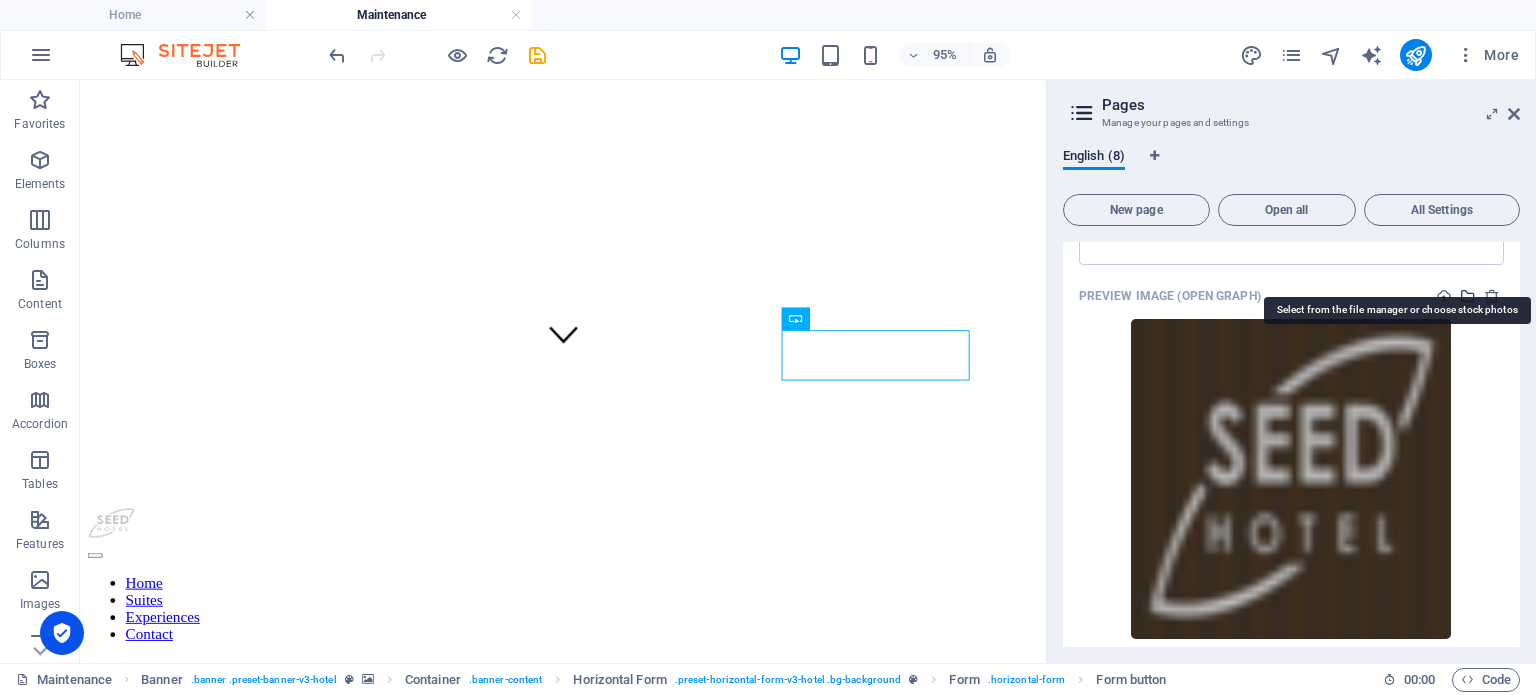 click at bounding box center (1468, 296) 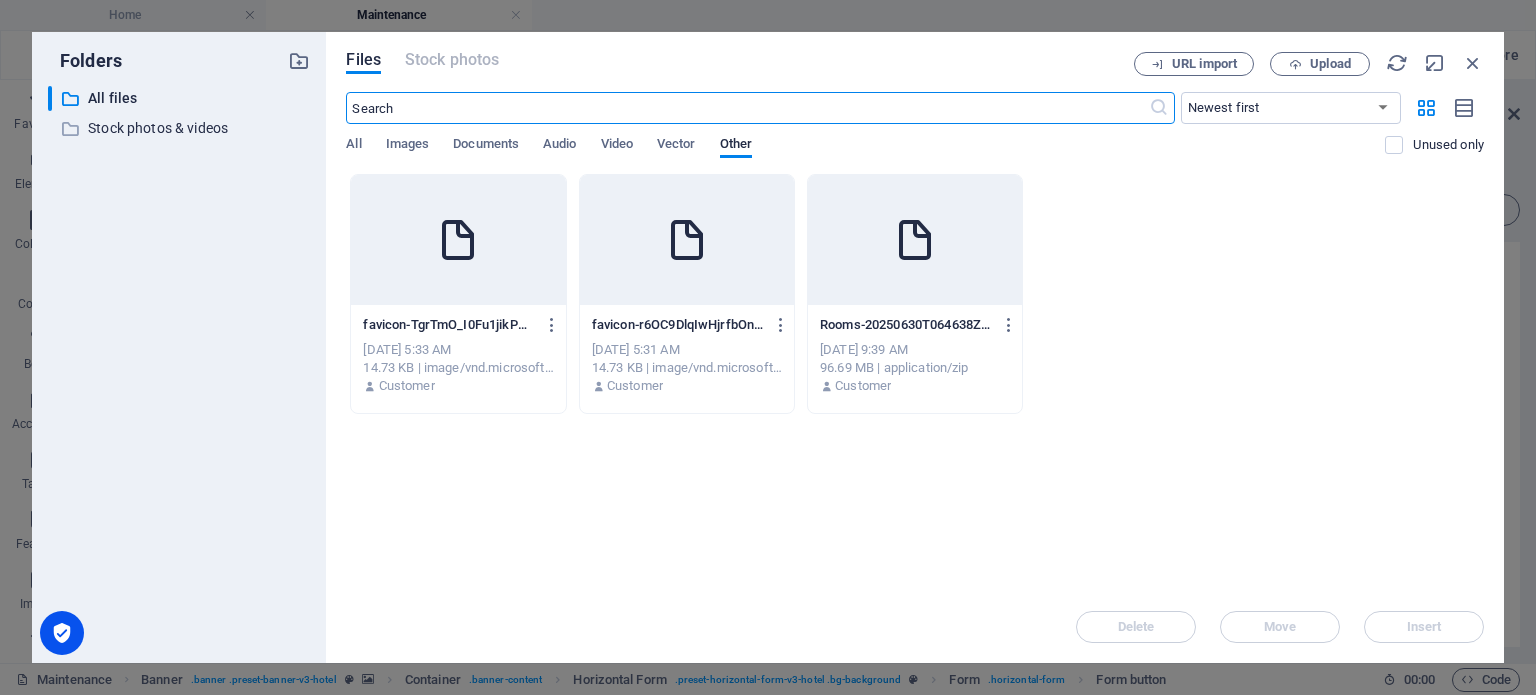click at bounding box center (915, 240) 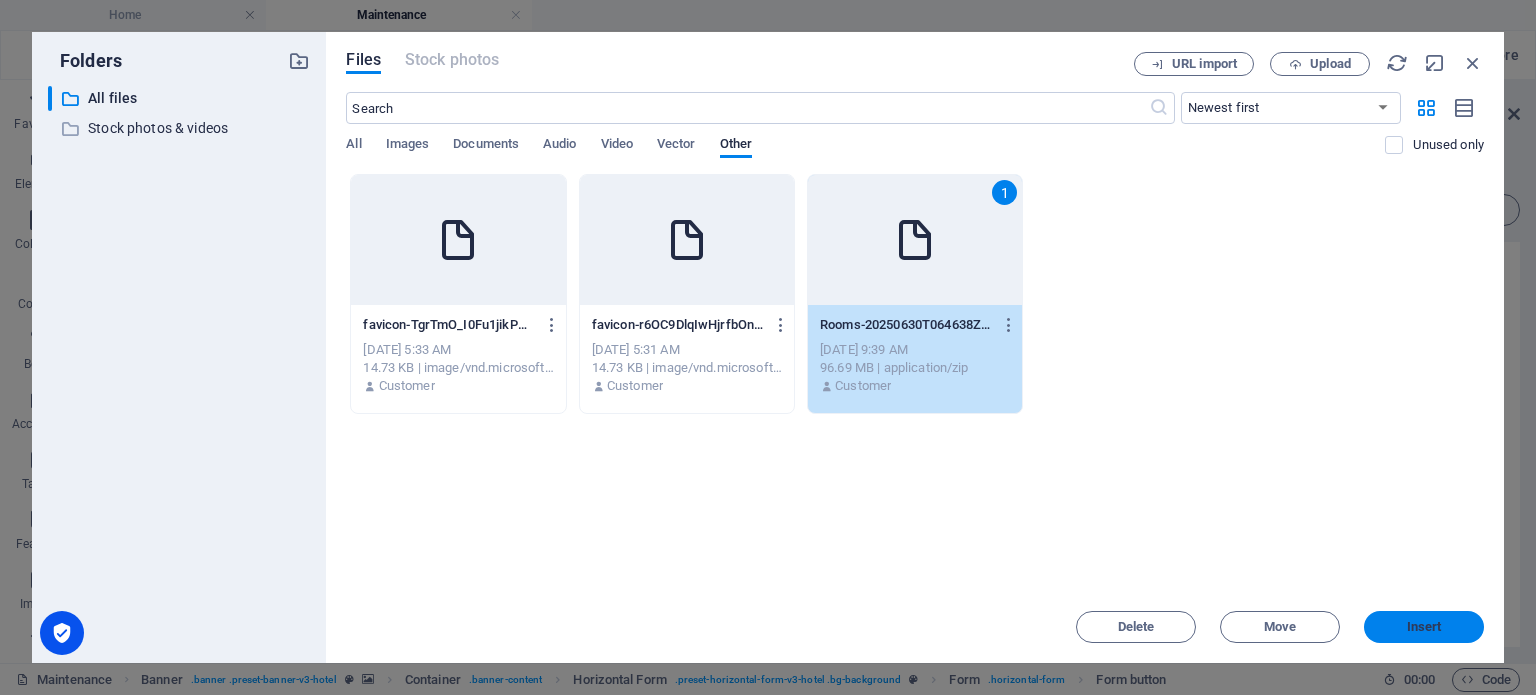 click on "Insert" at bounding box center (1424, 627) 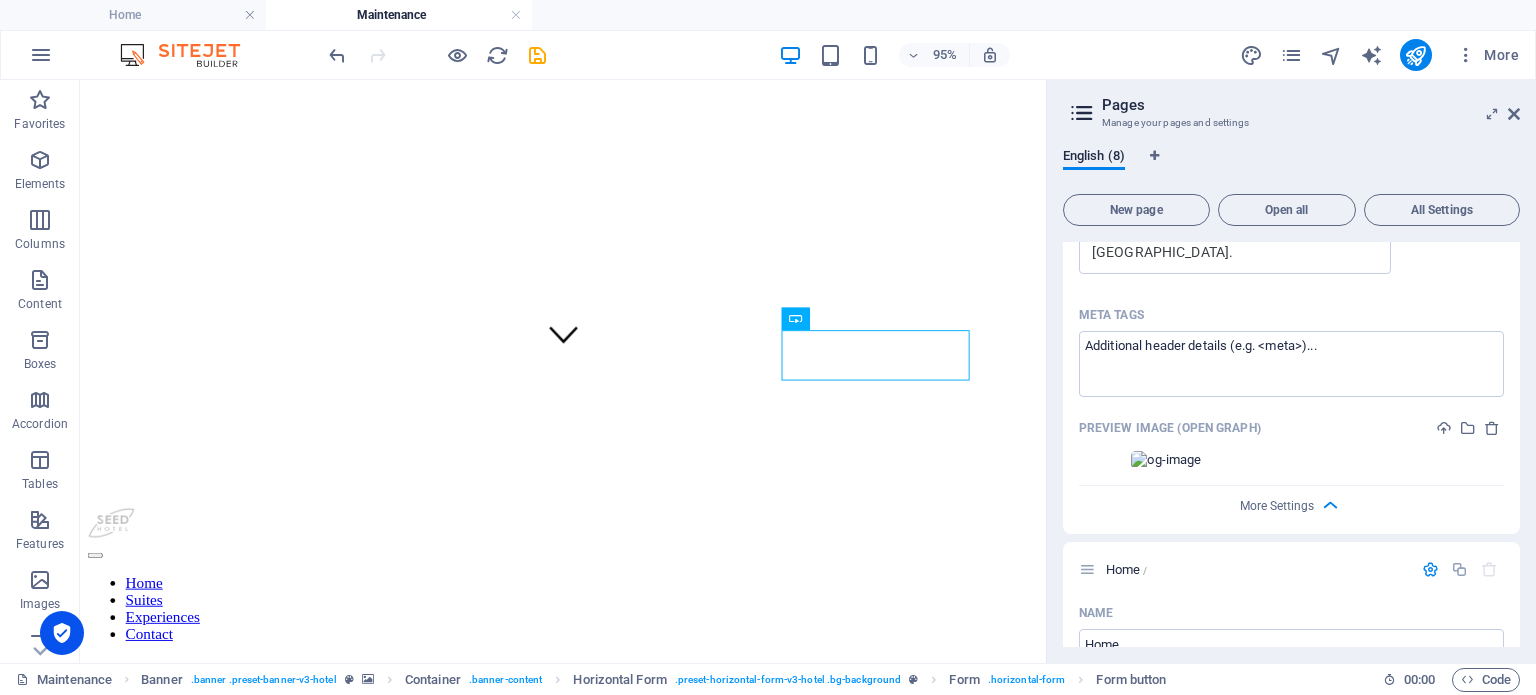 scroll, scrollTop: 762, scrollLeft: 0, axis: vertical 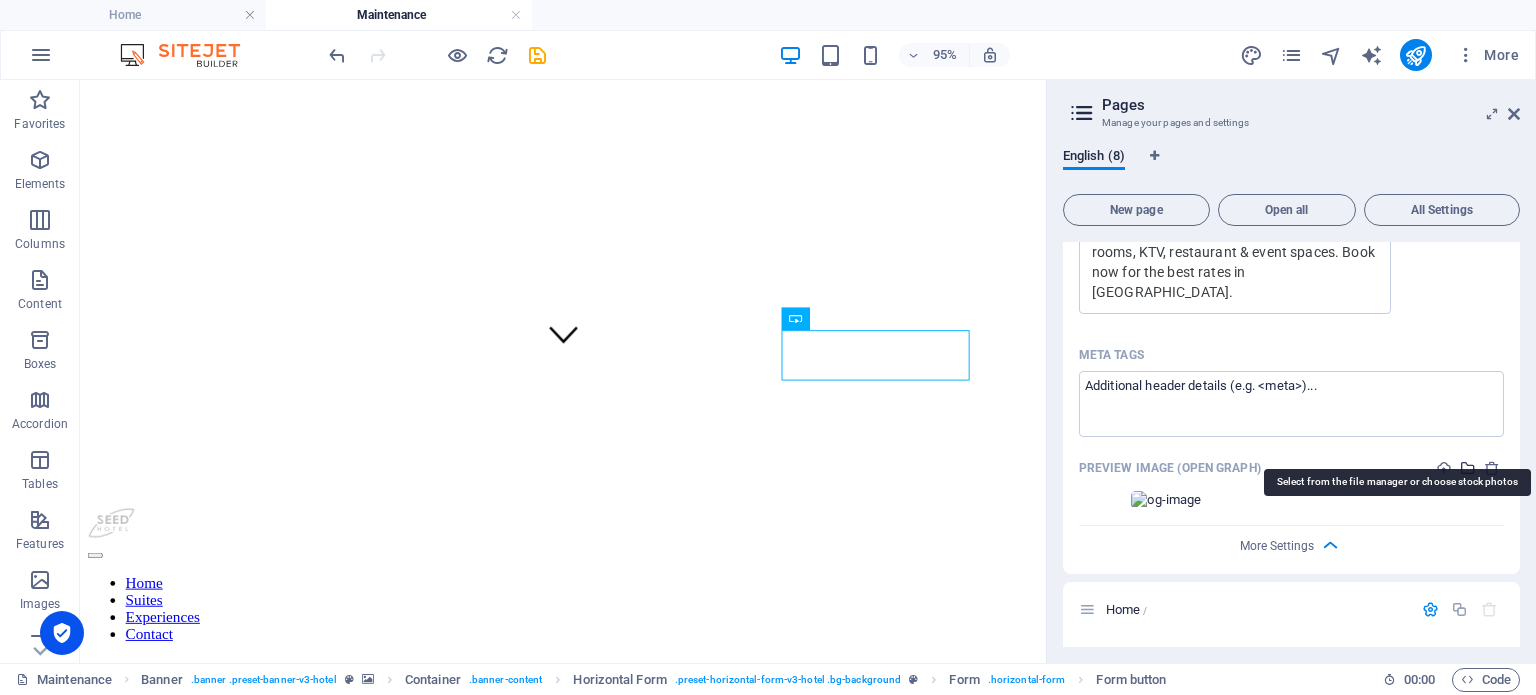 click at bounding box center [1468, 468] 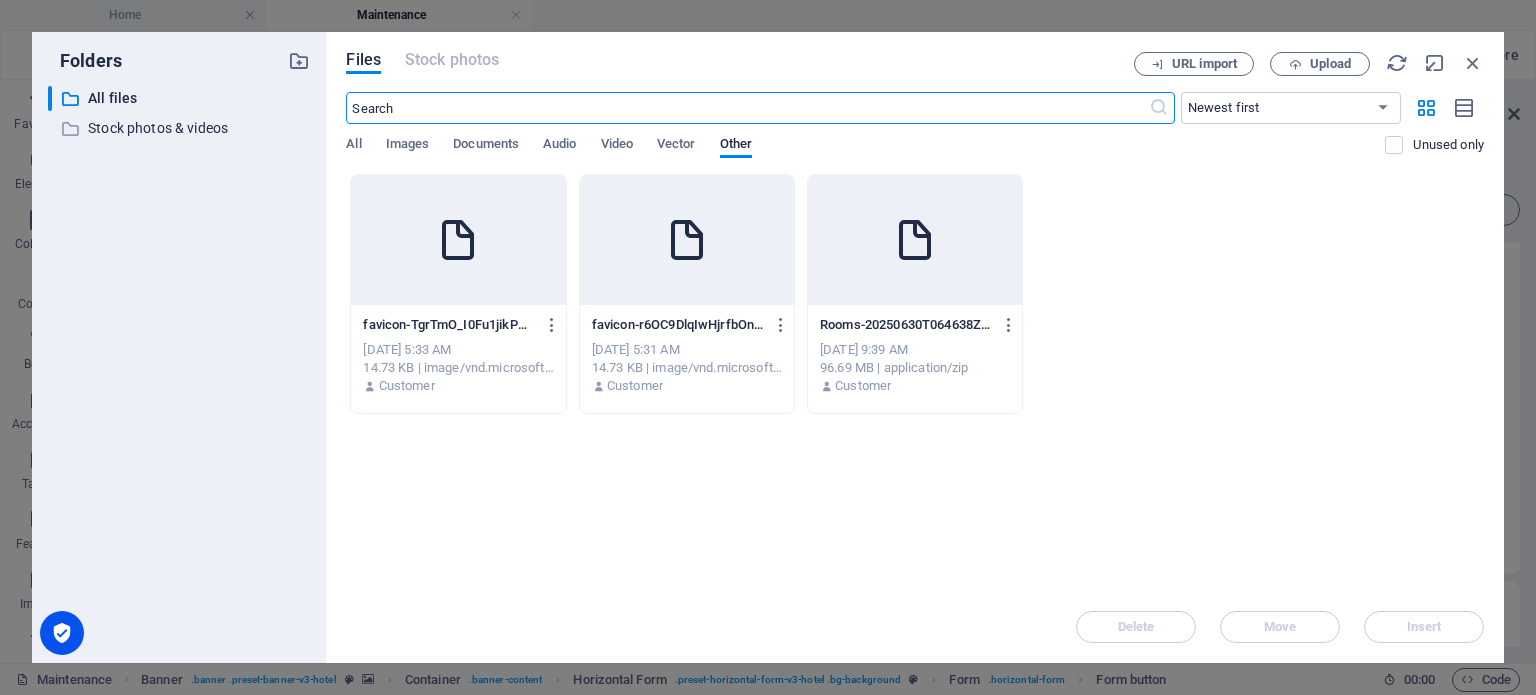 click at bounding box center [687, 240] 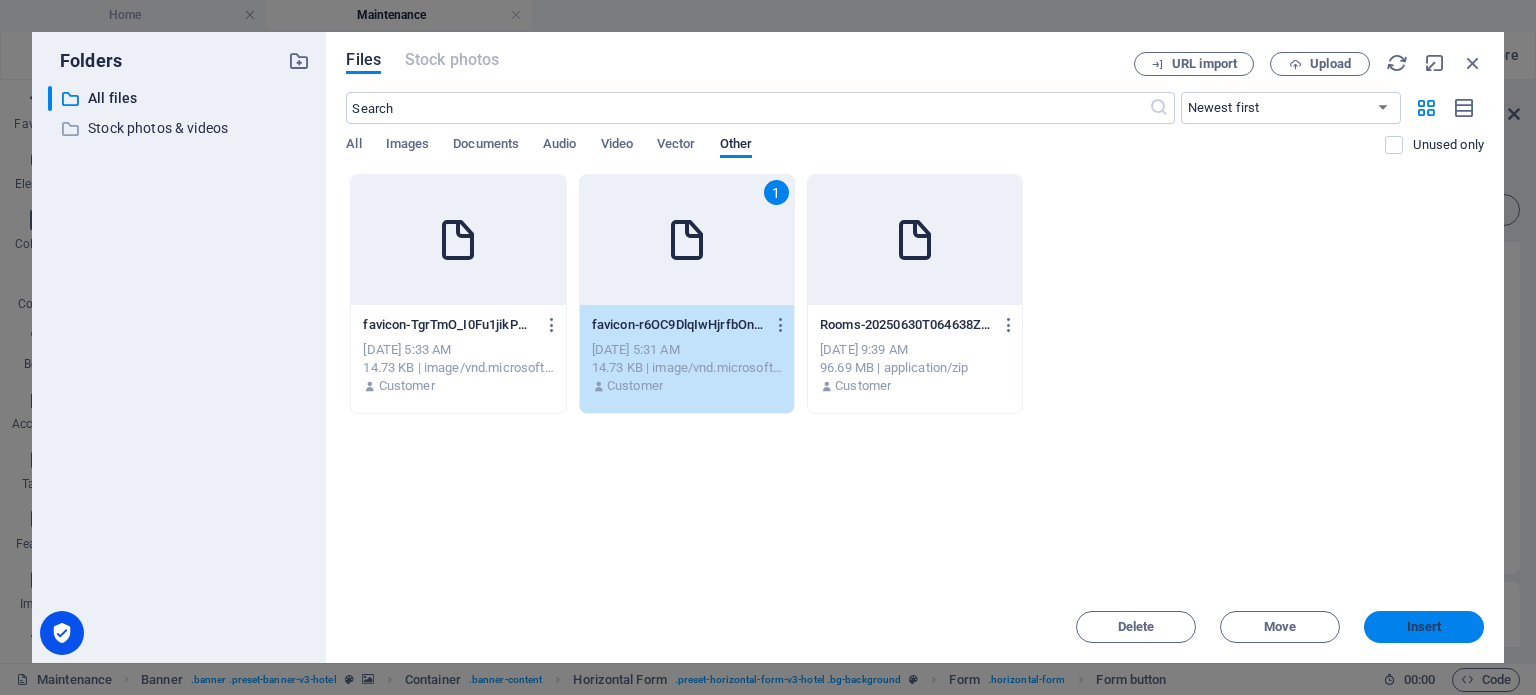 click on "Insert" at bounding box center [1424, 627] 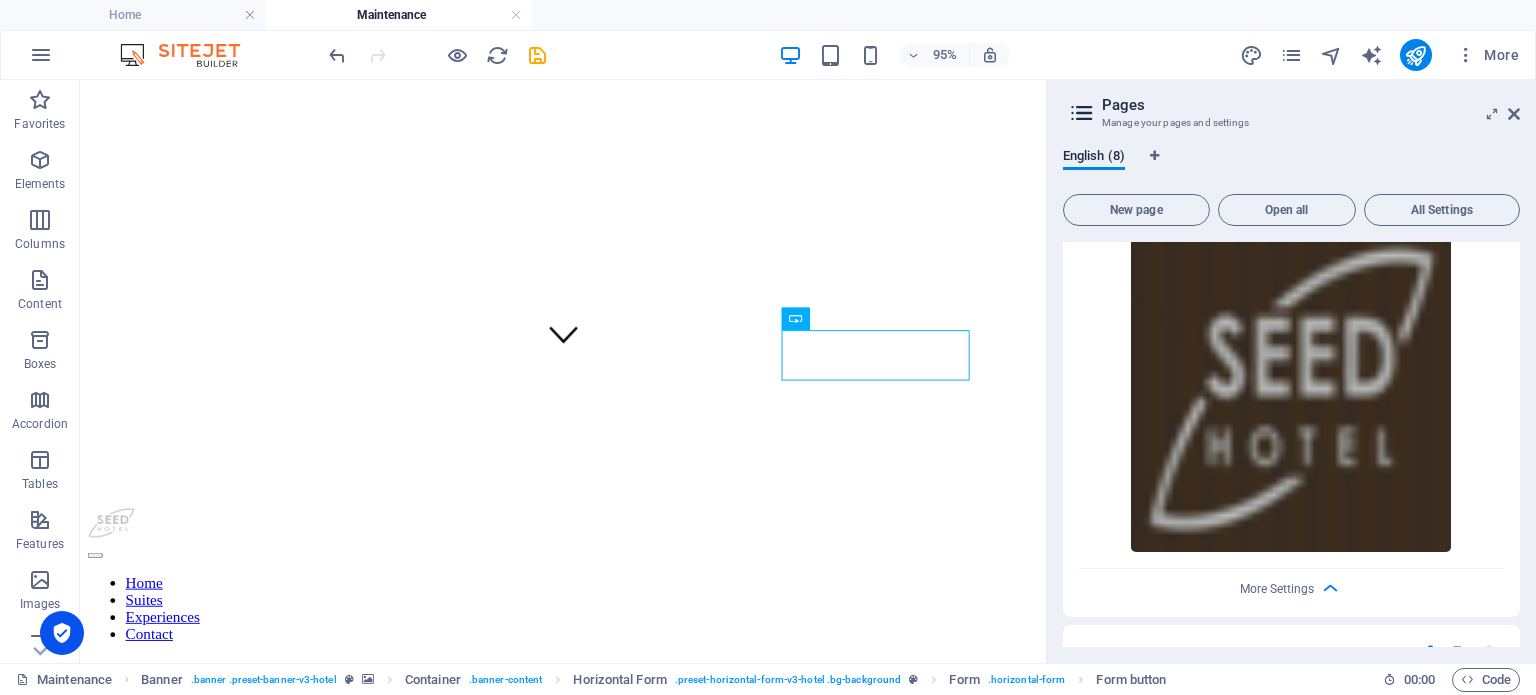 scroll, scrollTop: 934, scrollLeft: 0, axis: vertical 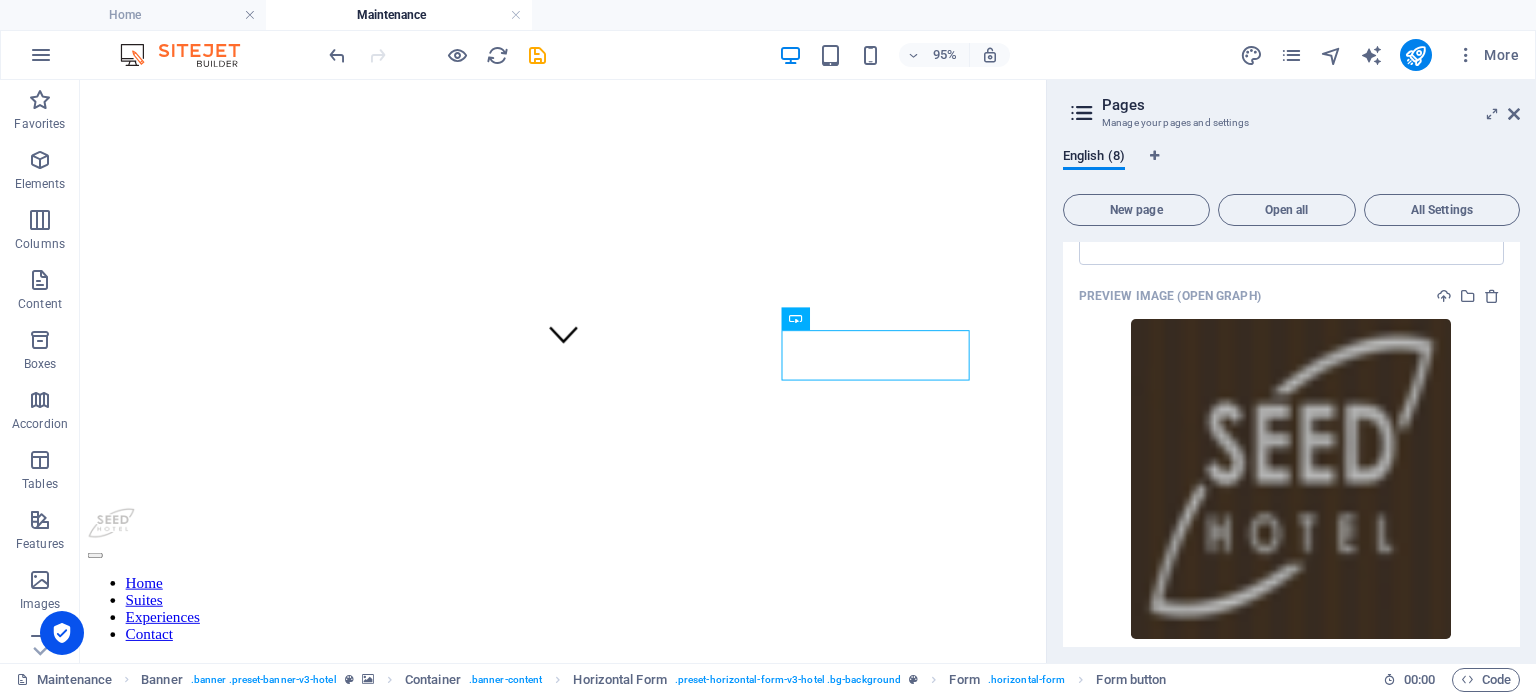 drag, startPoint x: 1520, startPoint y: 394, endPoint x: 1516, endPoint y: 435, distance: 41.19466 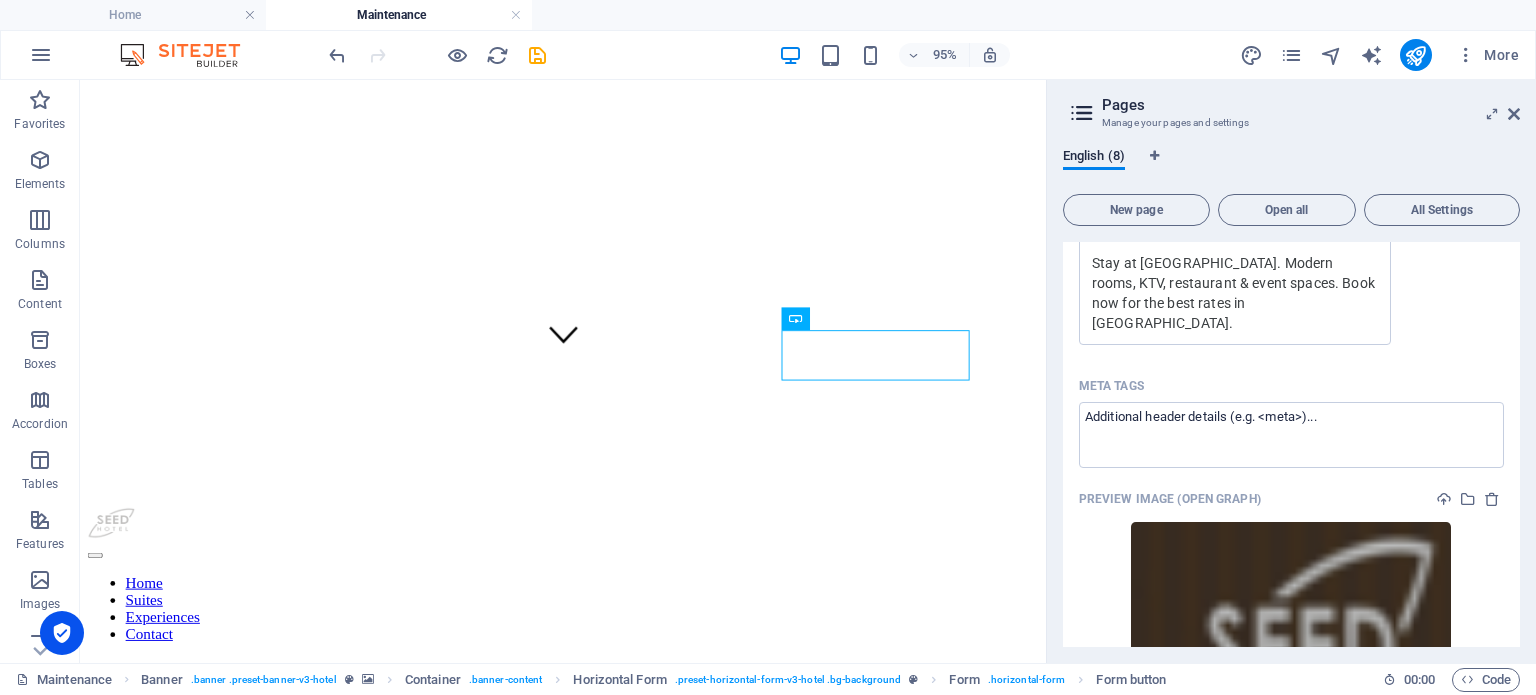 scroll, scrollTop: 736, scrollLeft: 0, axis: vertical 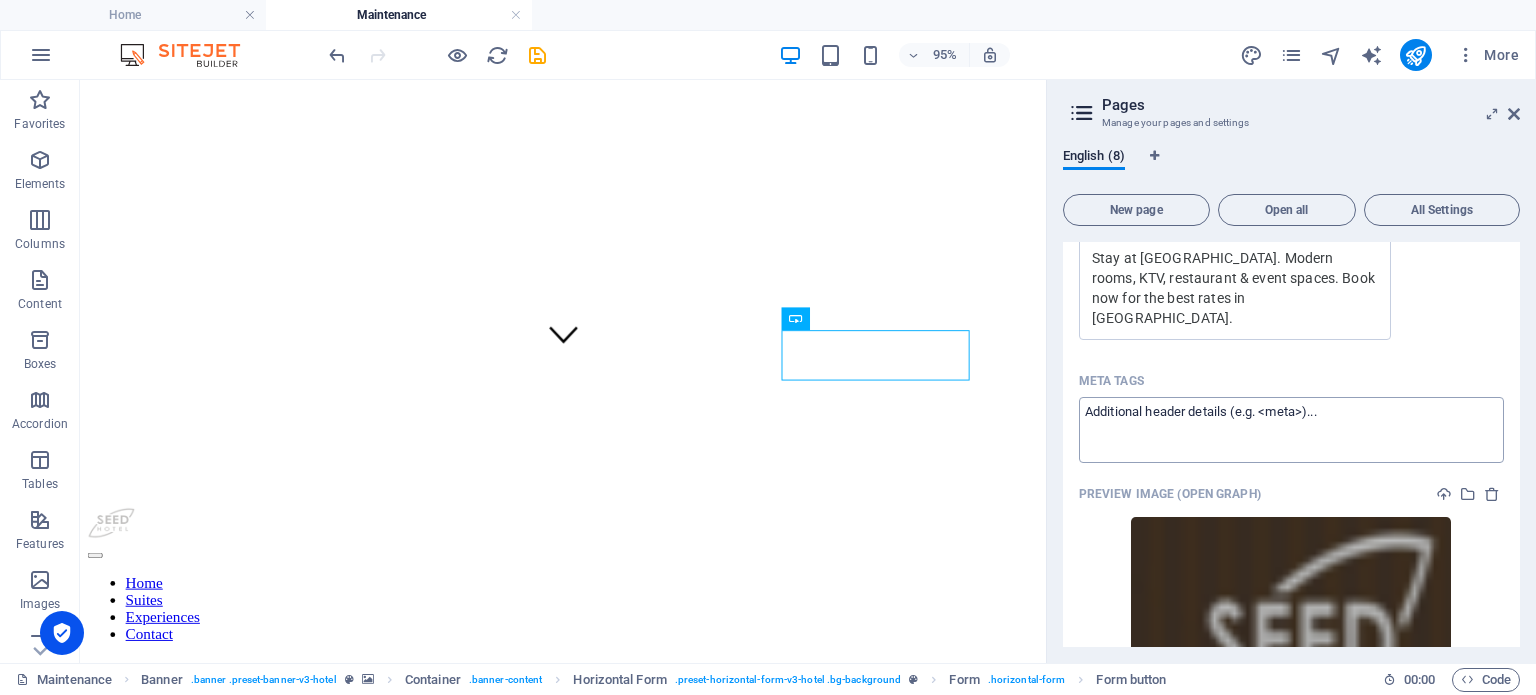 click on "Meta tags ​" at bounding box center [1291, 429] 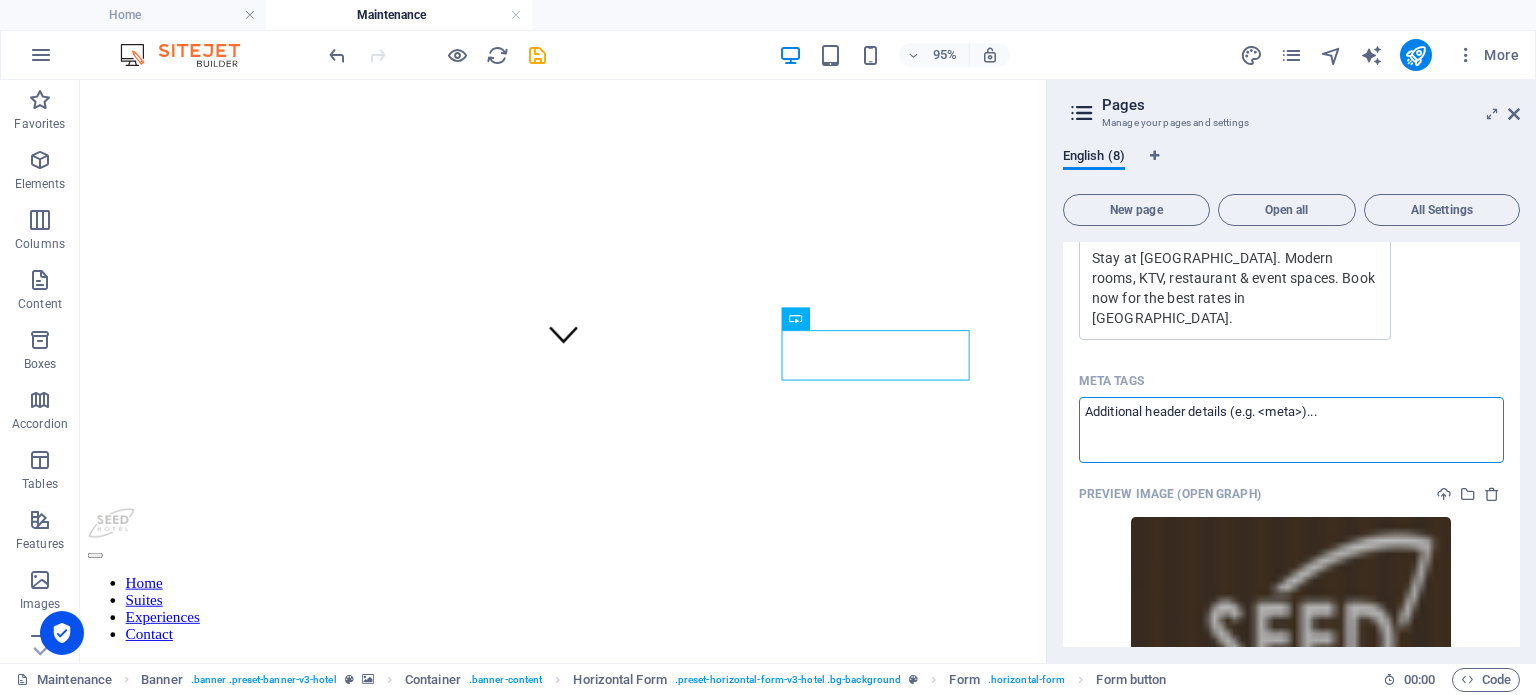 paste on "Stay at [GEOGRAPHIC_DATA]. Modern boutique rooms, [GEOGRAPHIC_DATA], restaurant, and event spaces. Book direct for best rates in [GEOGRAPHIC_DATA]." 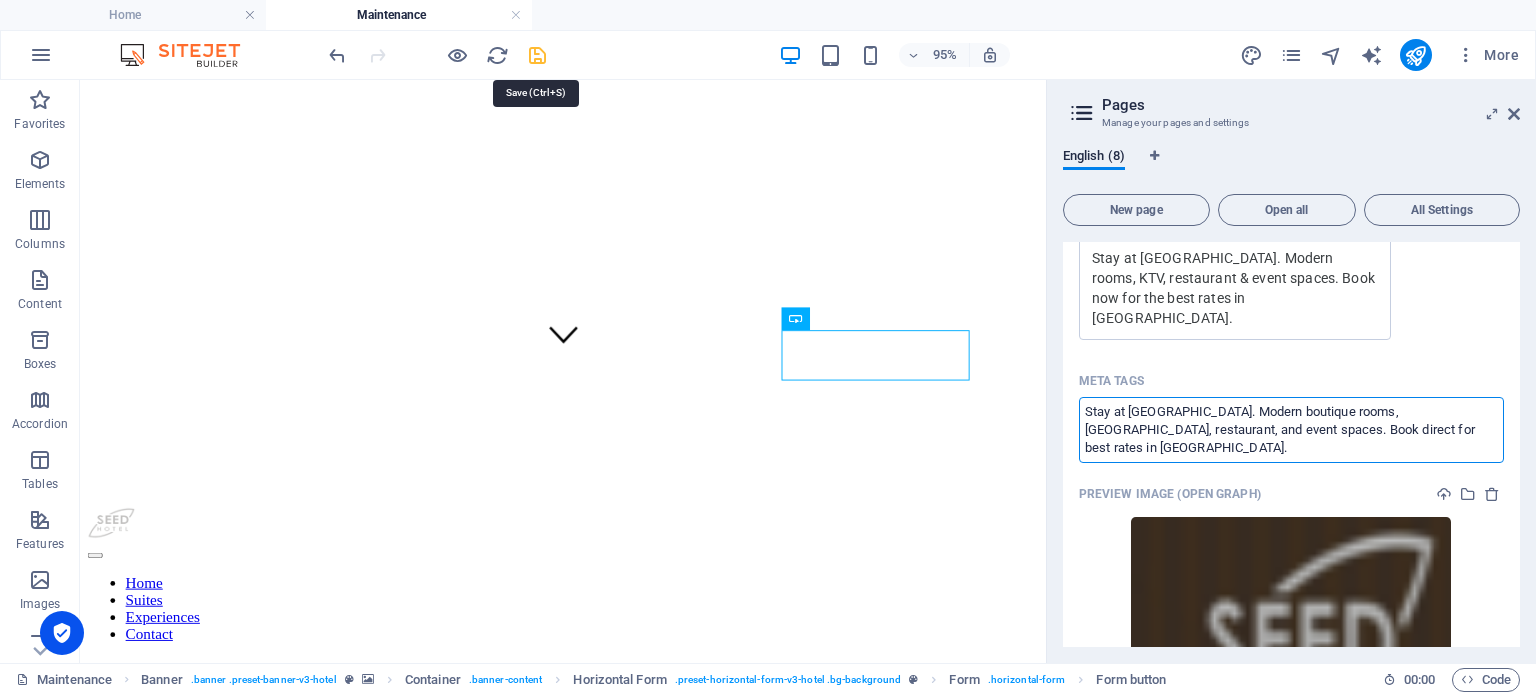 type on "Stay at [GEOGRAPHIC_DATA]. Modern boutique rooms, [GEOGRAPHIC_DATA], restaurant, and event spaces. Book direct for best rates in [GEOGRAPHIC_DATA]." 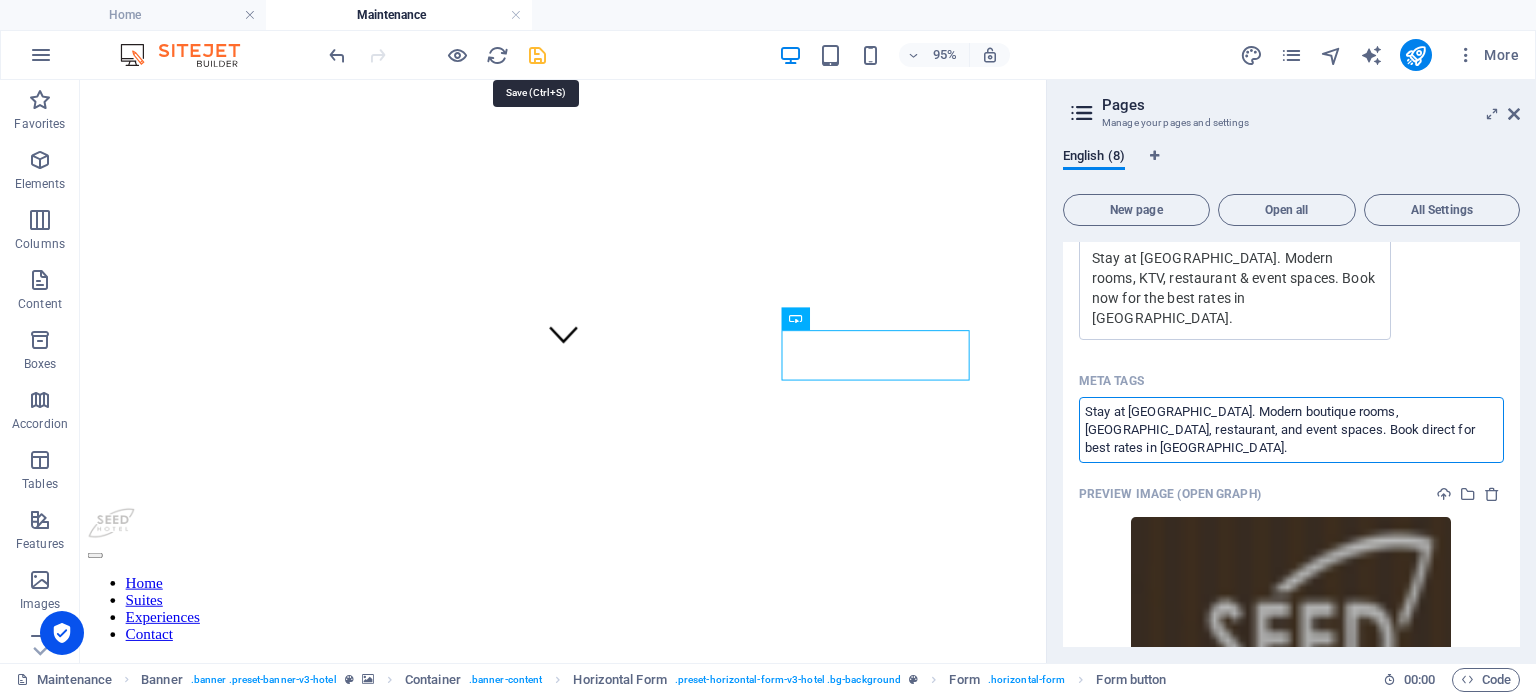 click on "[DOMAIN_NAME] Home Maintenance Favorites Elements Columns Content Boxes Accordion Tables Features Images Slider Header Footer Forms Marketing Collections
Drag here to replace the existing content. Press “Ctrl” if you want to create a new element.
Container   H1   Banner   Container   Banner   Menu Bar 95% More Home Banner . banner .preset-banner-v3-hotel Container . banner-content Horizontal Form . preset-horizontal-form-v3-hotel .bg-background Form . horizontal-form Form button 00 : 00 Code Favorites Elements Columns Content Boxes Accordion Tables Features Images Slider Header Footer Forms Marketing Collections
H1   Banner   Banner   Container   Menu Bar   Spacer   Date   Horizontal Form   Form   Checkbox   Date   Captcha   H2   Container   Logo   Number   Form button   Menu   Reference 95% More Maintenance Banner . banner .preset-banner-v3-hotel Container . . Form . 00 :" at bounding box center (768, 347) 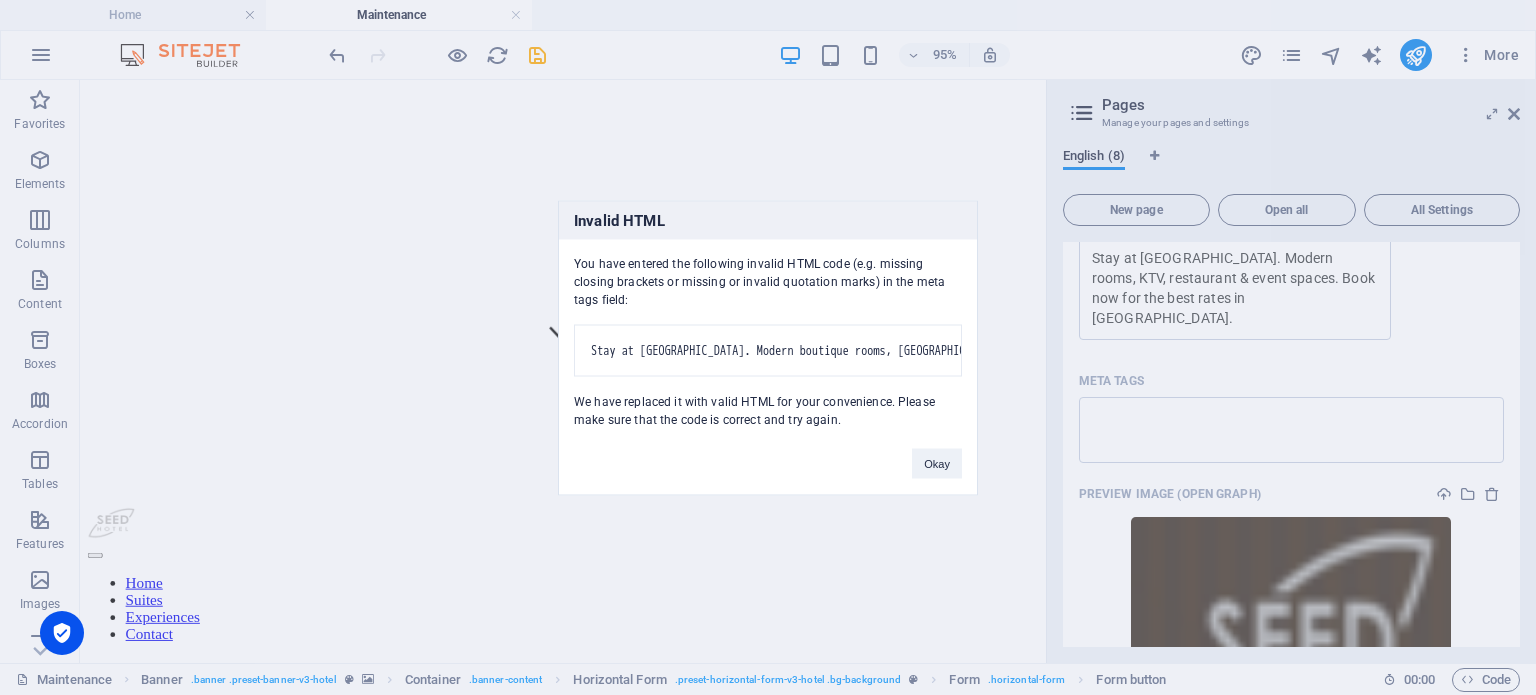 click on "Stay at [GEOGRAPHIC_DATA]. Modern boutique rooms, [GEOGRAPHIC_DATA], restaurant, and event spaces. Book direct for best rates in [GEOGRAPHIC_DATA]." at bounding box center [768, 350] 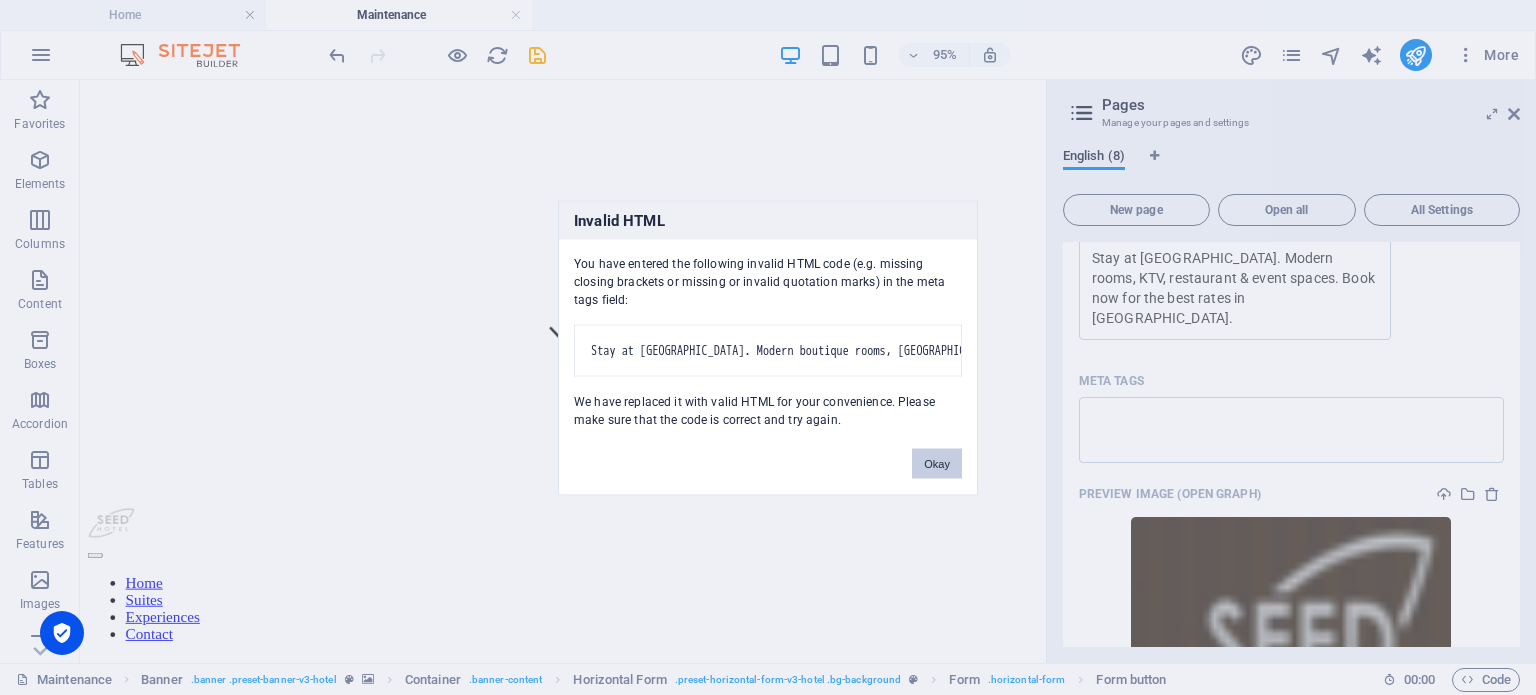 click on "Okay" at bounding box center (937, 463) 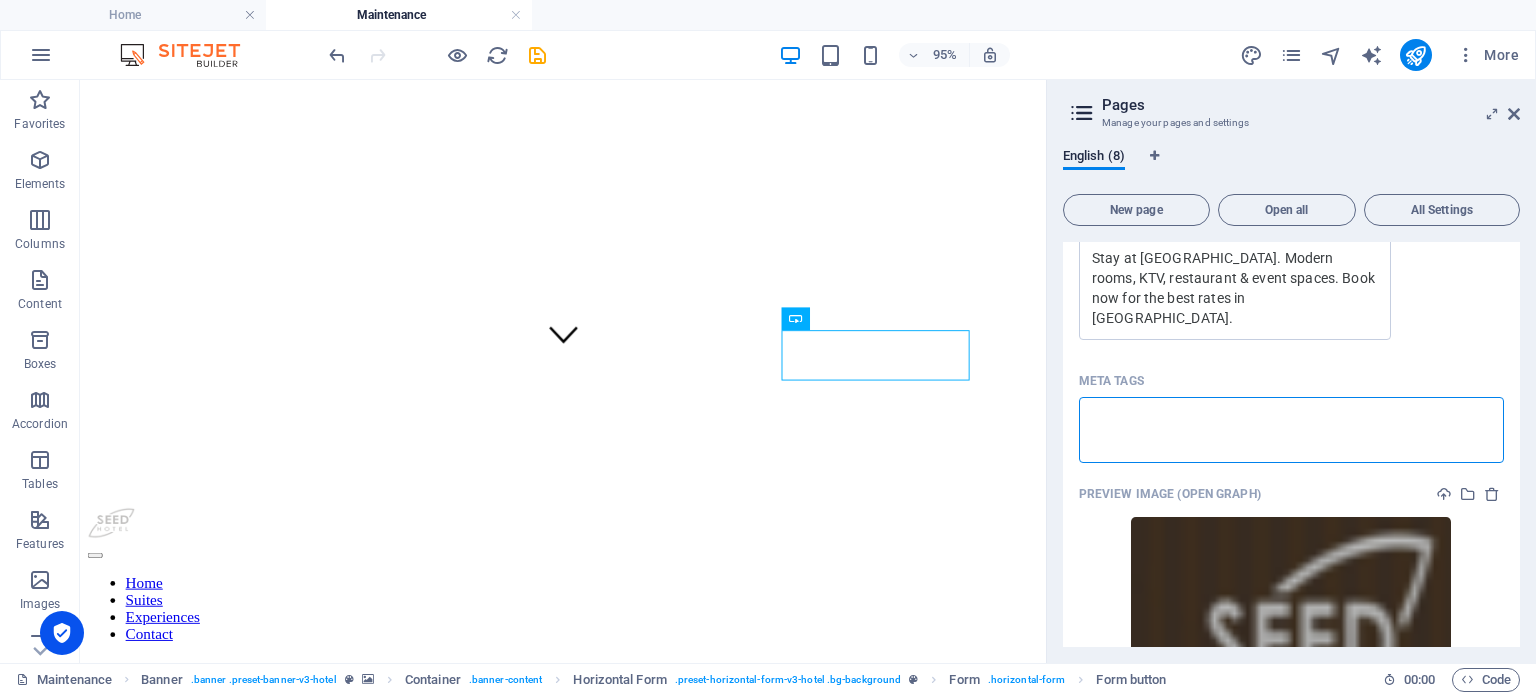 click on "Meta tags                       ​" at bounding box center [1291, 429] 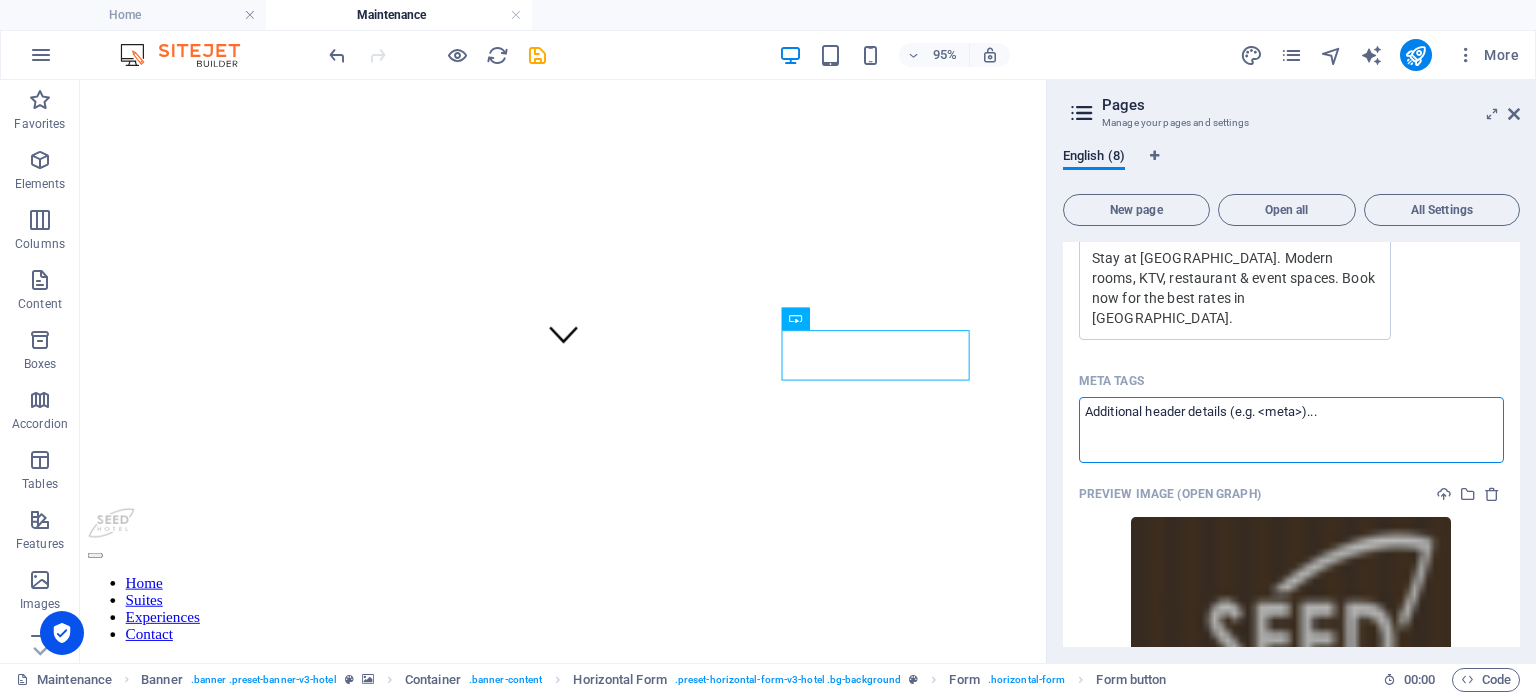 paste on "Stay at [GEOGRAPHIC_DATA]. Modern boutique rooms, [GEOGRAPHIC_DATA], restaurant, and event spaces. Book direct for best rates in [GEOGRAPHIC_DATA]." 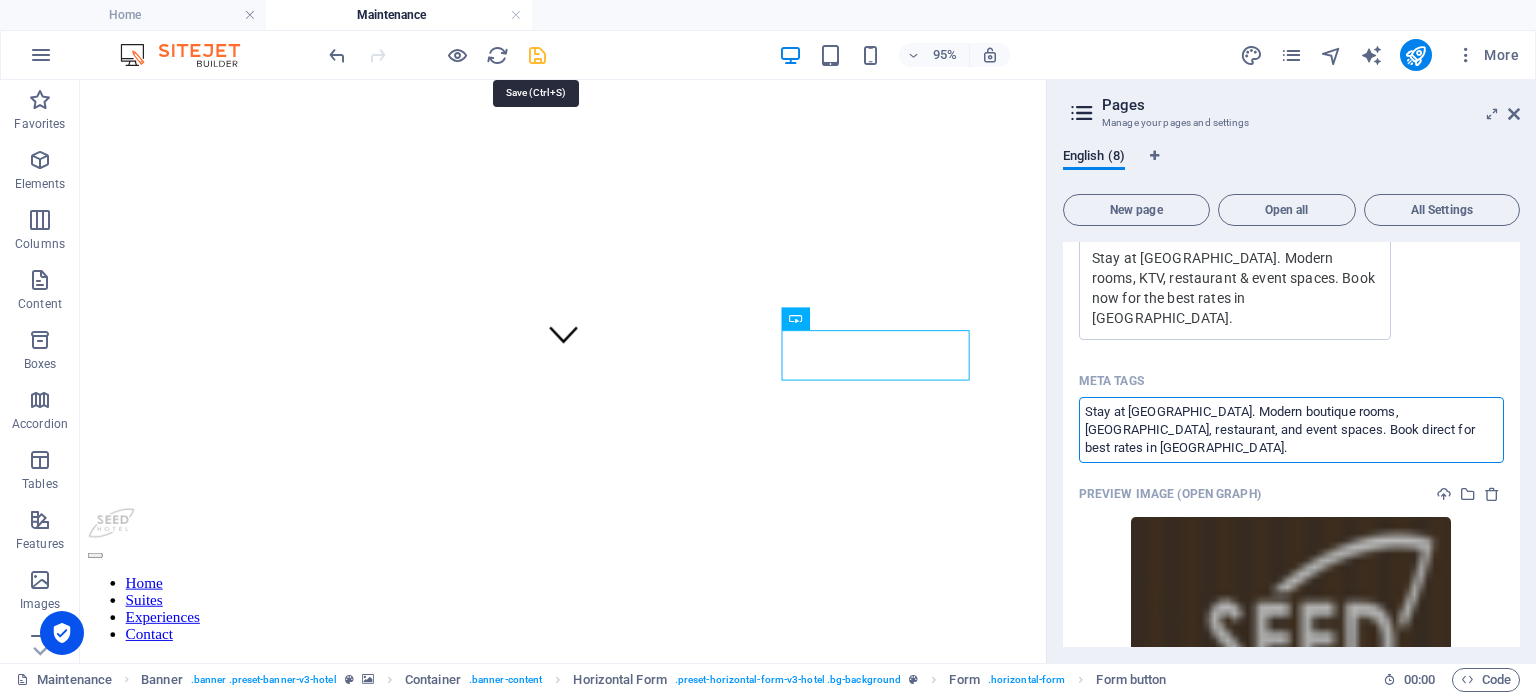 type on "Stay at [GEOGRAPHIC_DATA]. Modern boutique rooms, [GEOGRAPHIC_DATA], restaurant, and event spaces. Book direct for best rates in [GEOGRAPHIC_DATA]." 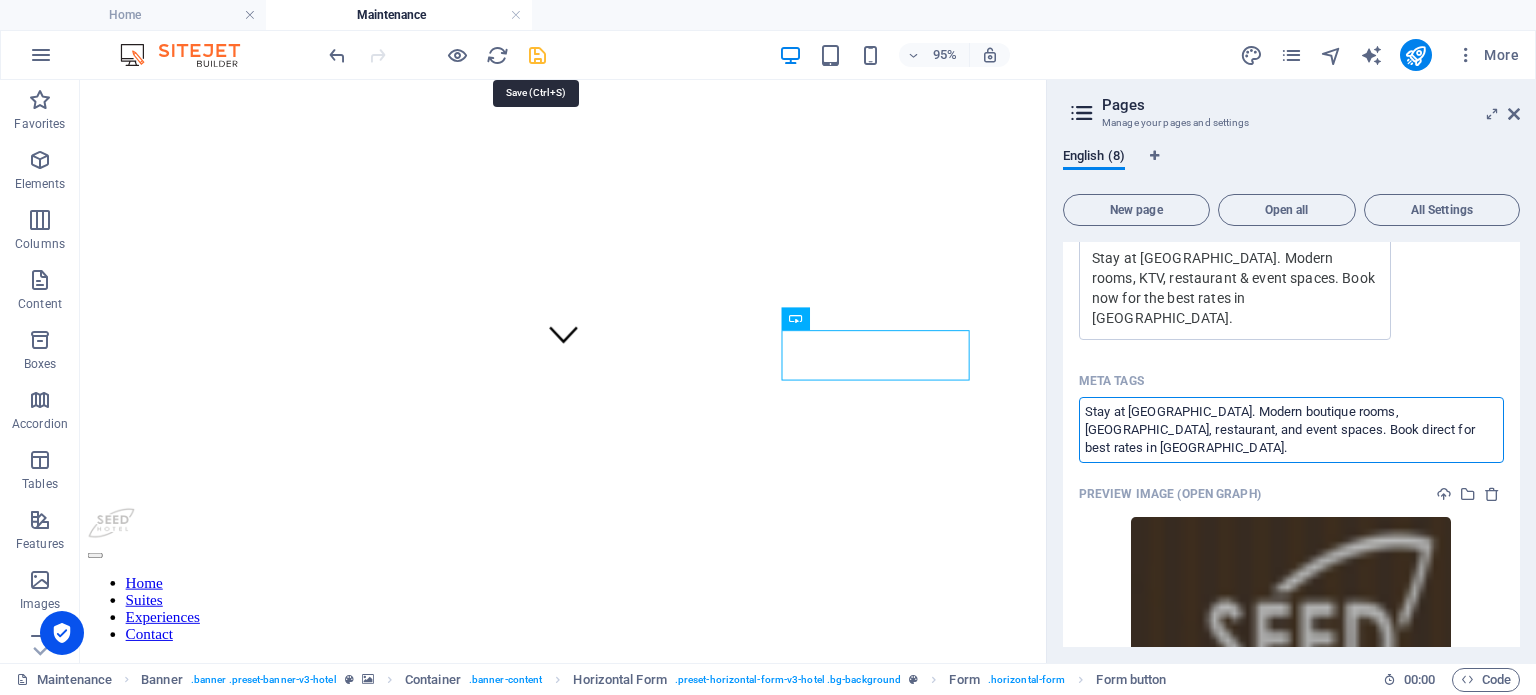 click on "[DOMAIN_NAME] Home Maintenance Favorites Elements Columns Content Boxes Accordion Tables Features Images Slider Header Footer Forms Marketing Collections
Drag here to replace the existing content. Press “Ctrl” if you want to create a new element.
Container   H1   Banner   Container   Banner   Menu Bar 95% More Home Banner . banner .preset-banner-v3-hotel Container . banner-content Horizontal Form . preset-horizontal-form-v3-hotel .bg-background Form . horizontal-form Form button 00 : 00 Code Favorites Elements Columns Content Boxes Accordion Tables Features Images Slider Header Footer Forms Marketing Collections
H1   Banner   Banner   Container   Menu Bar   Spacer   Date   Horizontal Form   Form   Checkbox   Date   Captcha   H2   Container   Logo   Number   Form button   Menu   Reference 95% More Maintenance Banner . banner .preset-banner-v3-hotel Container . . Form . 00 :" at bounding box center (768, 347) 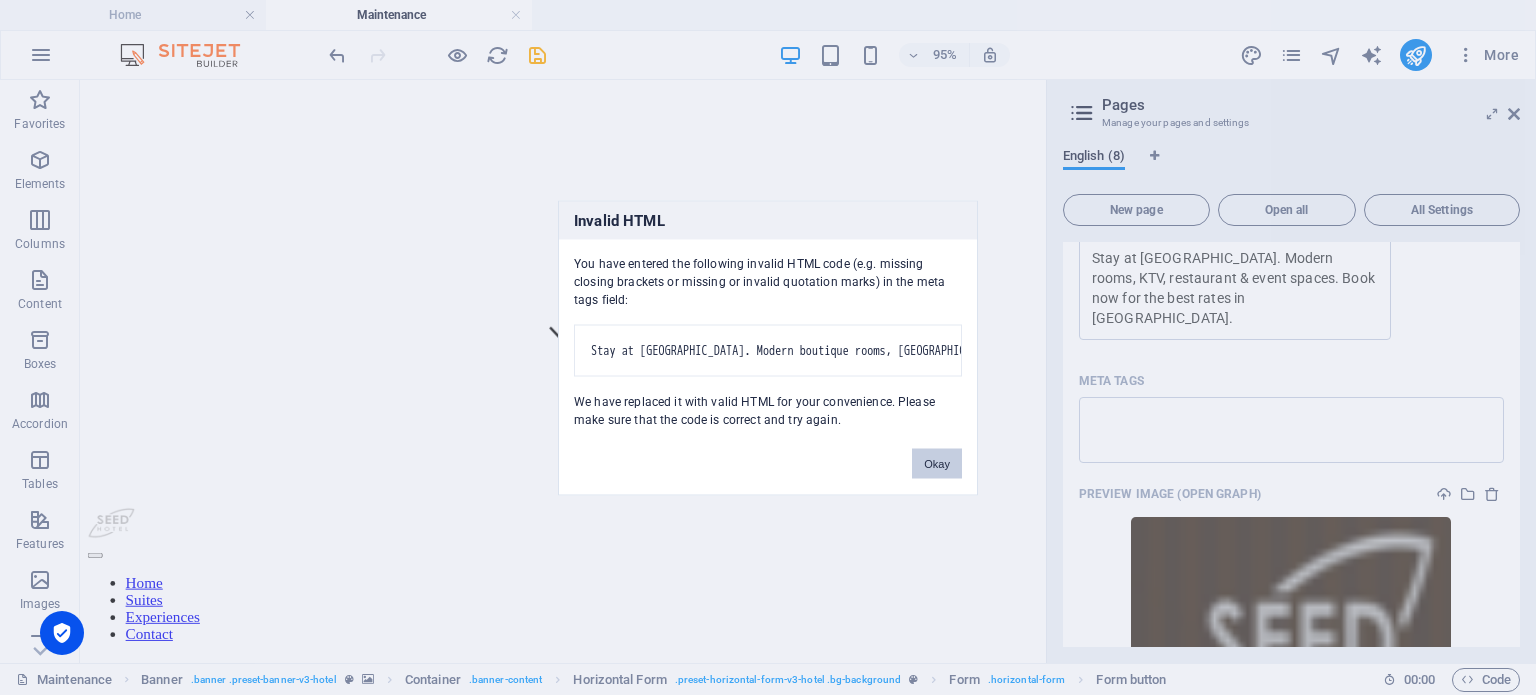 click on "Okay" at bounding box center [937, 463] 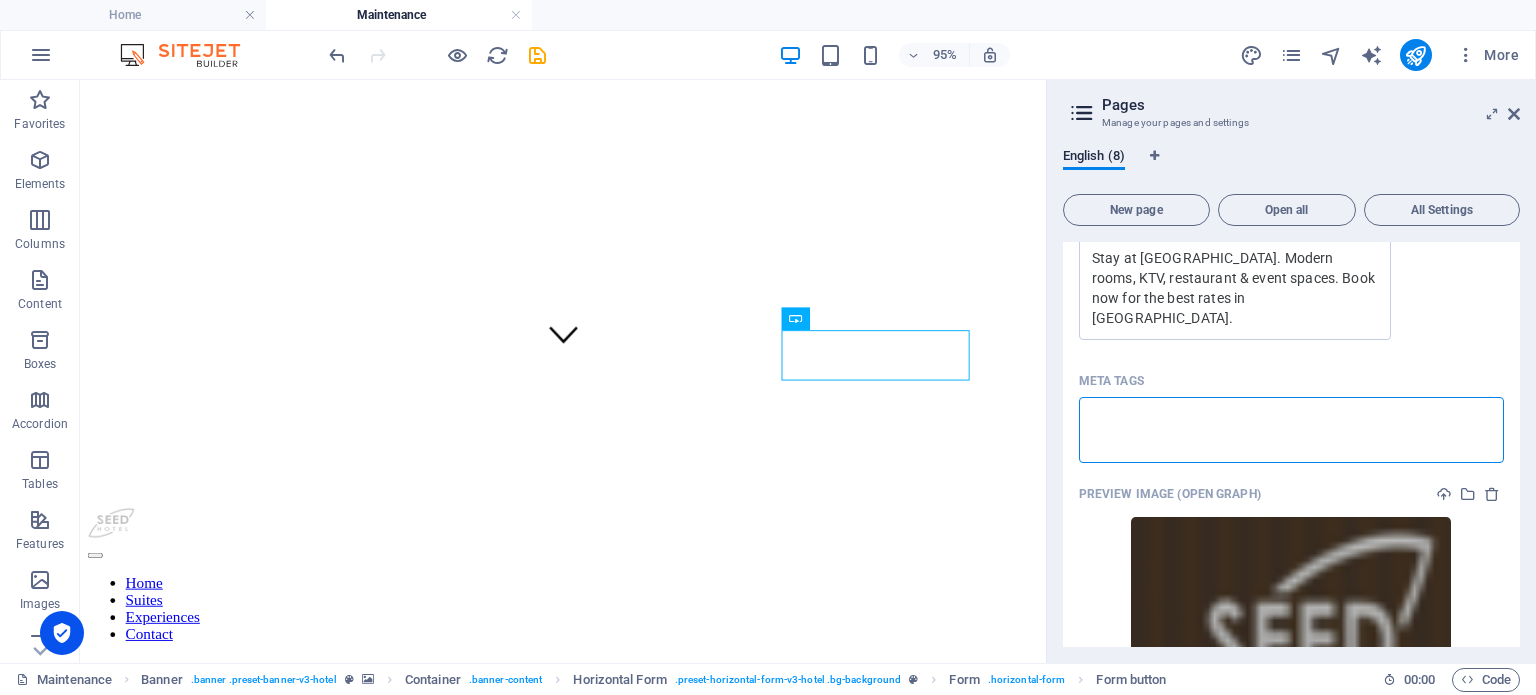 click on "Meta tags                       ​" at bounding box center (1291, 429) 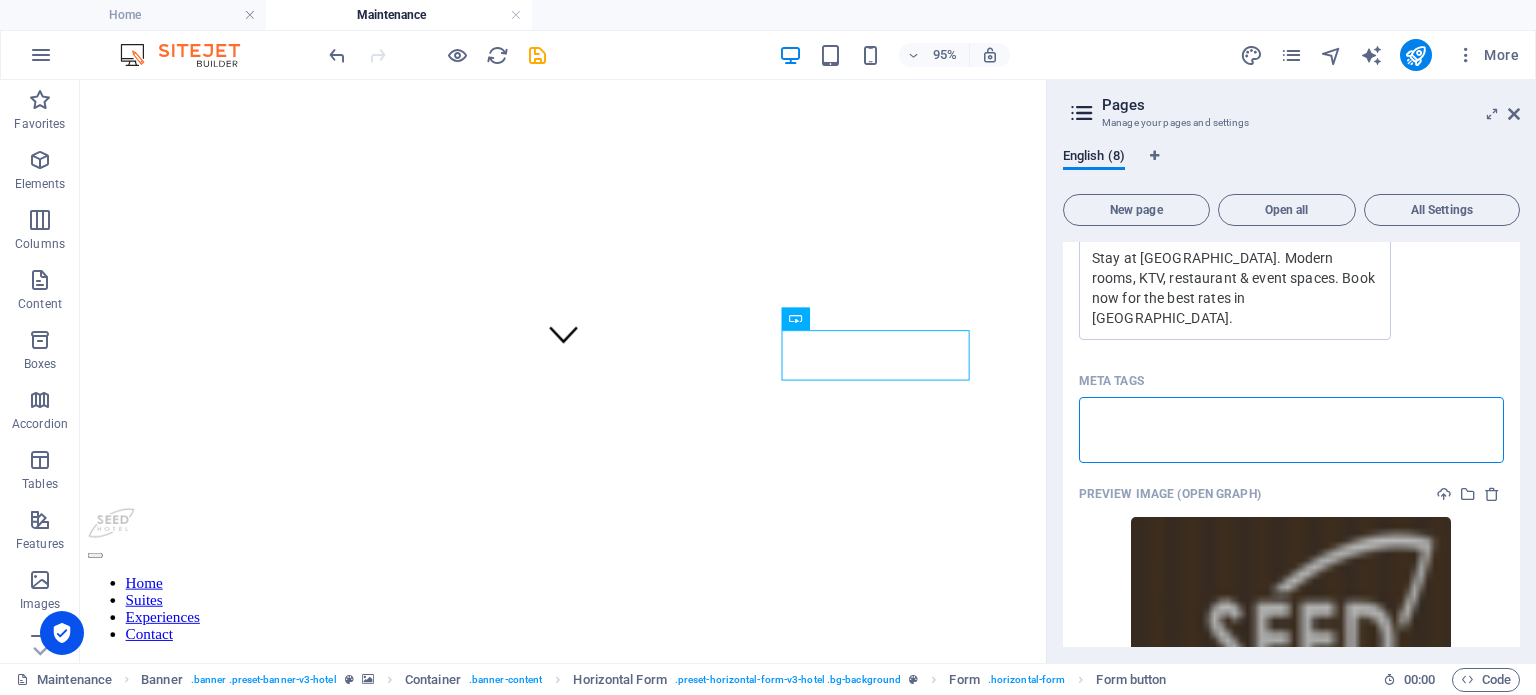 click on "Pages Manage your pages and settings English (8) New page Open all All Settings Home /home Name Home ​ URL SLUG /home ​ SEO Title AI [GEOGRAPHIC_DATA] – [GEOGRAPHIC_DATA], KTV & Events ​ 694 / 580 Px SEO Description AI Stay at [GEOGRAPHIC_DATA]. Modern rooms, KTV, restaurant & event spaces. Book now for the best rates in [GEOGRAPHIC_DATA]. ​ 817 / 990 Px SEO Keywords AI [GEOGRAPHIC_DATA], boutique hotel [GEOGRAPHIC_DATA], personalized hospitality [GEOGRAPHIC_DATA], comfortable accommodations [GEOGRAPHIC_DATA], dining and entertainment [GEOGRAPHIC_DATA], KTV lounges [GEOGRAPHIC_DATA], hotel in [GEOGRAPHIC_DATA], KTV [GEOGRAPHIC_DATA], function rooms [GEOGRAPHIC_DATA], affordable accommodation, hotel in [GEOGRAPHIC_DATA] ​ Settings Menu [GEOGRAPHIC_DATA] Preview Mobile Desktop [DOMAIN_NAME] home [GEOGRAPHIC_DATA] – [GEOGRAPHIC_DATA], KTV & Events - [DOMAIN_NAME] Stay at [GEOGRAPHIC_DATA]. Modern rooms, KTV, restaurant & event spaces. Book now for the best rates in [GEOGRAPHIC_DATA]. Meta tags                       ​ Preview Image (Open Graph) Home /" at bounding box center [1291, 371] 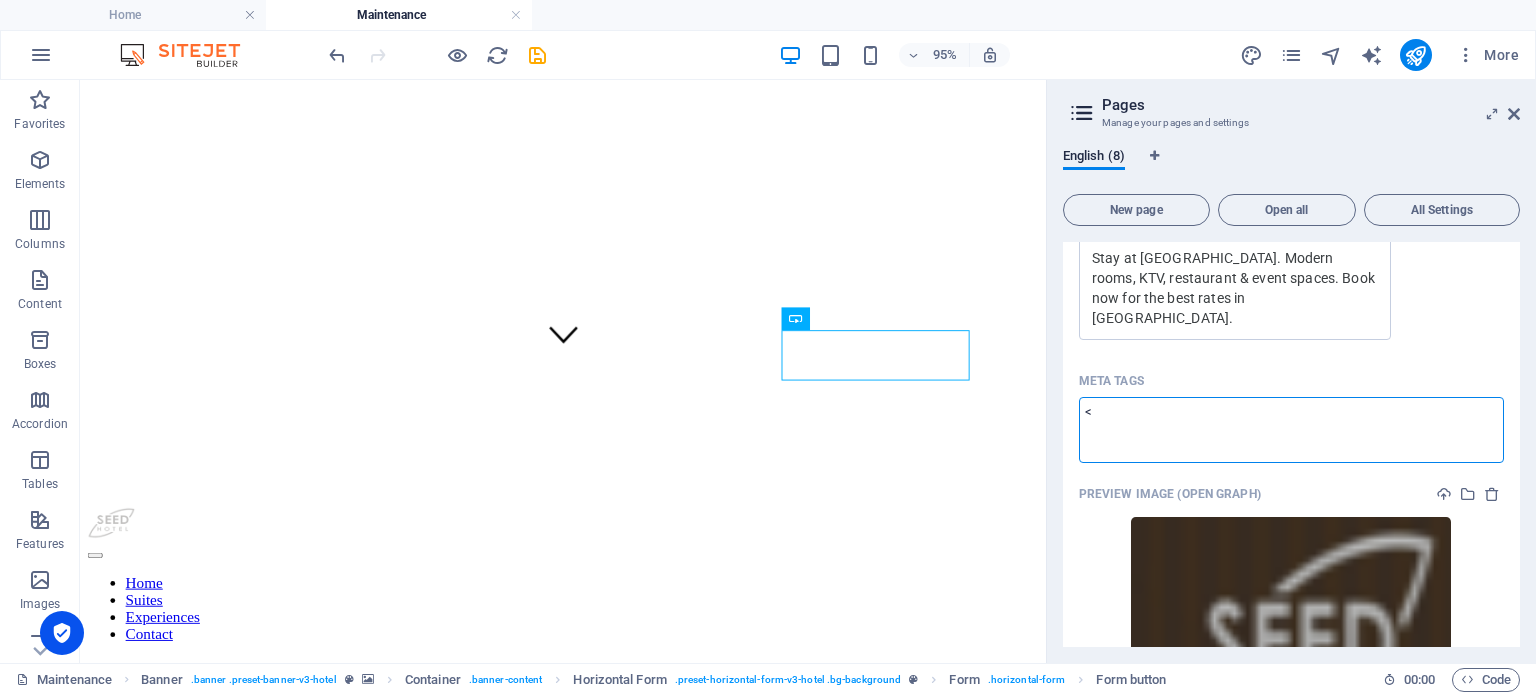 paste on "Stay at [GEOGRAPHIC_DATA]. Modern boutique rooms, [GEOGRAPHIC_DATA], restaurant, and event spaces. Book direct for best rates in [GEOGRAPHIC_DATA]." 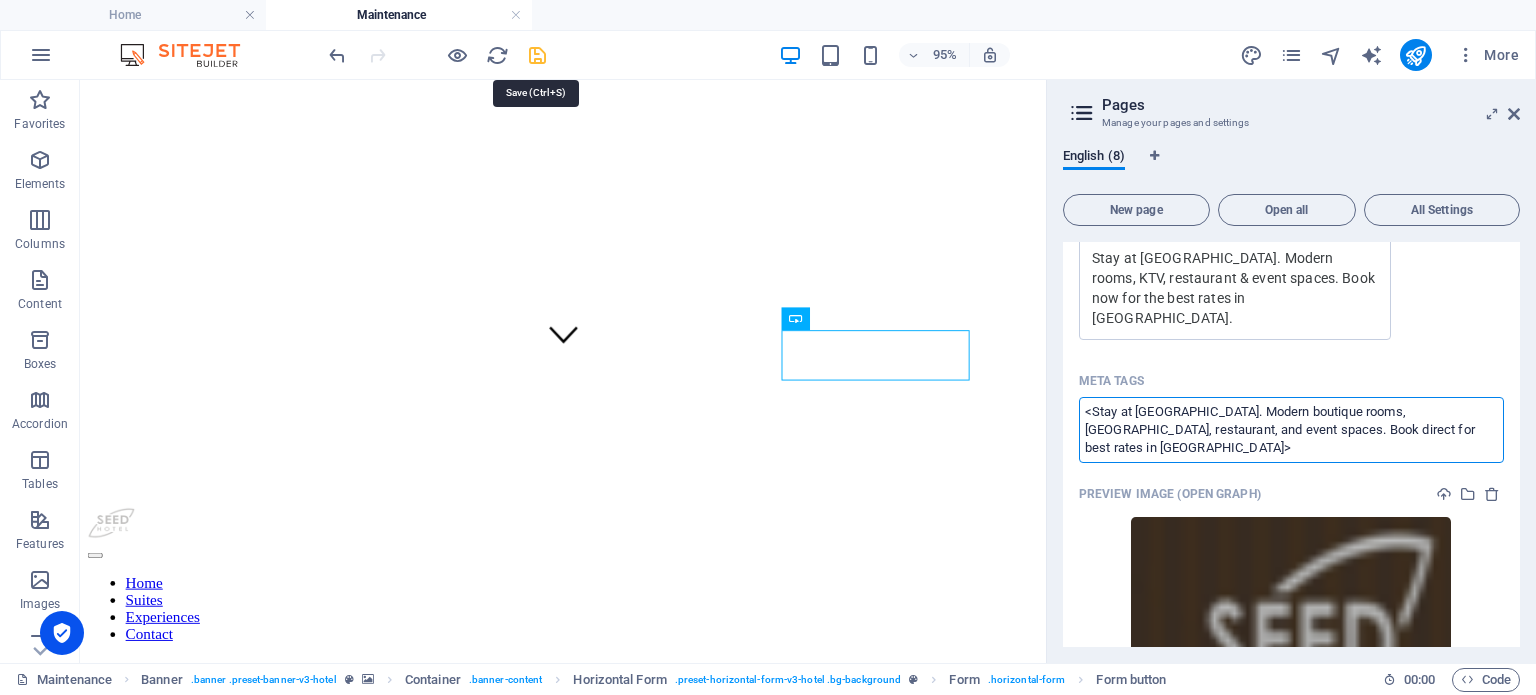 type on "<Stay at [GEOGRAPHIC_DATA]. Modern boutique rooms, [GEOGRAPHIC_DATA], restaurant, and event spaces. Book direct for best rates in [GEOGRAPHIC_DATA]>" 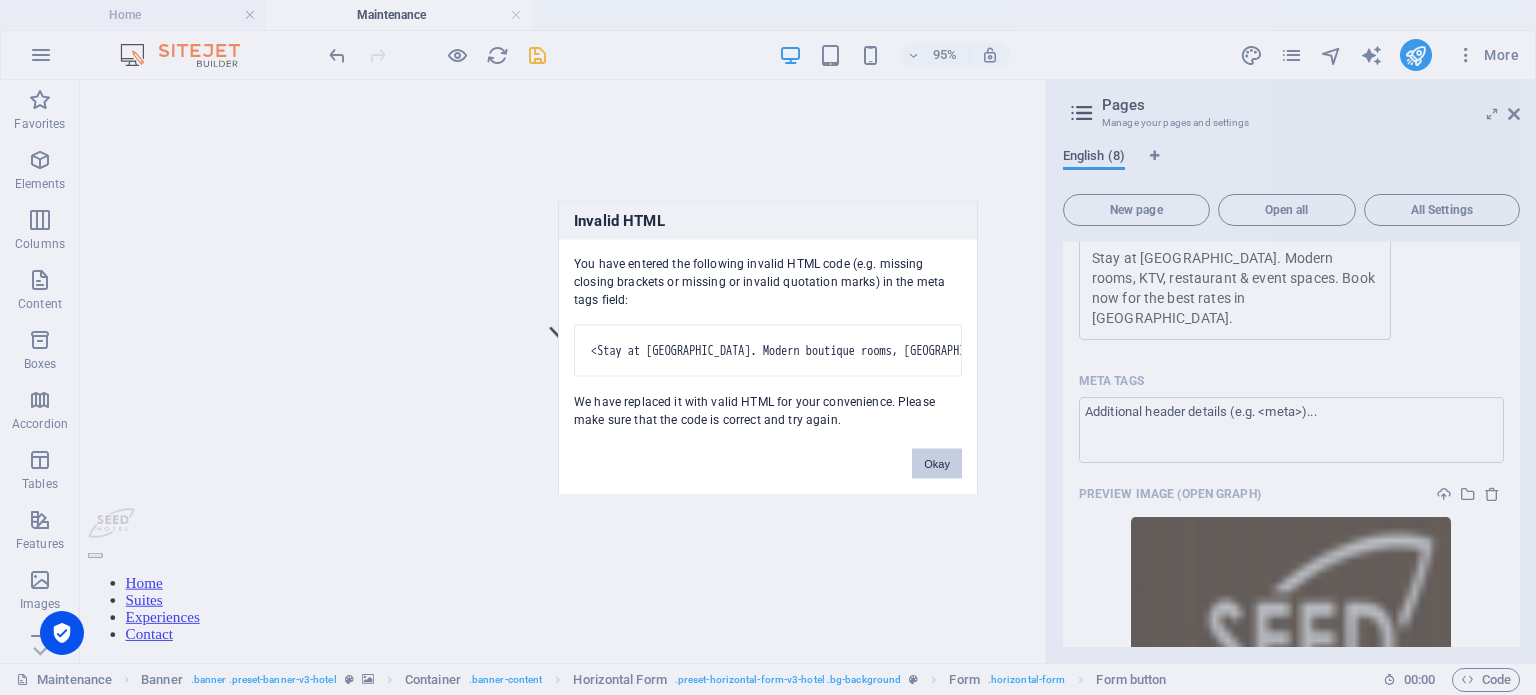 click on "Okay" at bounding box center (937, 463) 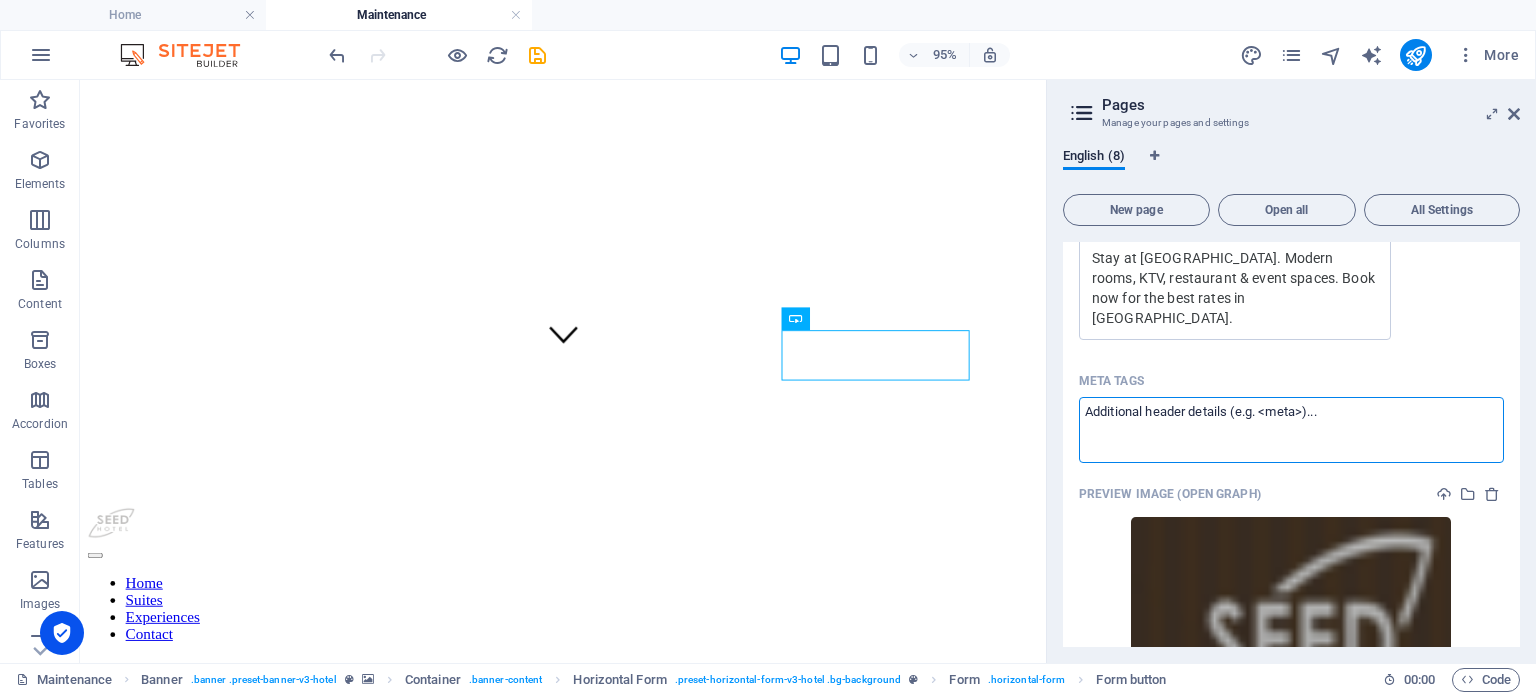 click on "Meta tags ​" at bounding box center (1291, 429) 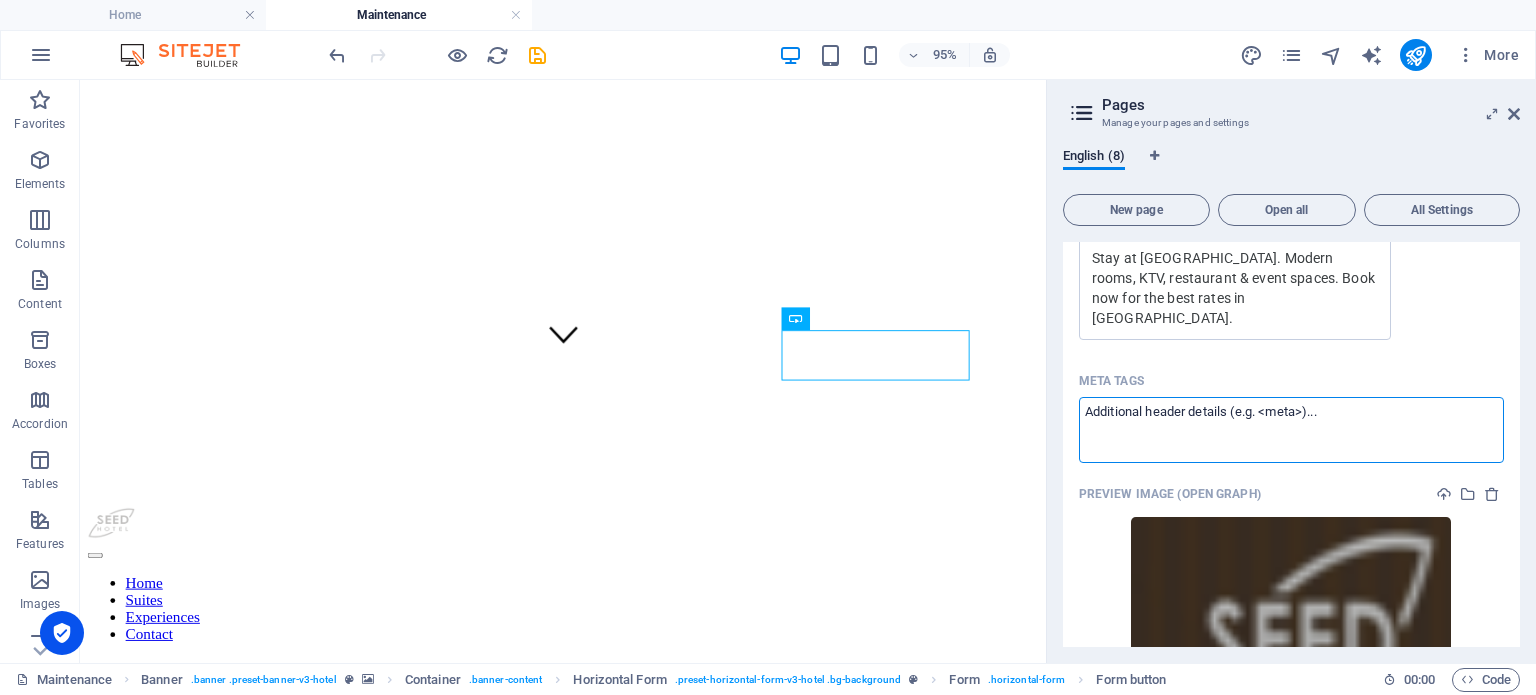 click on "Meta tags ​" at bounding box center (1291, 429) 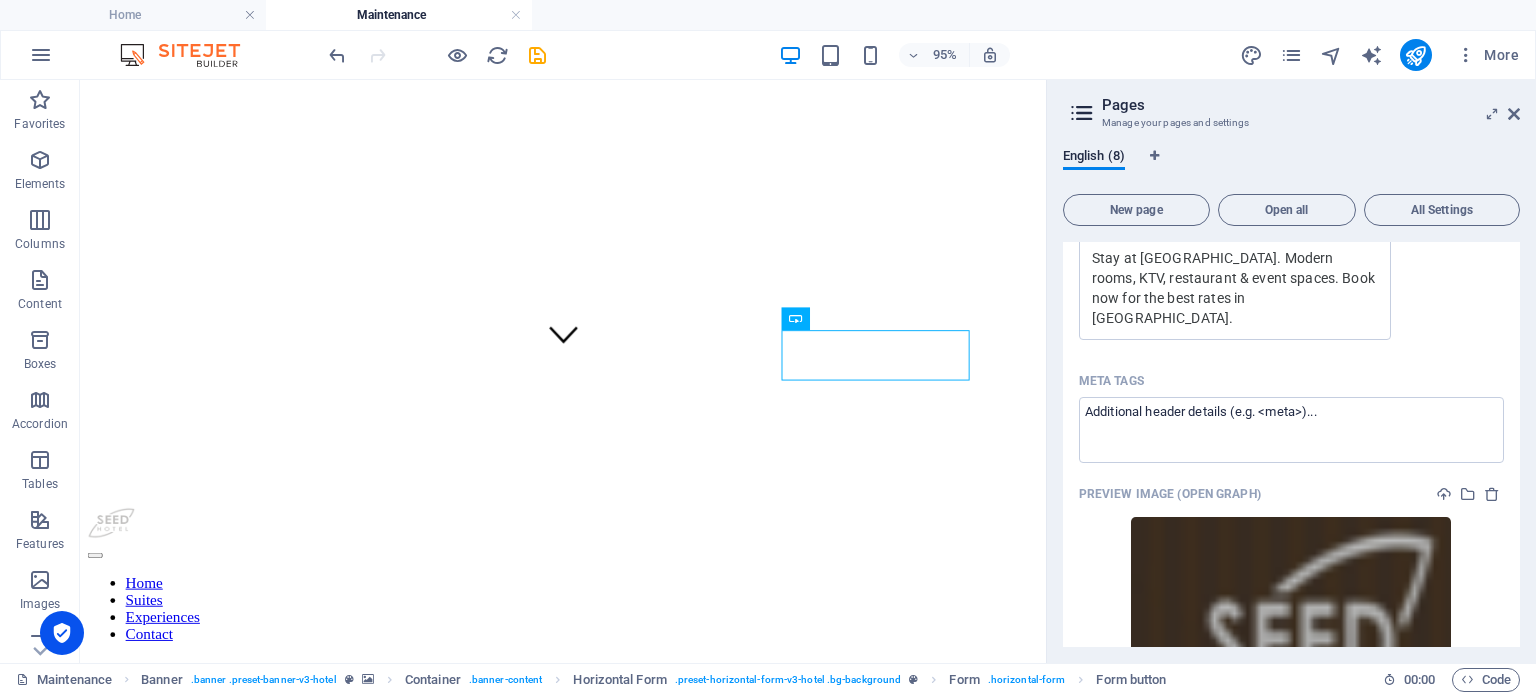 drag, startPoint x: 1520, startPoint y: 390, endPoint x: 1516, endPoint y: 452, distance: 62.1289 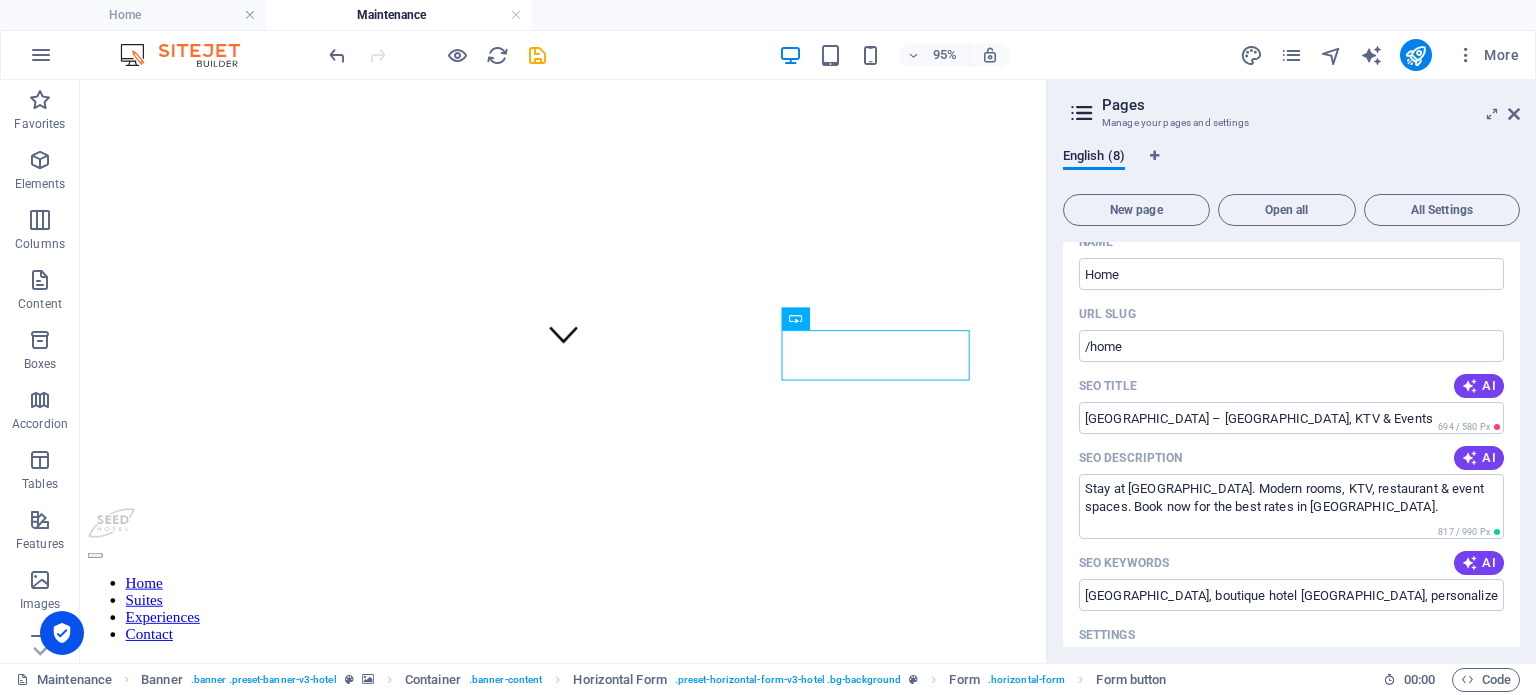 scroll, scrollTop: 50, scrollLeft: 0, axis: vertical 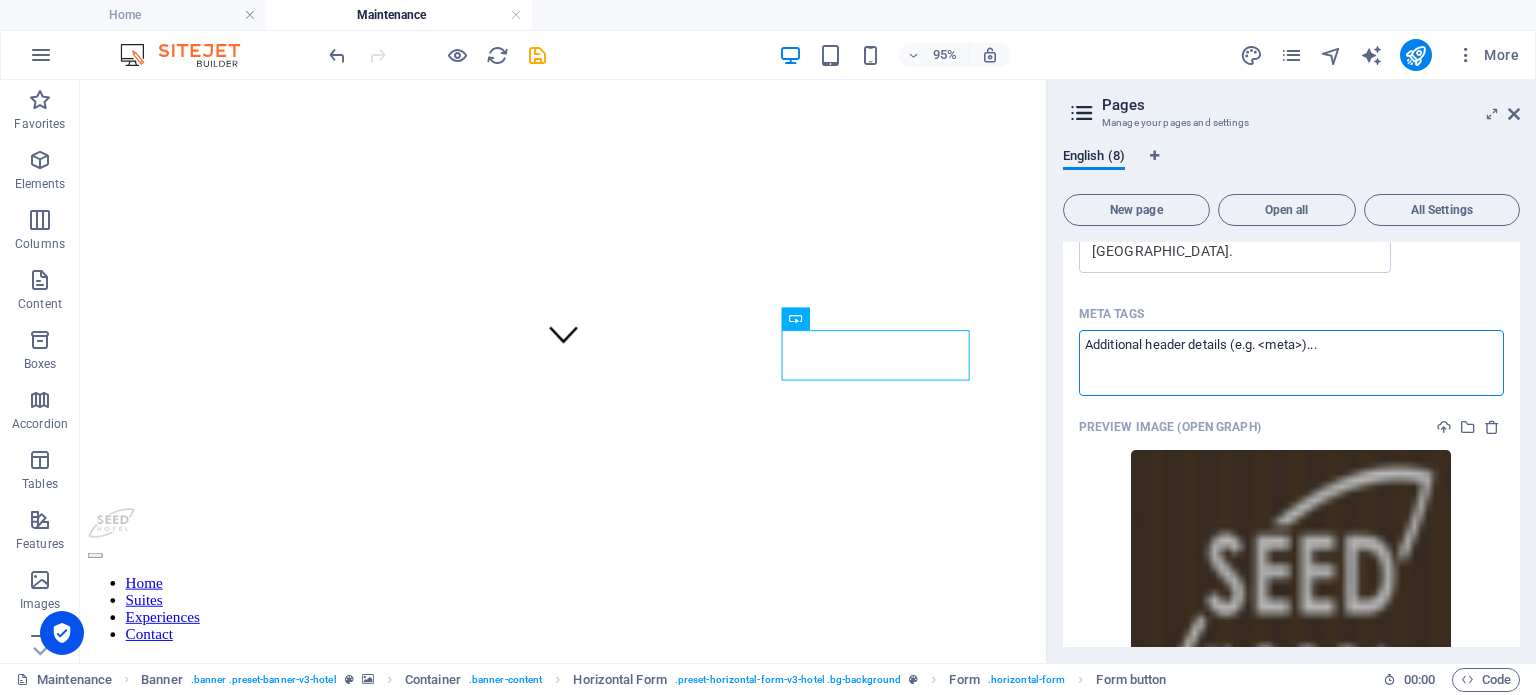click on "Meta tags ​" at bounding box center (1291, 362) 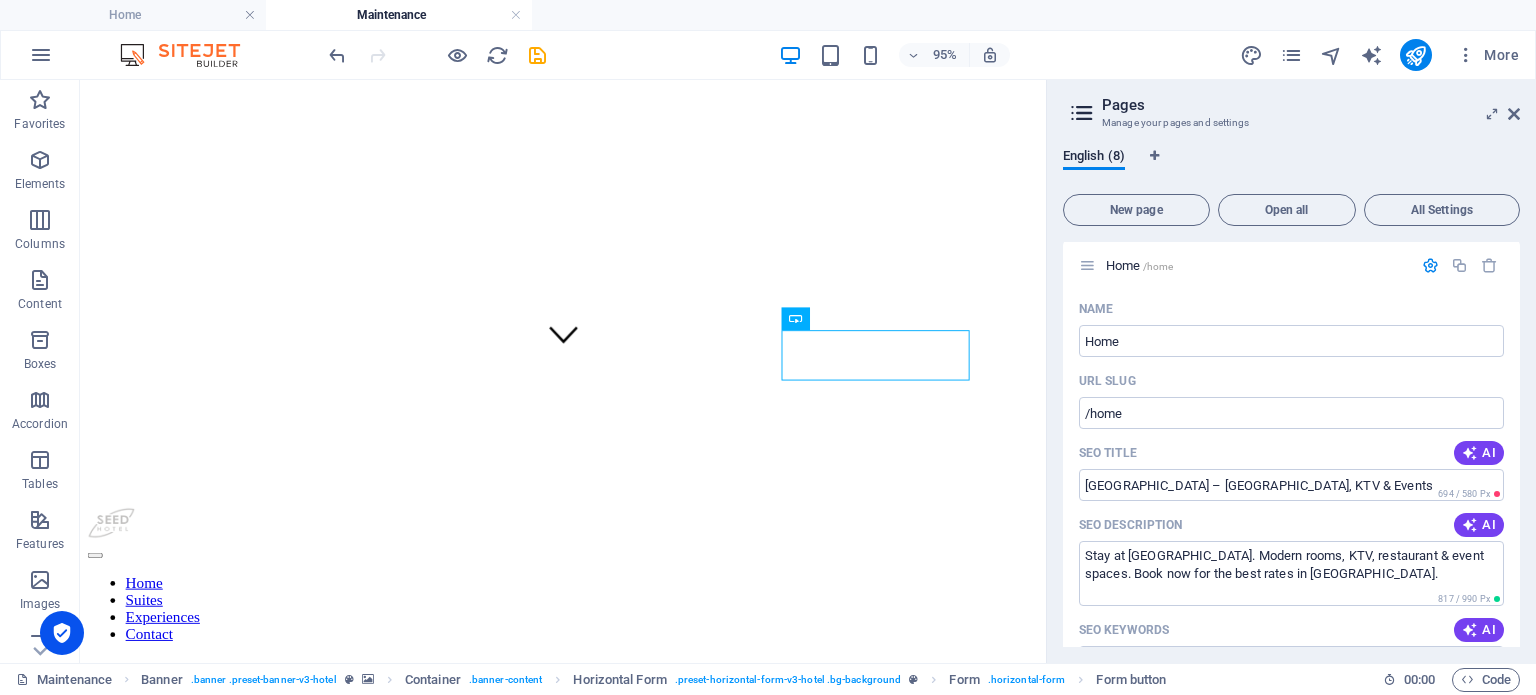 scroll, scrollTop: 0, scrollLeft: 0, axis: both 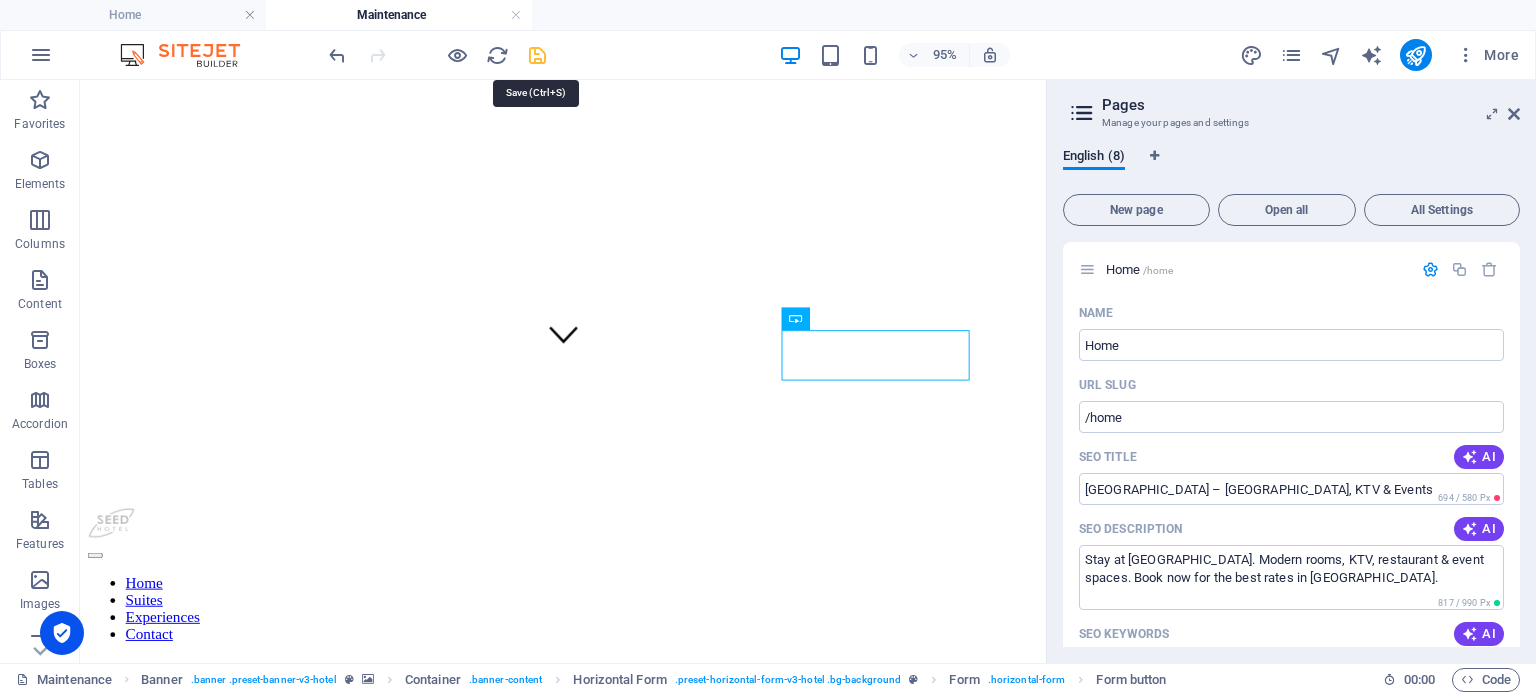 click at bounding box center (537, 55) 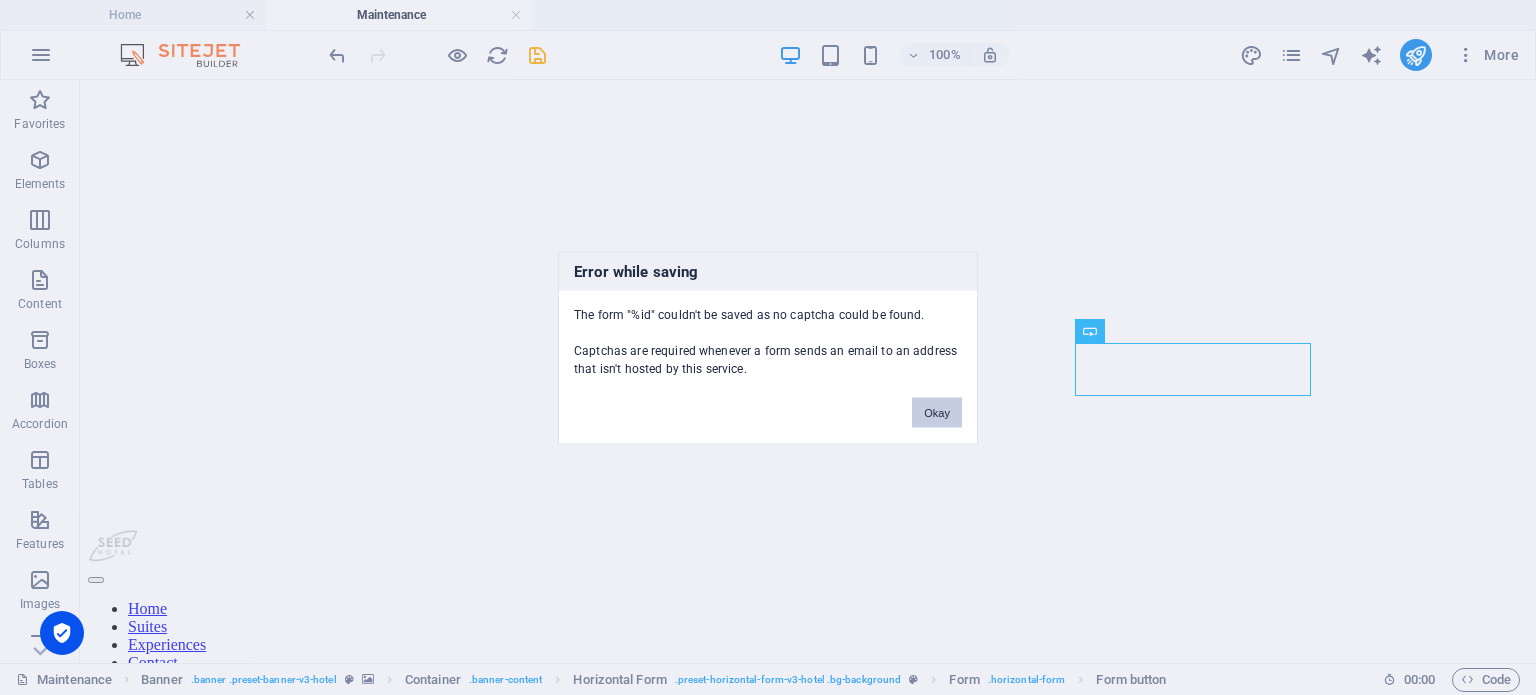 click on "Okay" at bounding box center (937, 412) 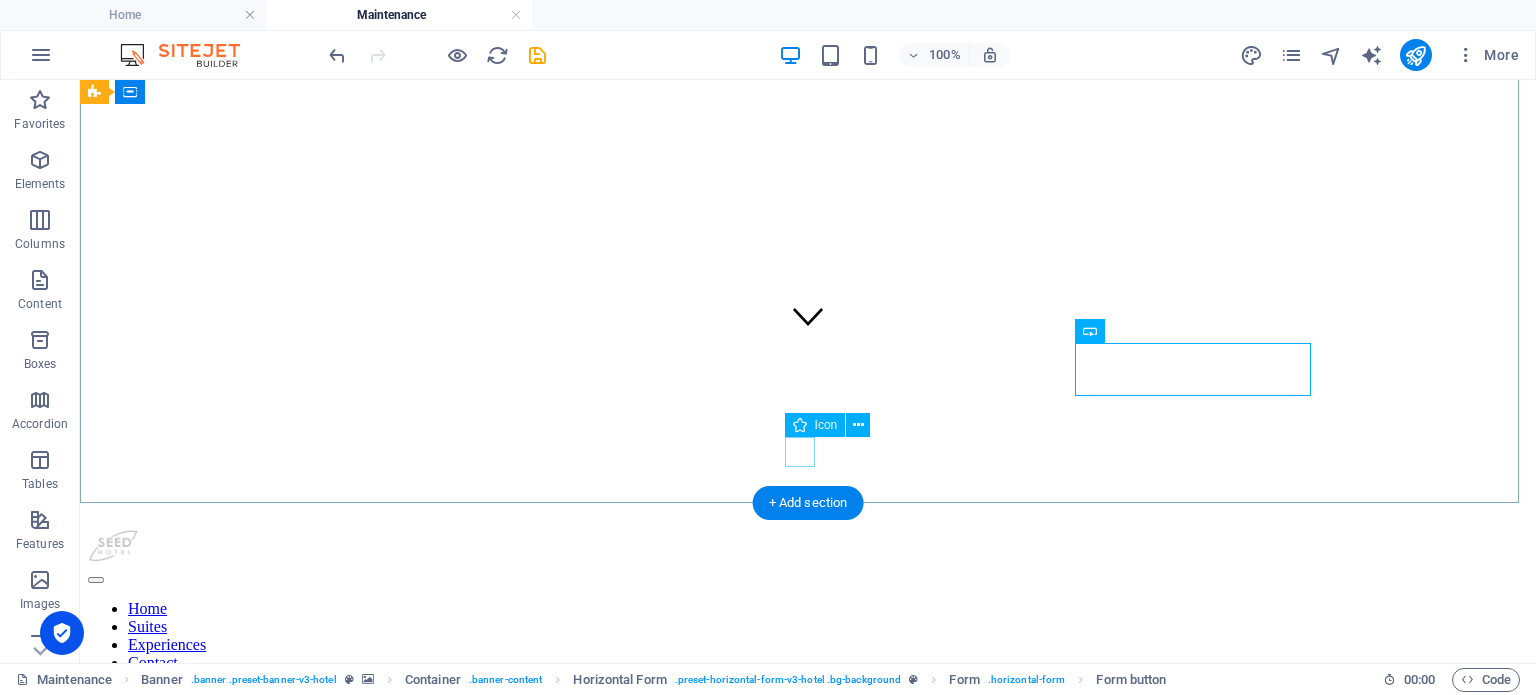 click at bounding box center [808, 318] 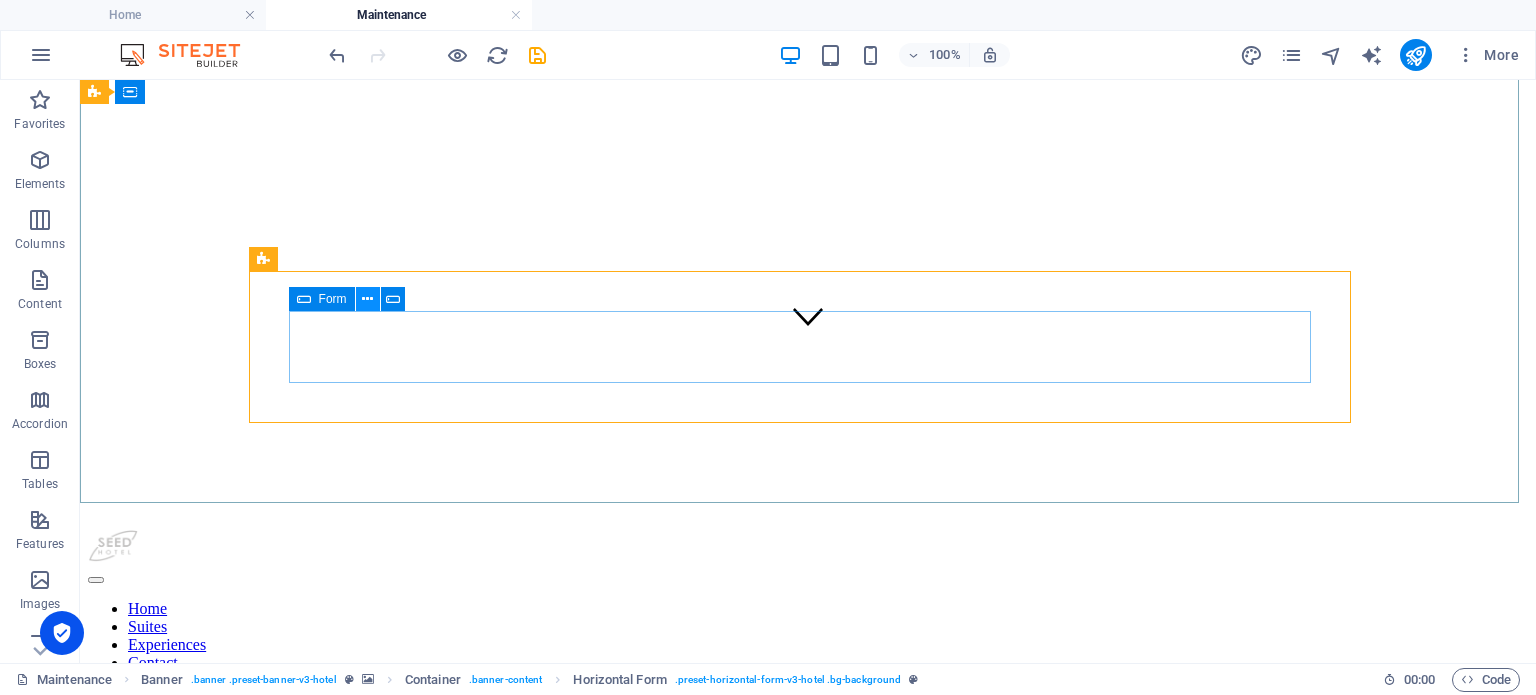 click at bounding box center [367, 299] 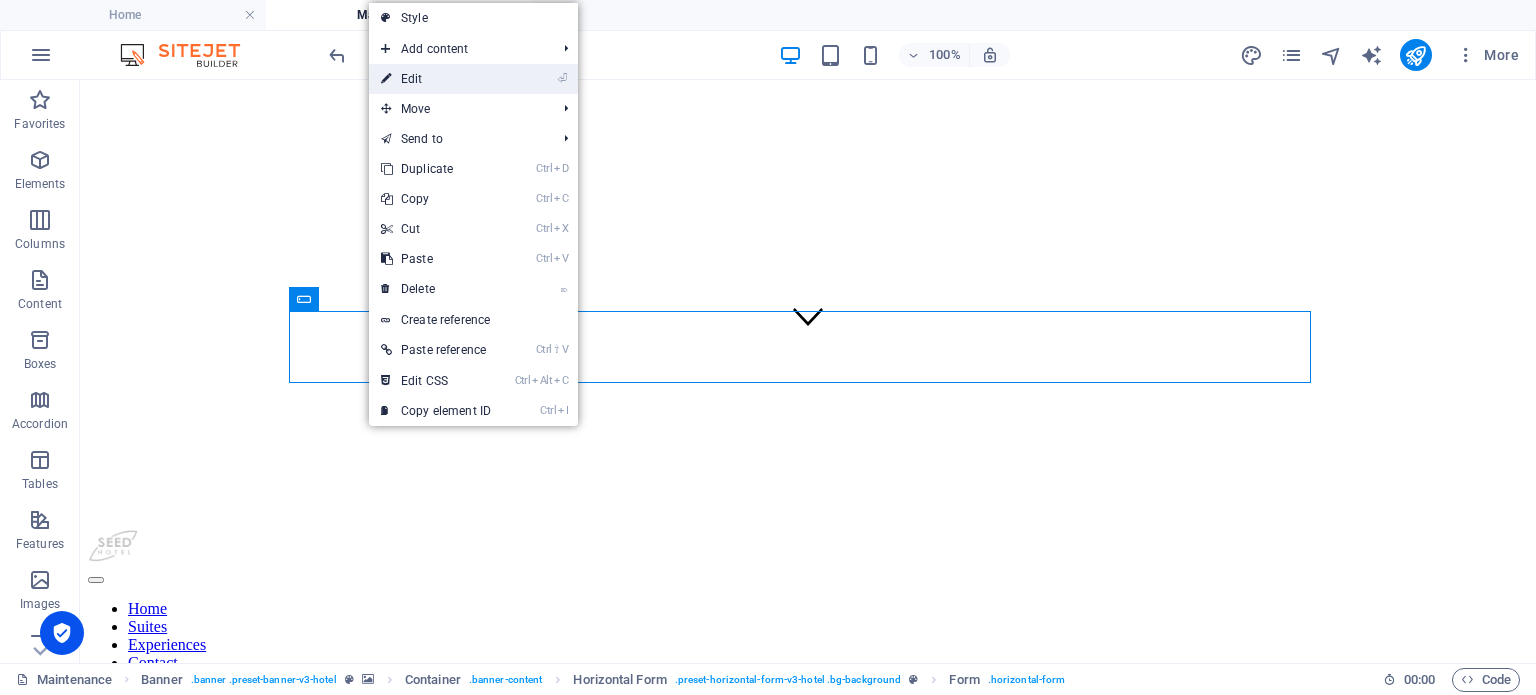 click on "⏎  Edit" at bounding box center [436, 79] 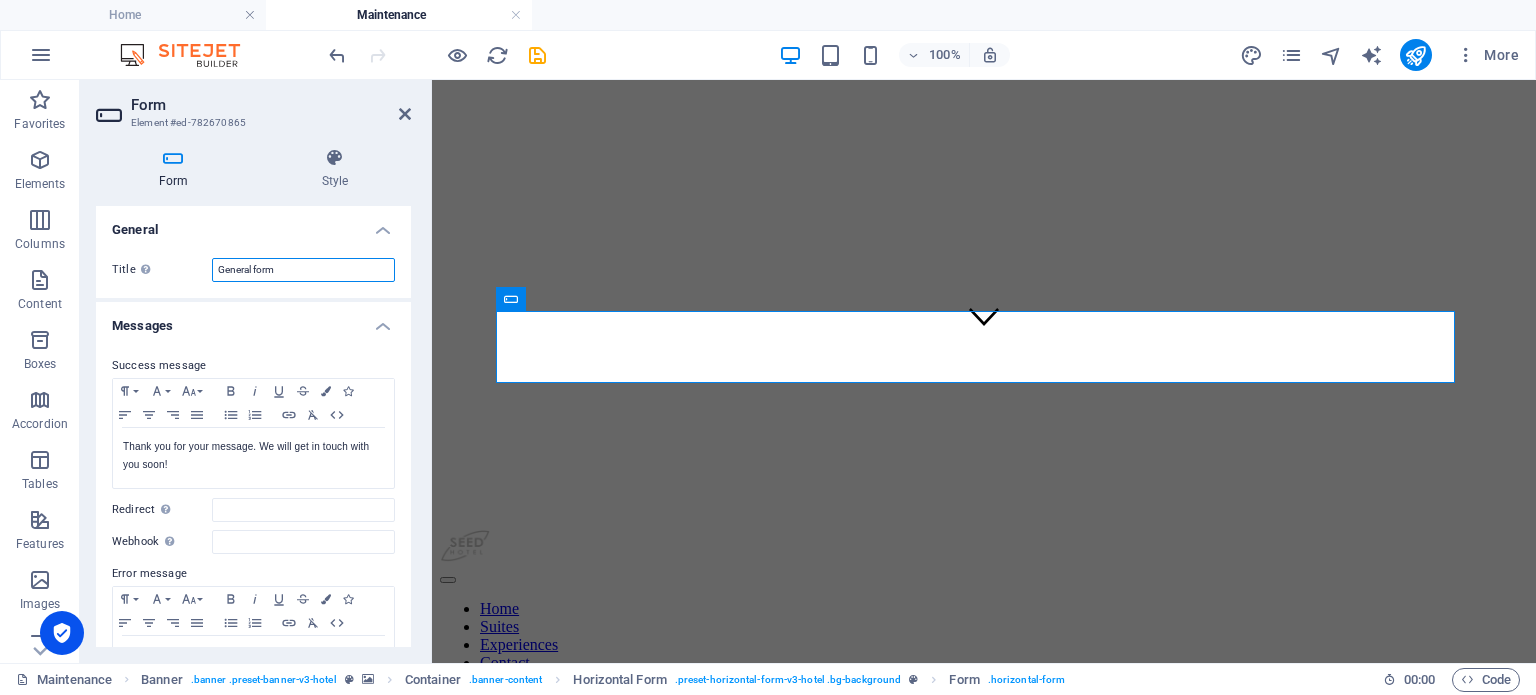 click on "General form" at bounding box center [303, 270] 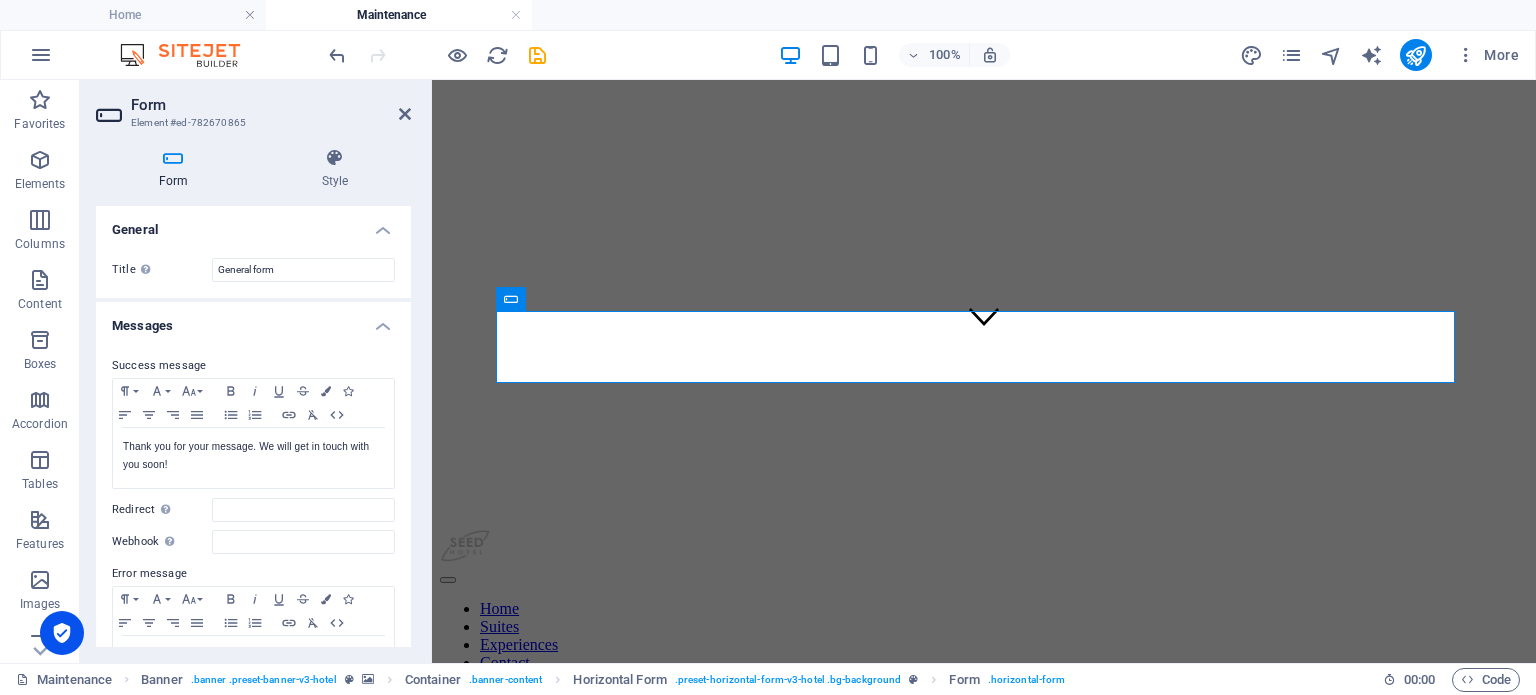 click on "General" at bounding box center [253, 224] 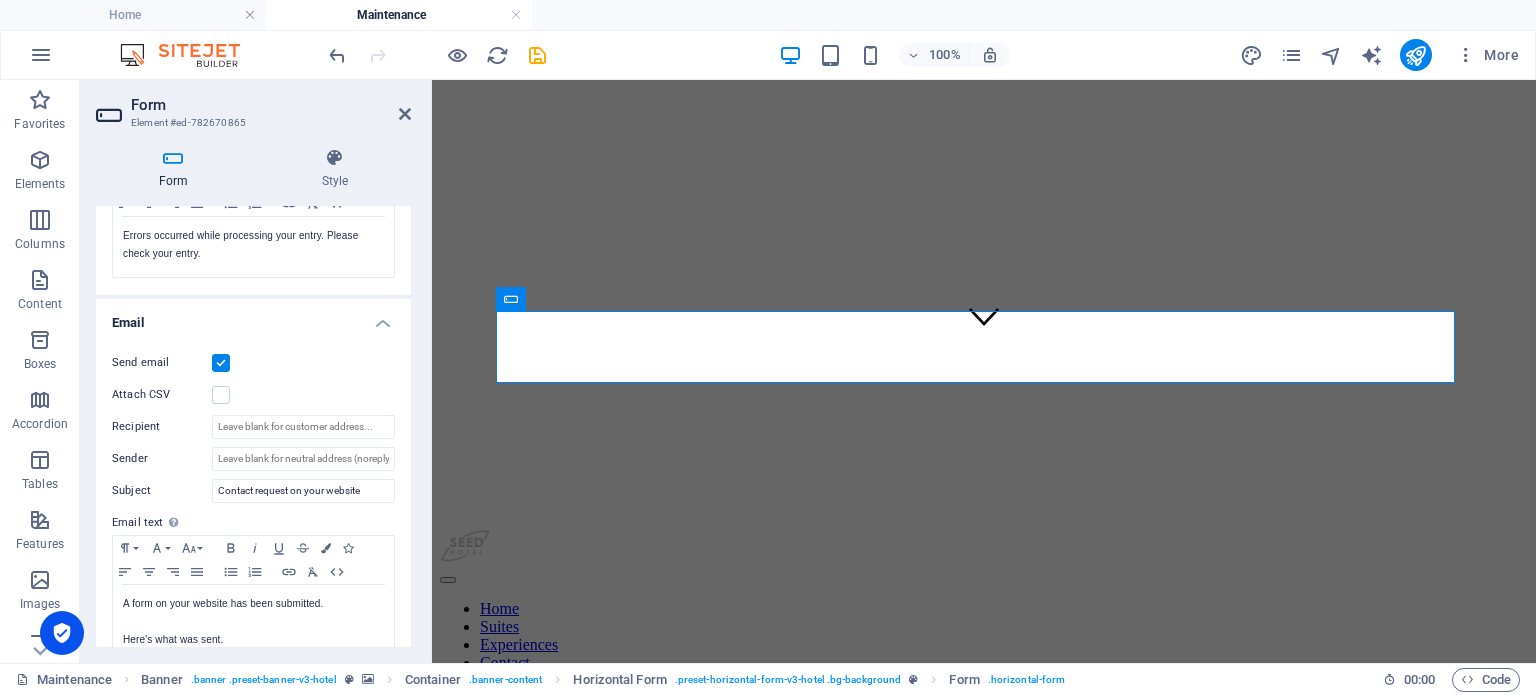 scroll, scrollTop: 418, scrollLeft: 0, axis: vertical 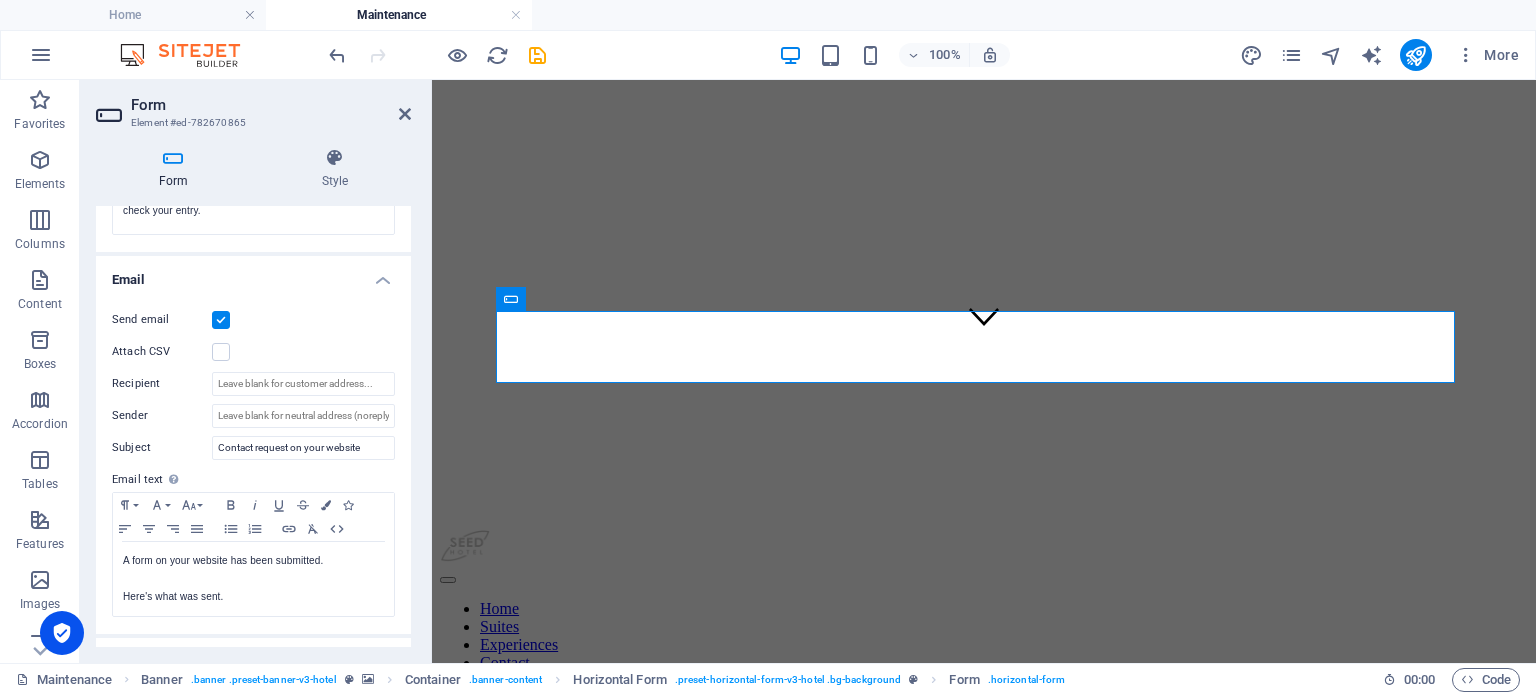 click at bounding box center (221, 320) 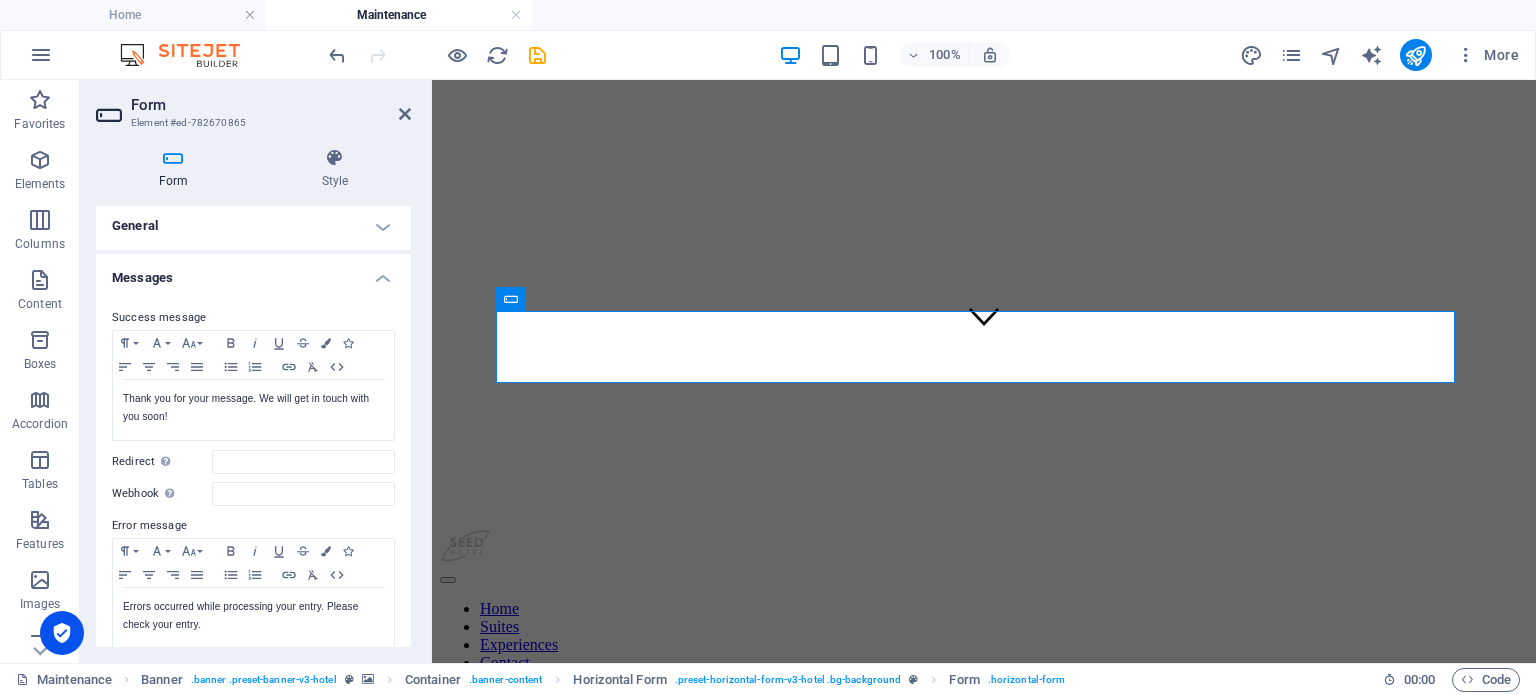 scroll, scrollTop: 0, scrollLeft: 0, axis: both 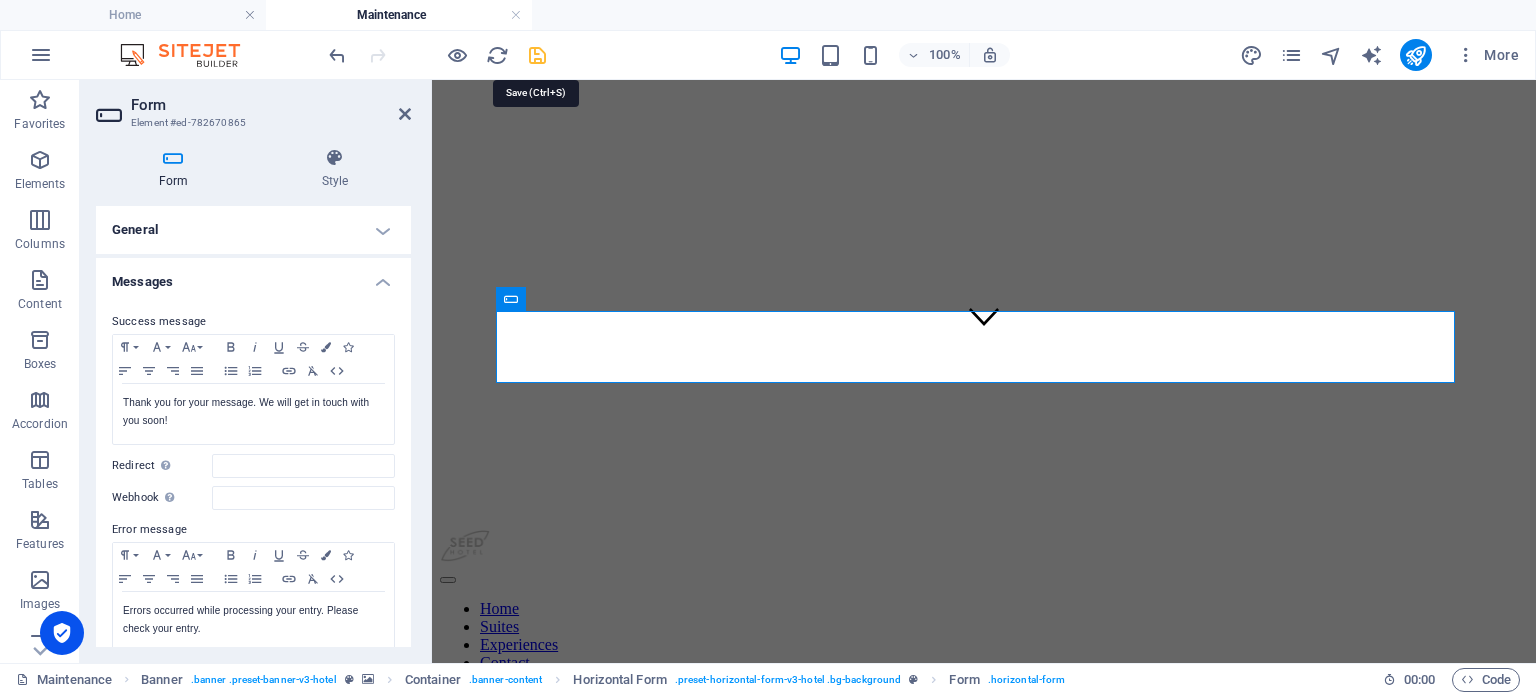 click at bounding box center [537, 55] 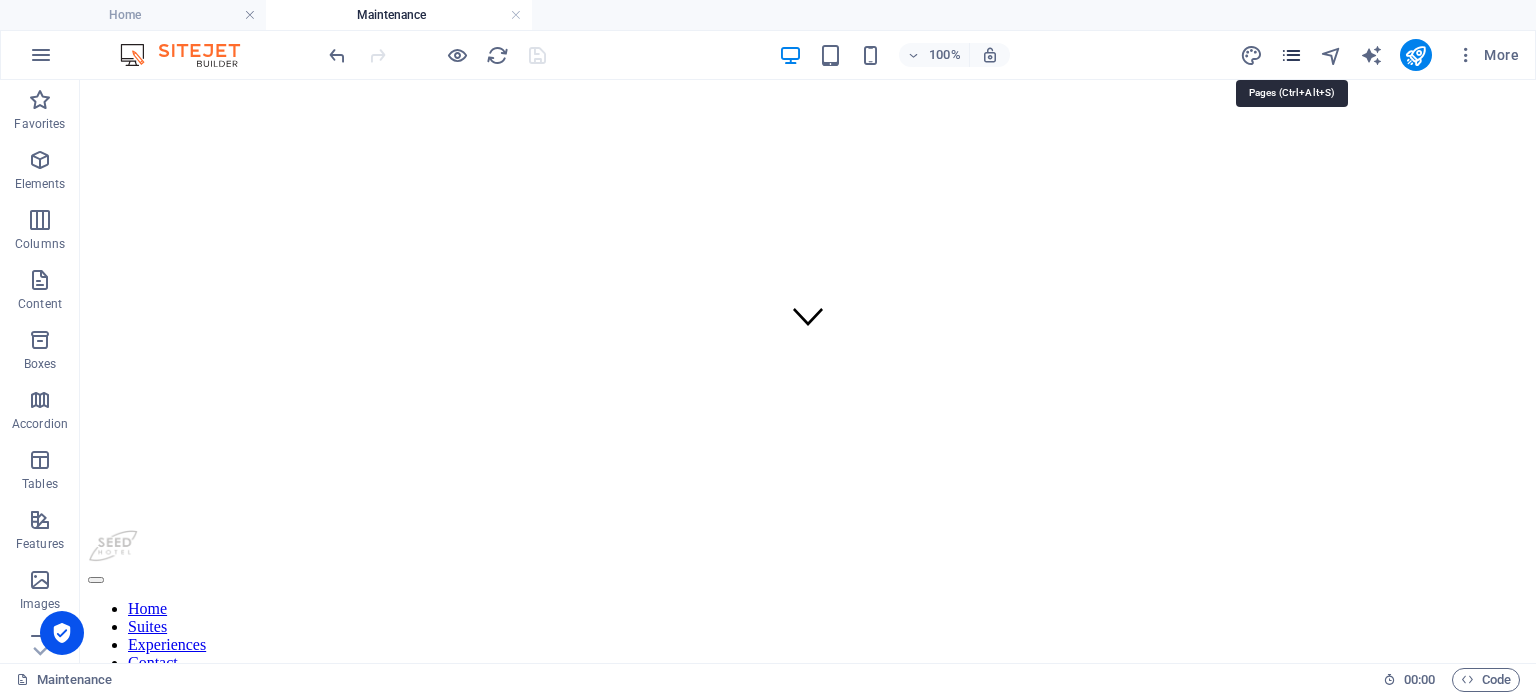click at bounding box center [1291, 55] 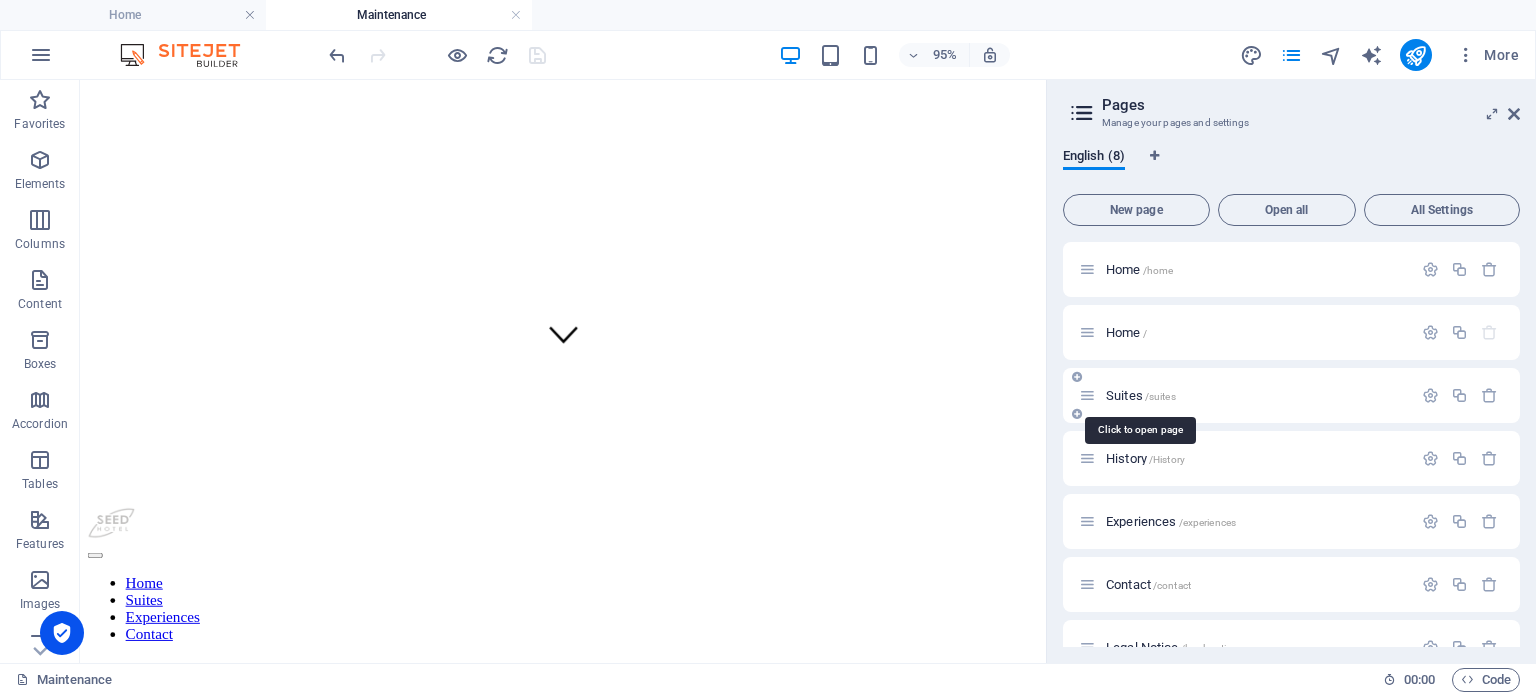 click on "Suites /suites" at bounding box center (1141, 395) 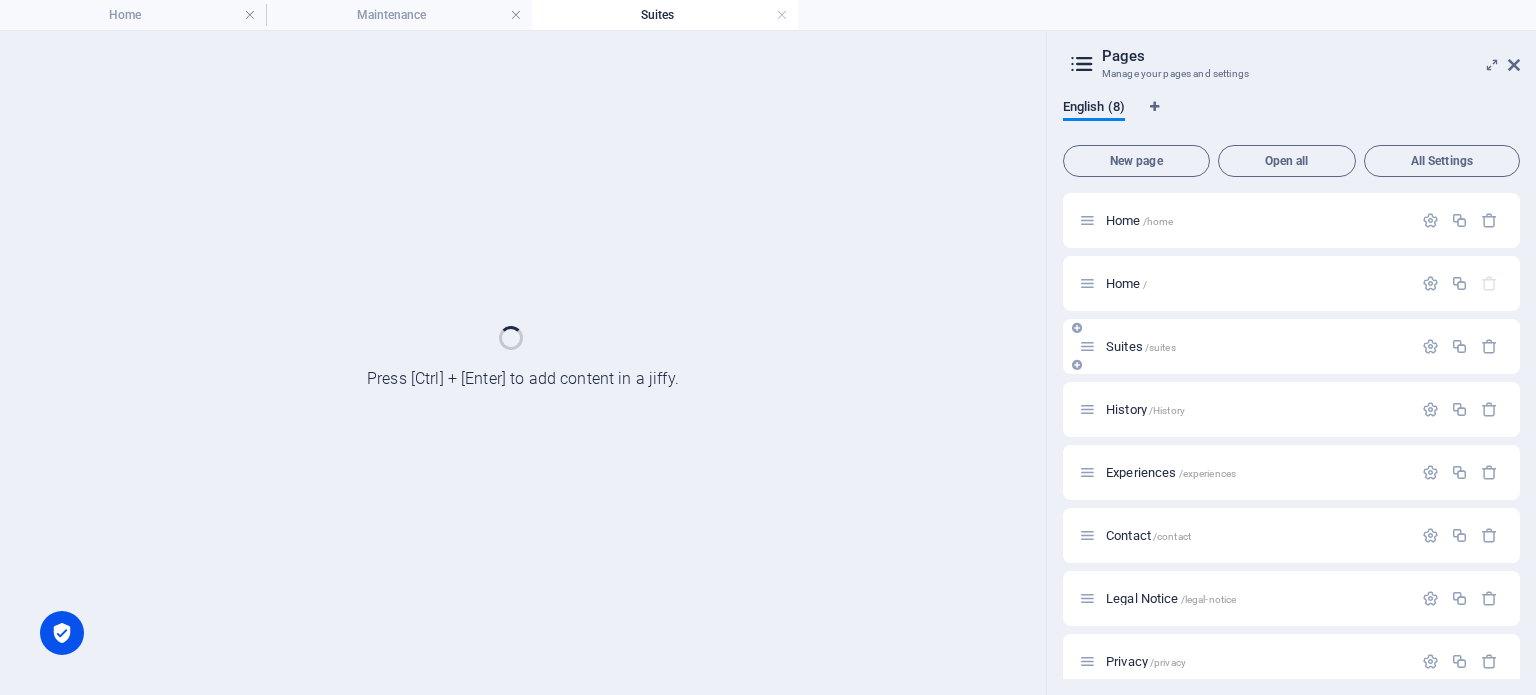 scroll, scrollTop: 0, scrollLeft: 0, axis: both 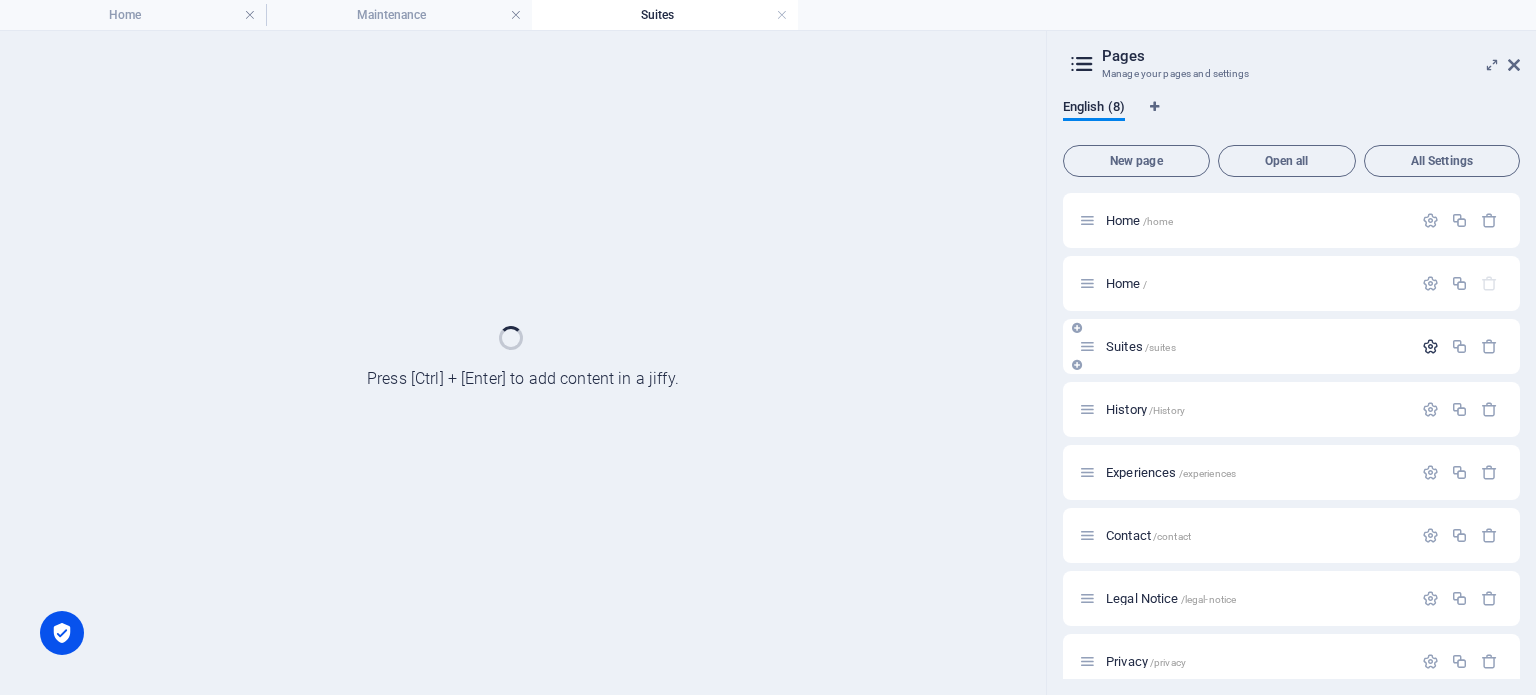 click at bounding box center (1430, 346) 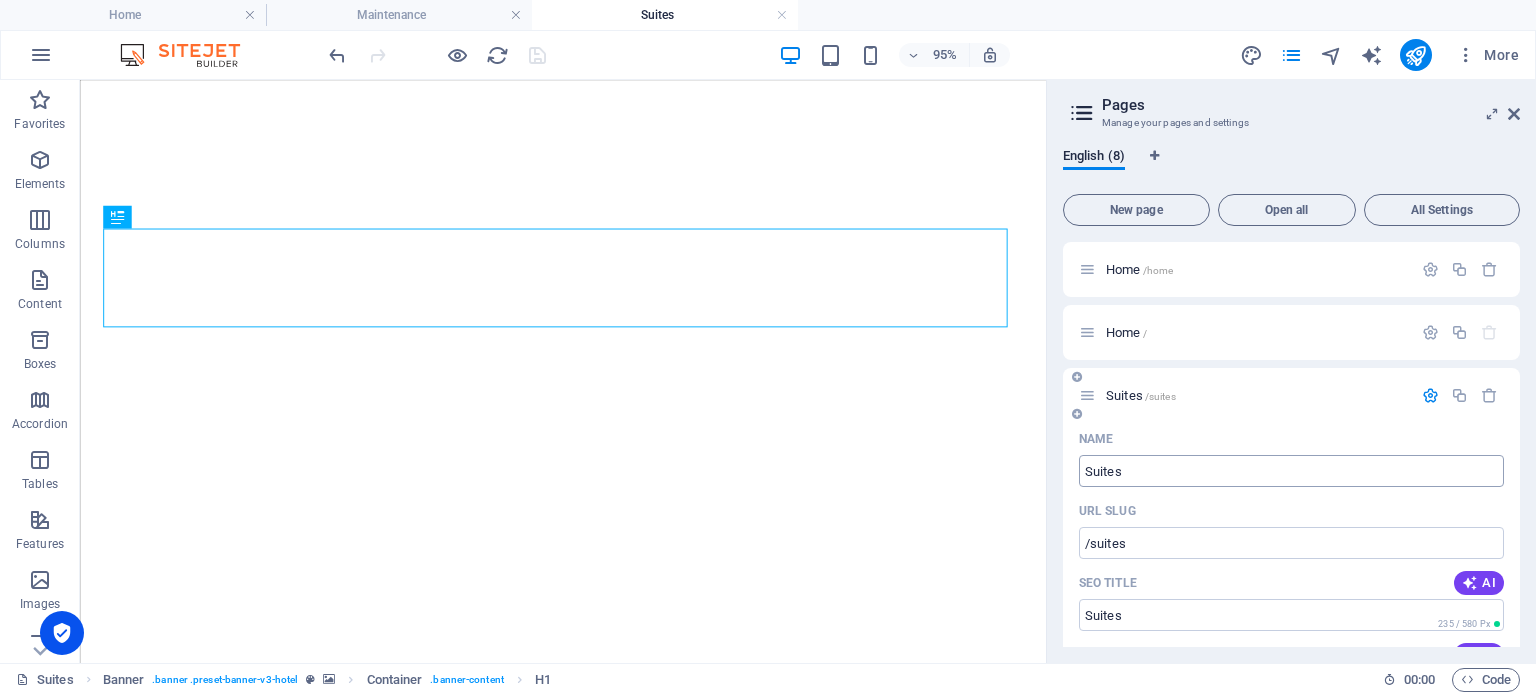 click on "Suites" at bounding box center [1291, 471] 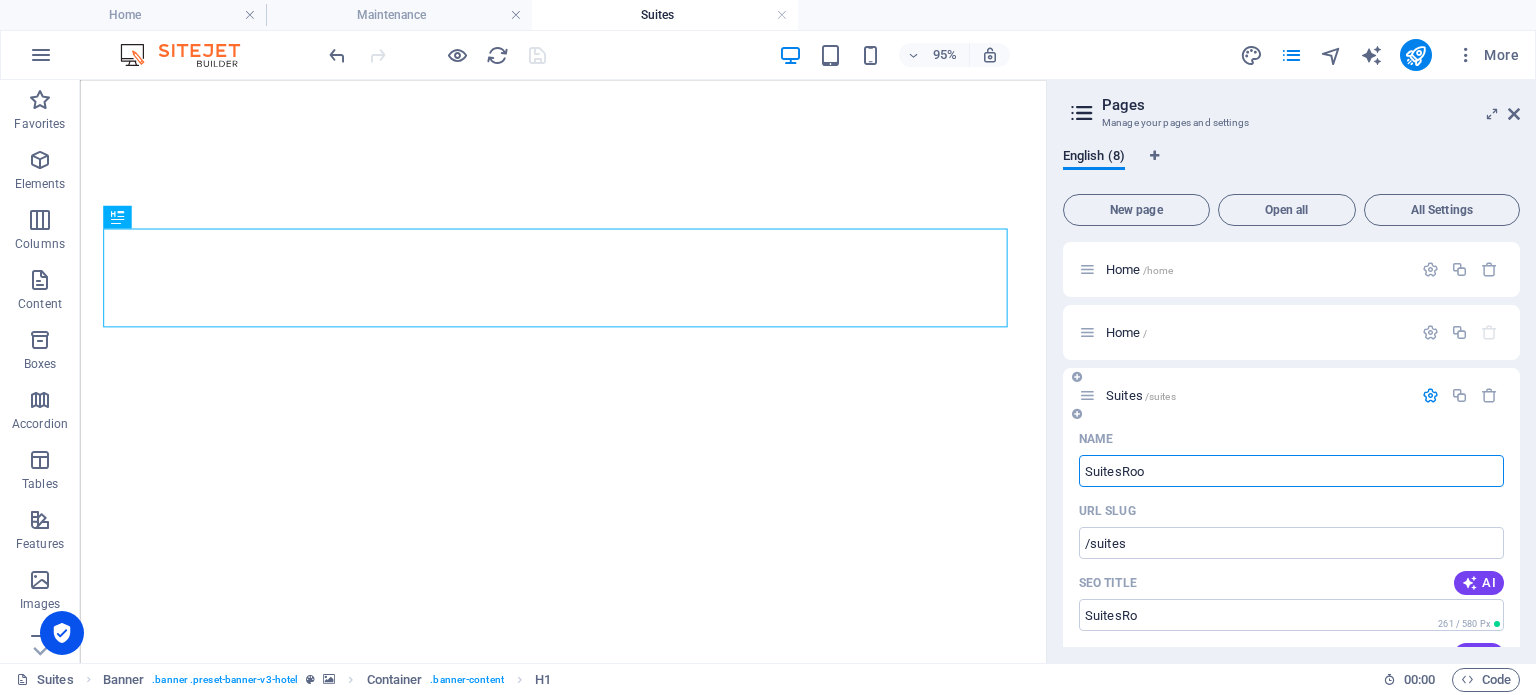 type on "SuitesRo" 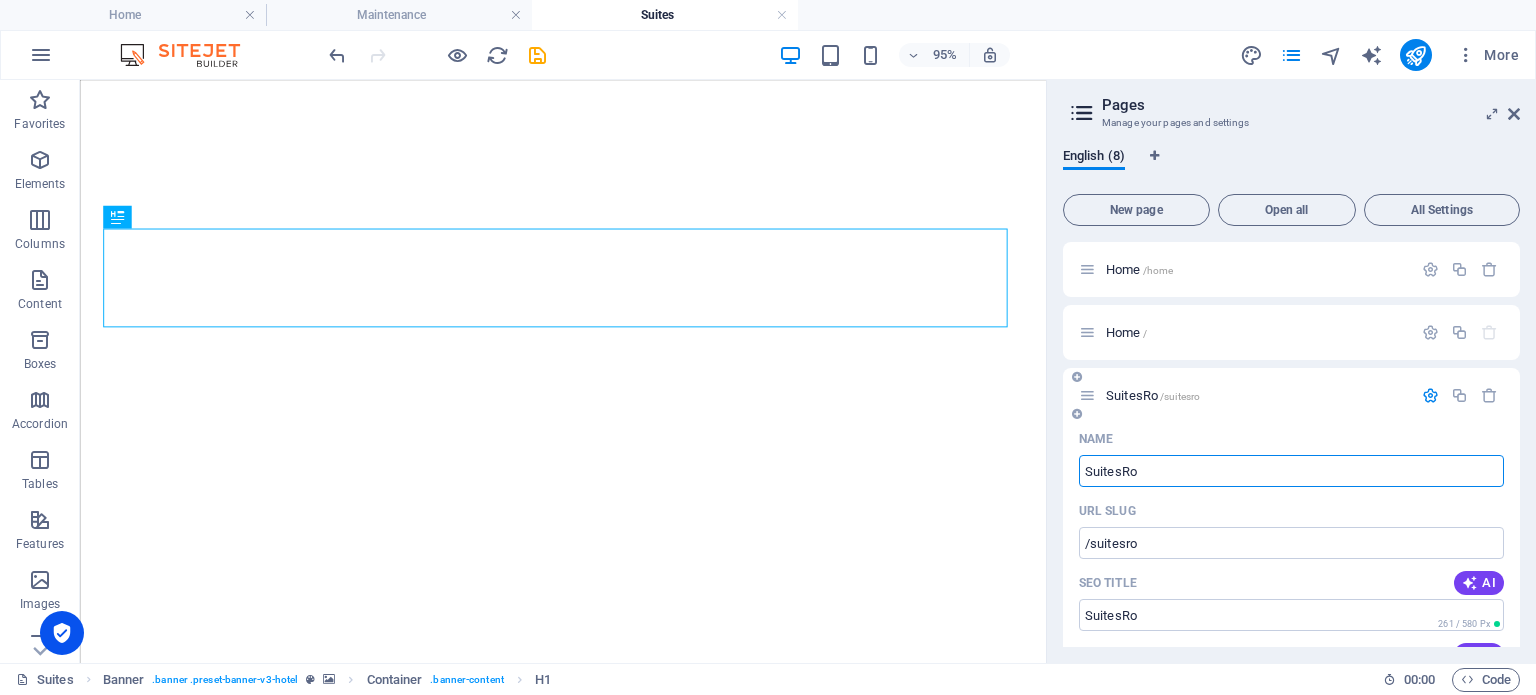 type on "/suitesro" 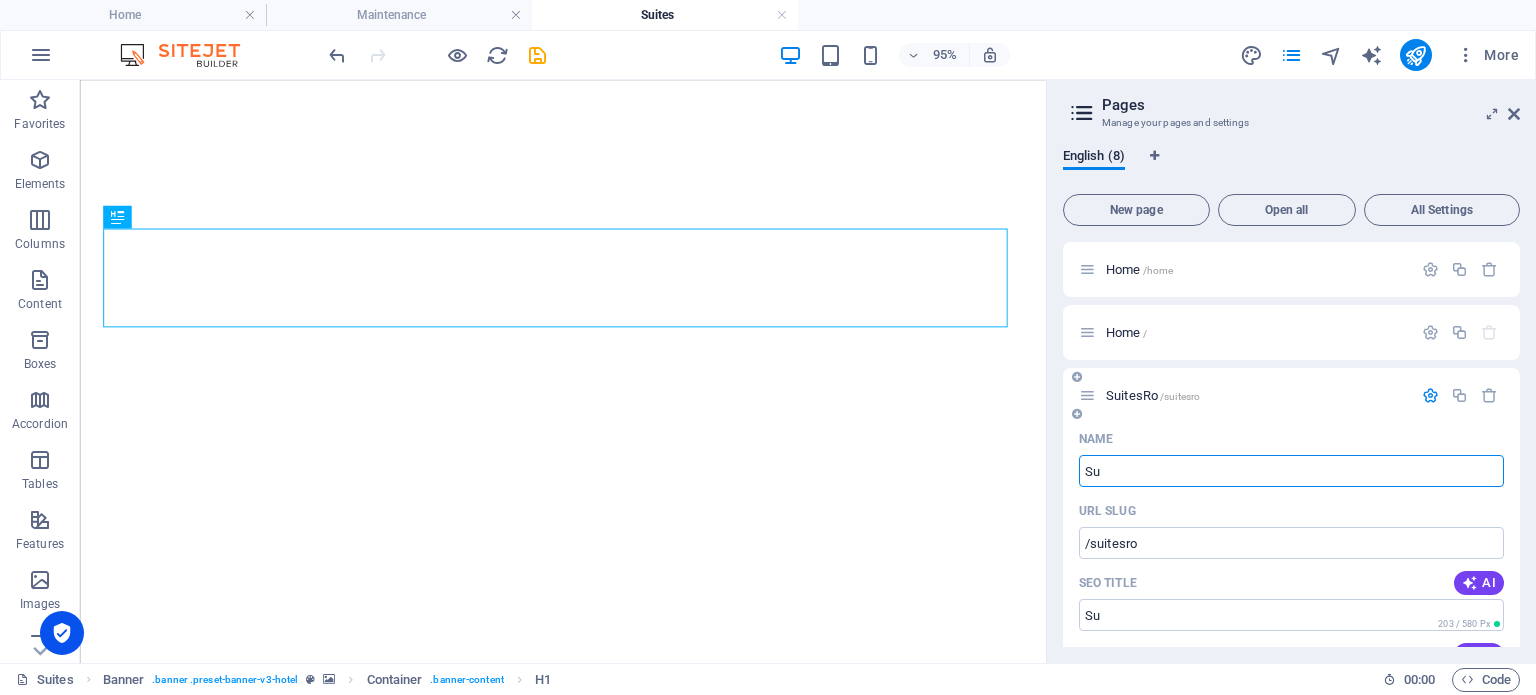 type on "S" 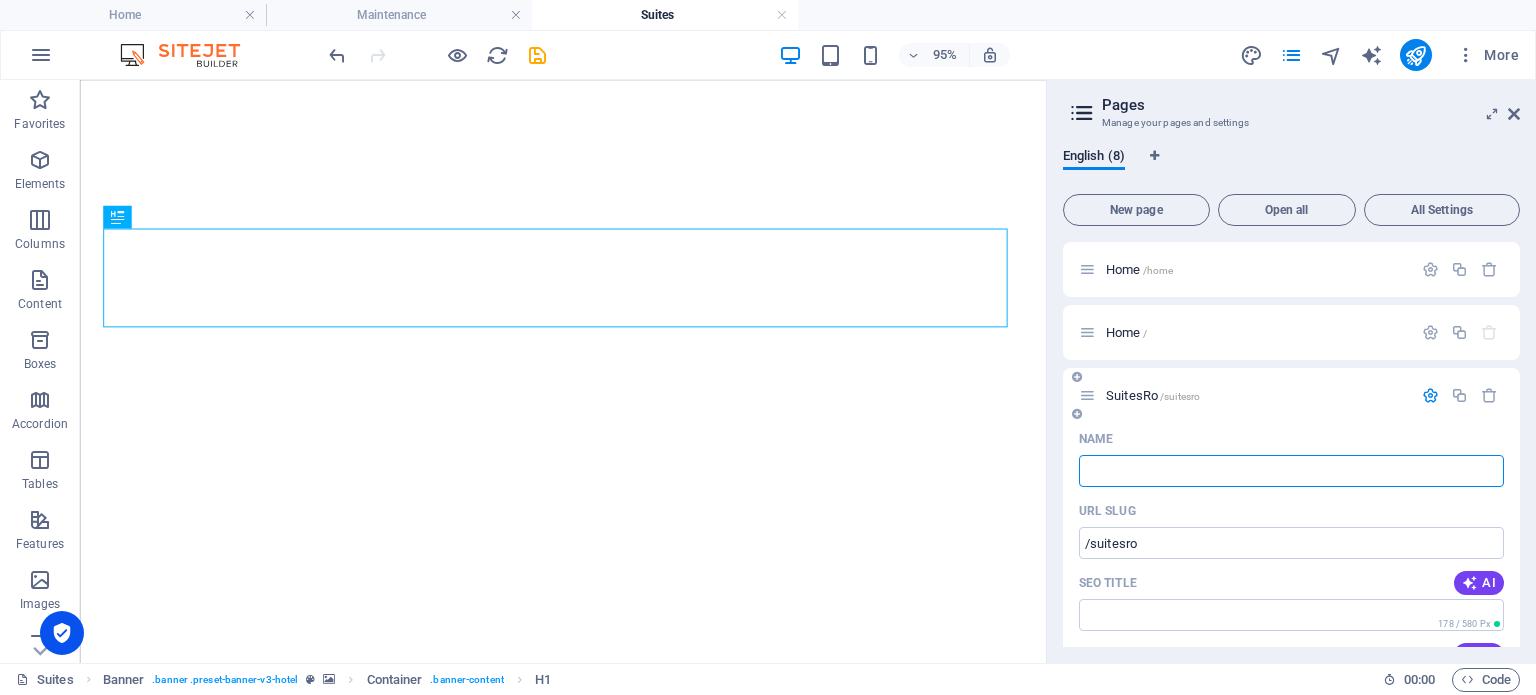 type 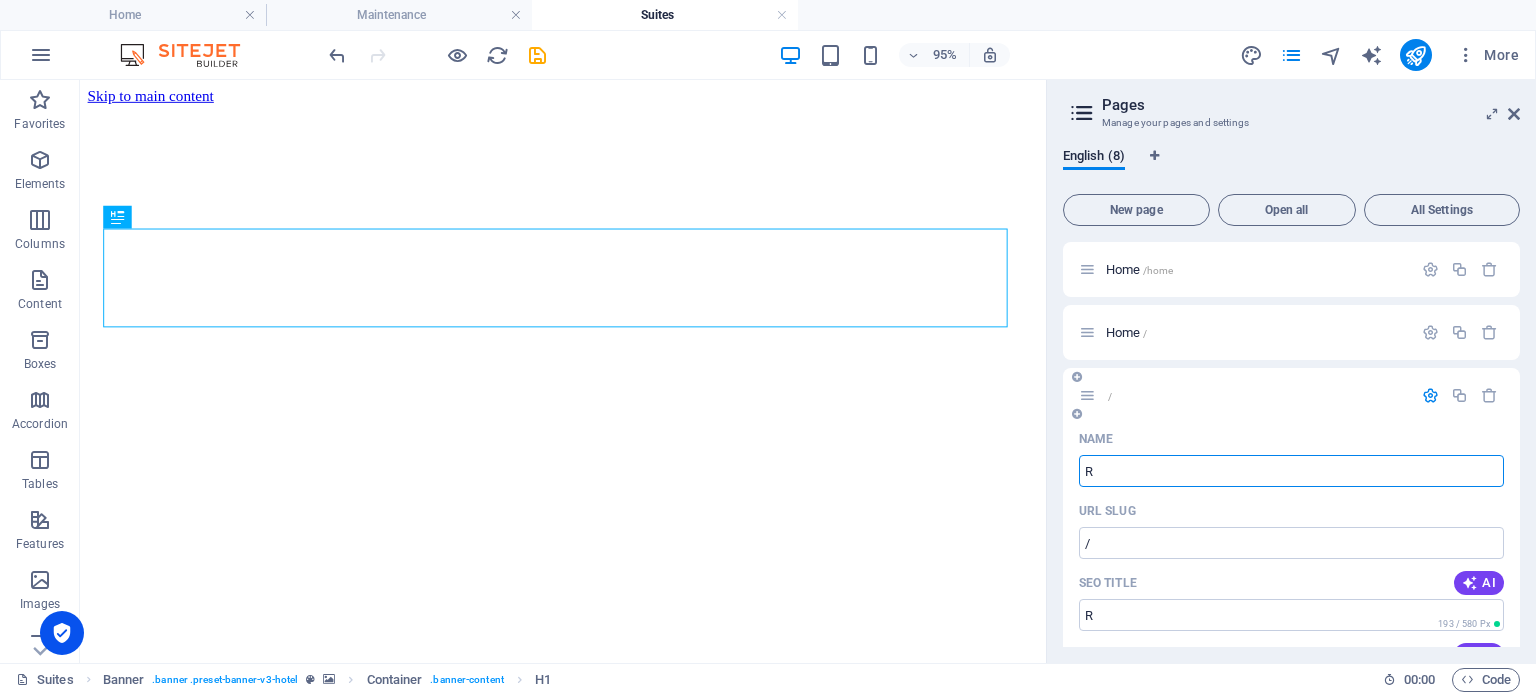 scroll, scrollTop: 0, scrollLeft: 0, axis: both 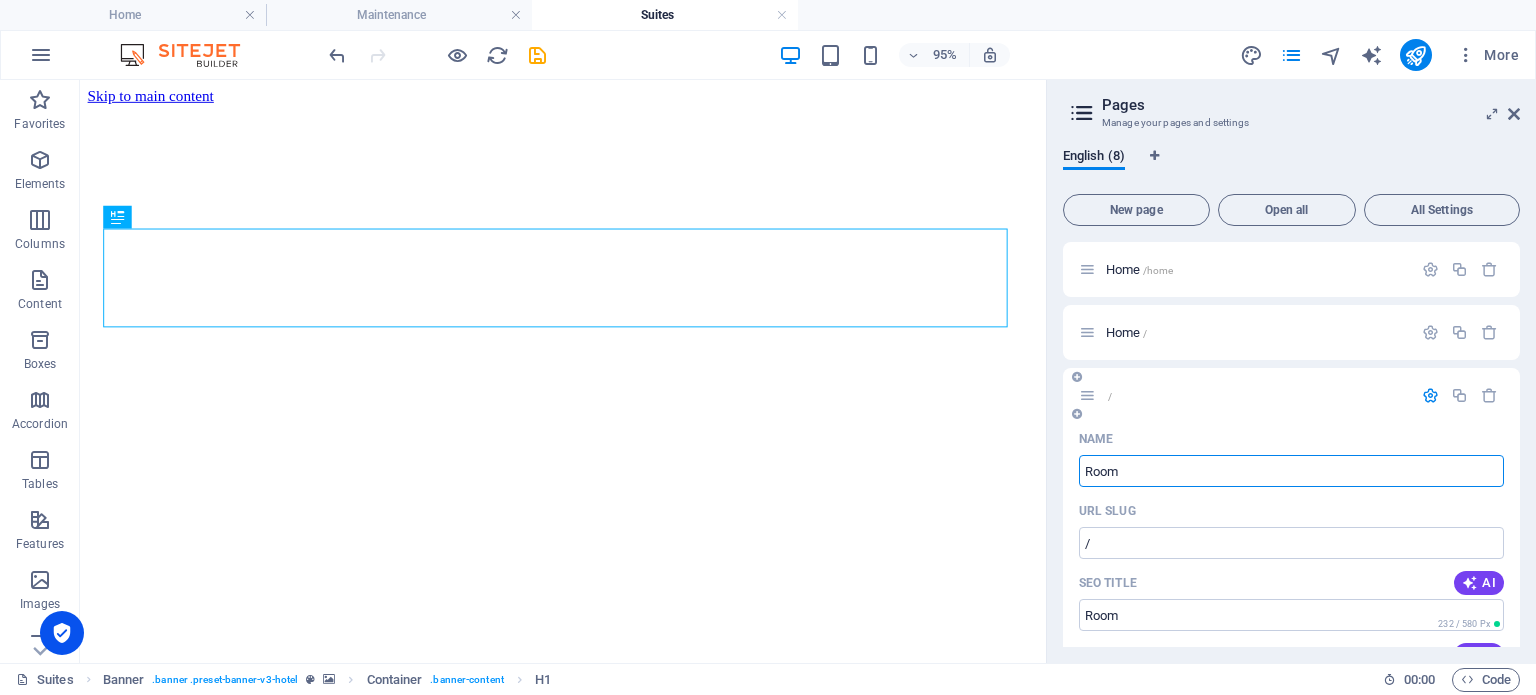 type on "Room" 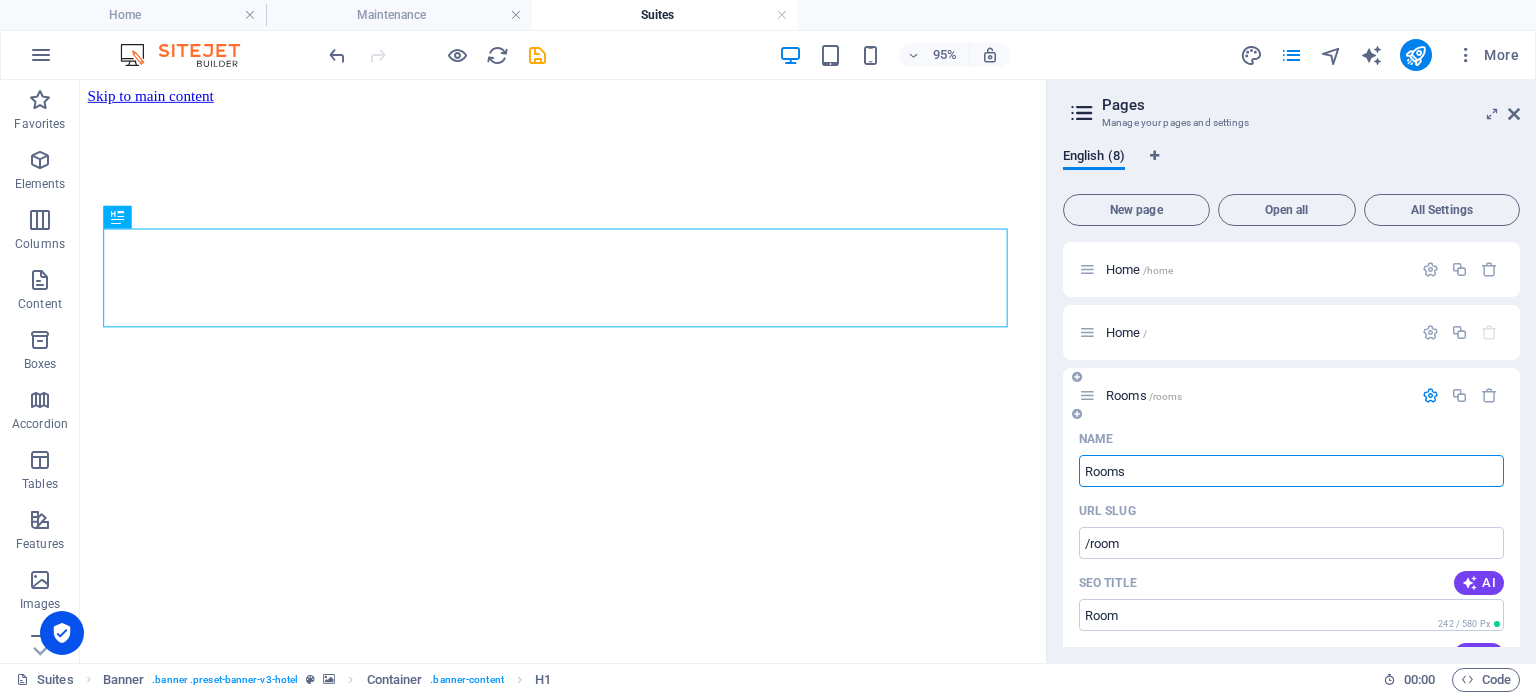 type on "Rooms" 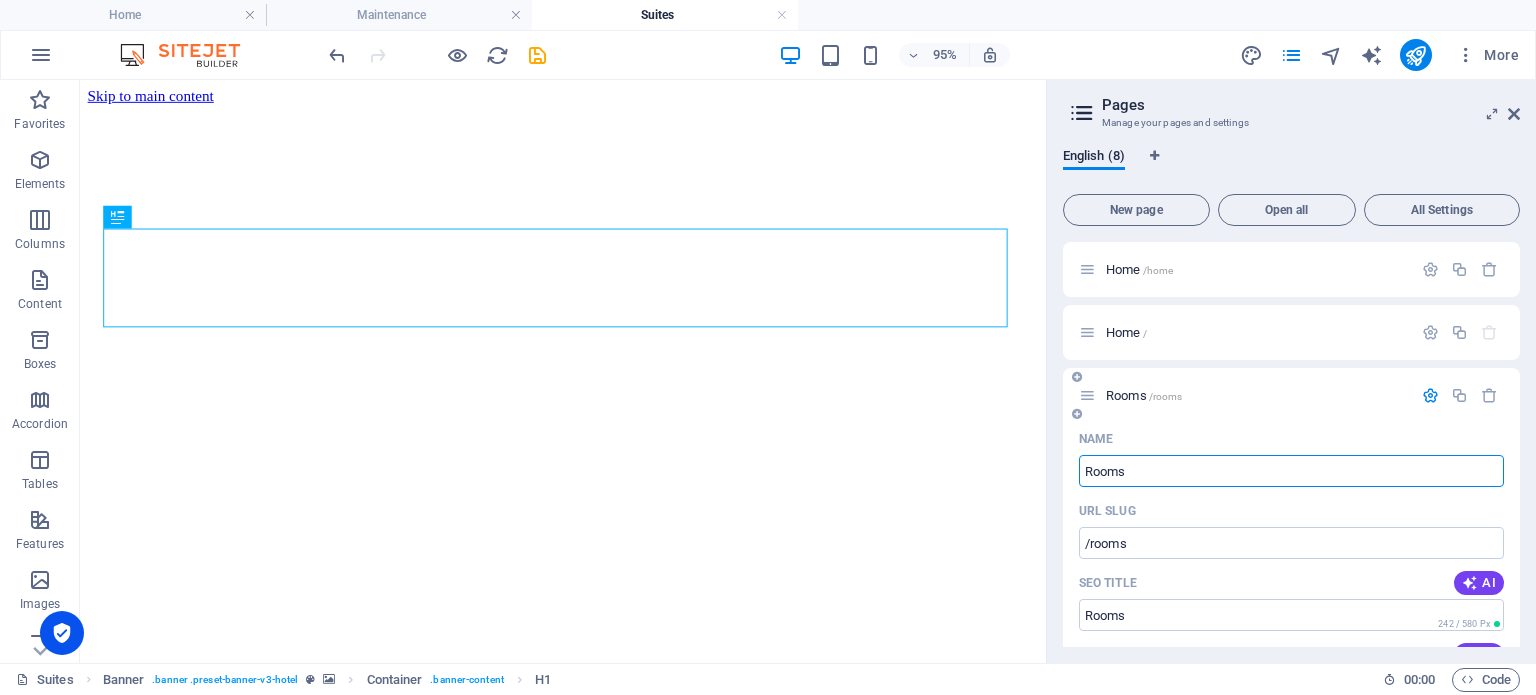 type on "Rooms" 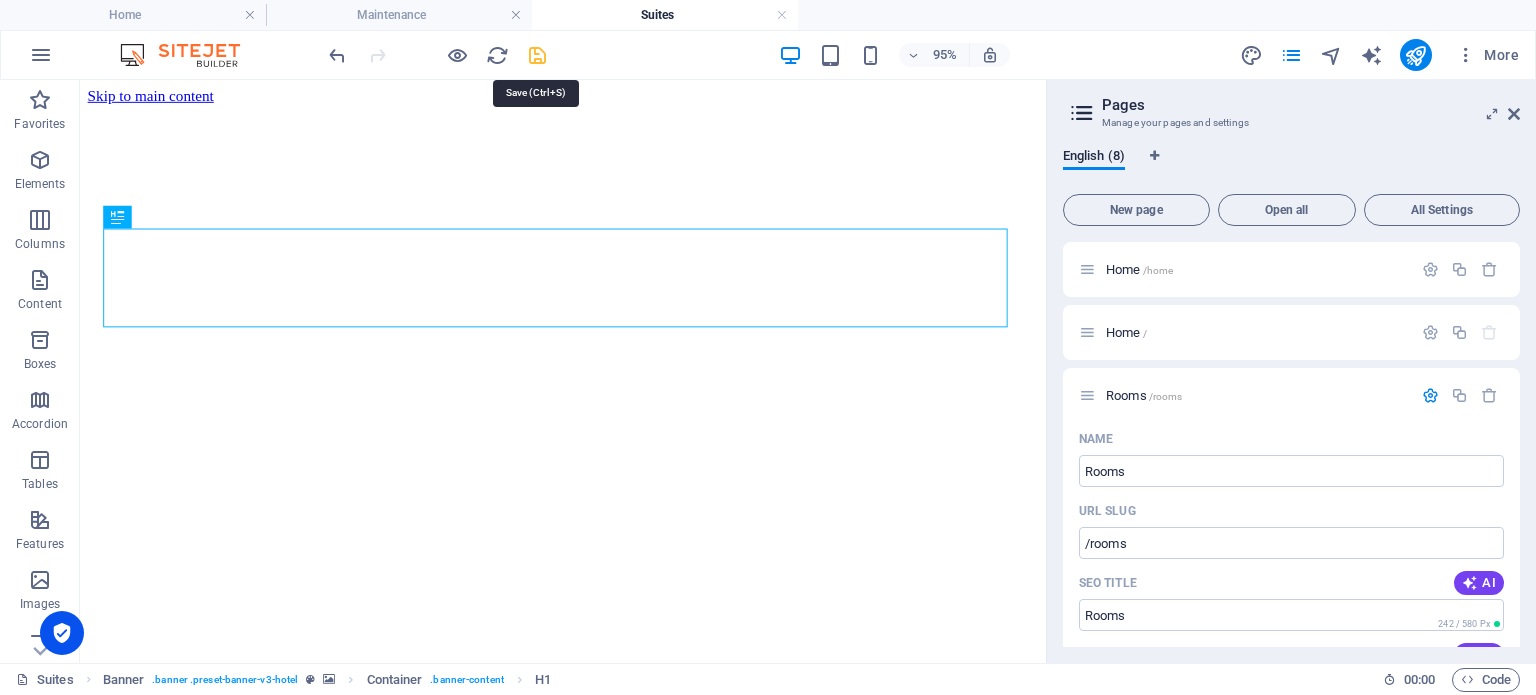 click at bounding box center (537, 55) 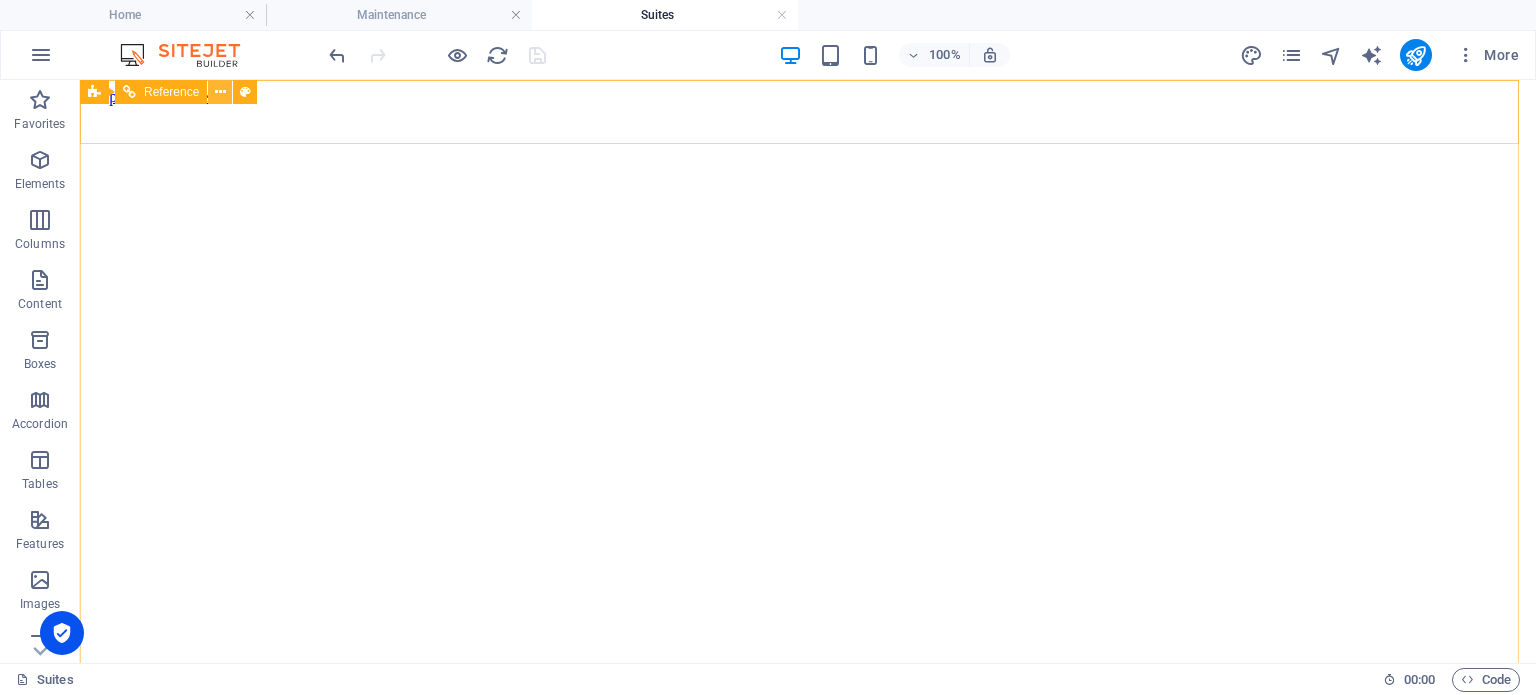 click at bounding box center (220, 92) 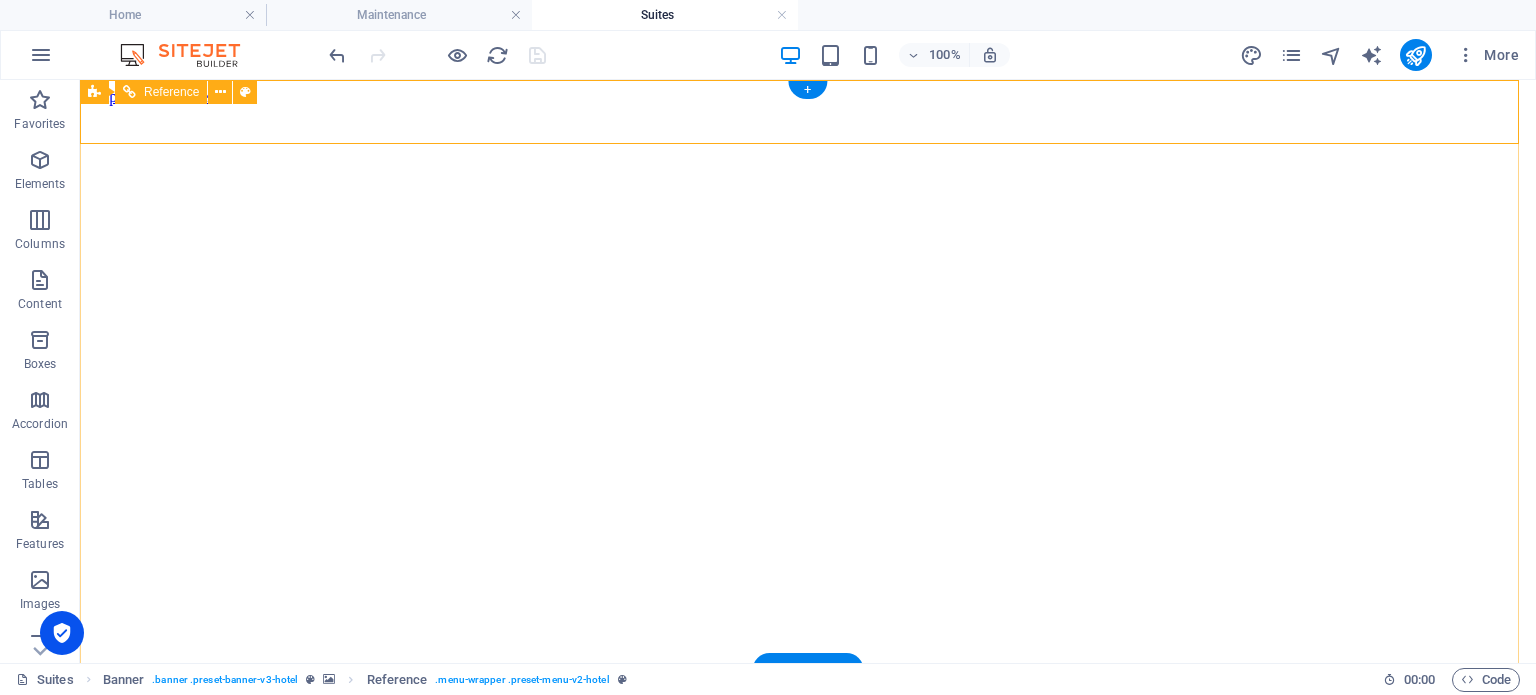 click on "Home Suites Experiences Contact HISTORY" at bounding box center (808, 775) 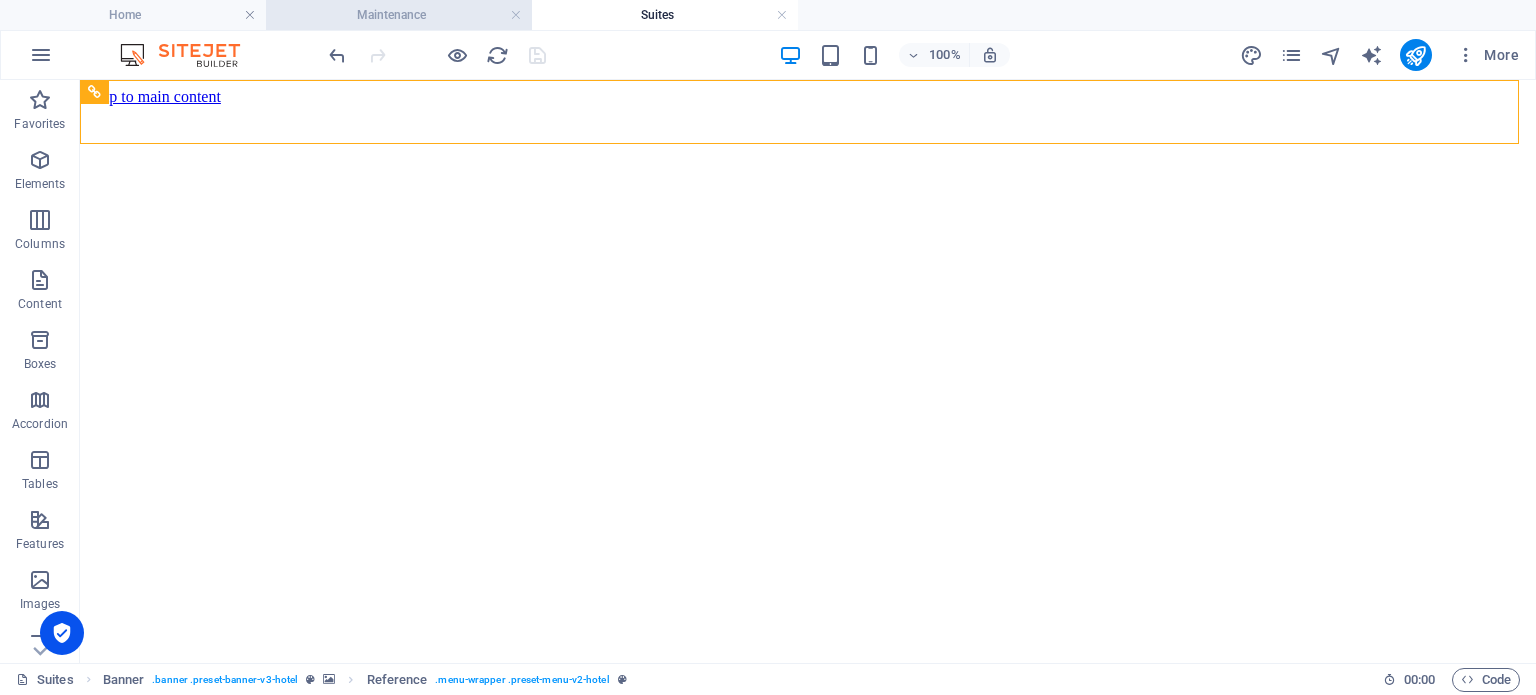 drag, startPoint x: 353, startPoint y: 8, endPoint x: 330, endPoint y: 10, distance: 23.086792 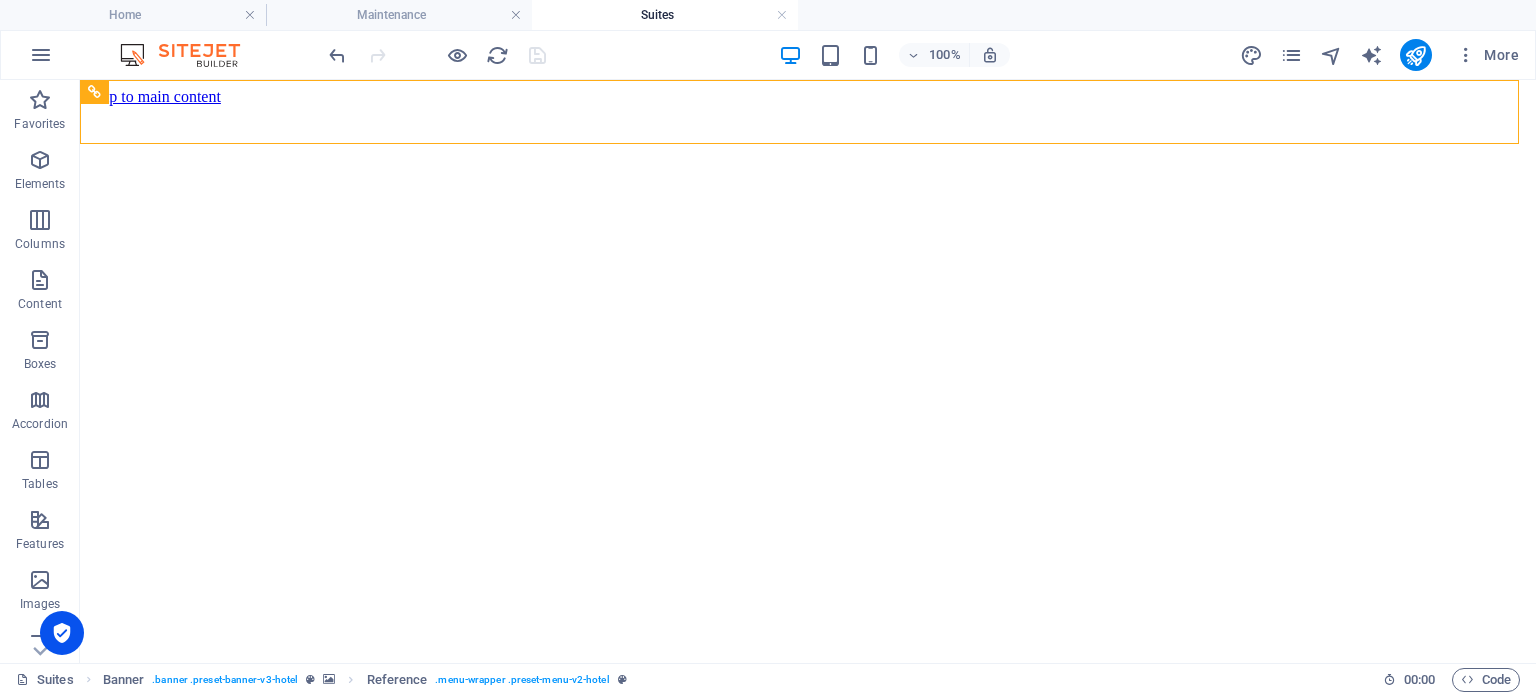click on "Maintenance" at bounding box center (399, 15) 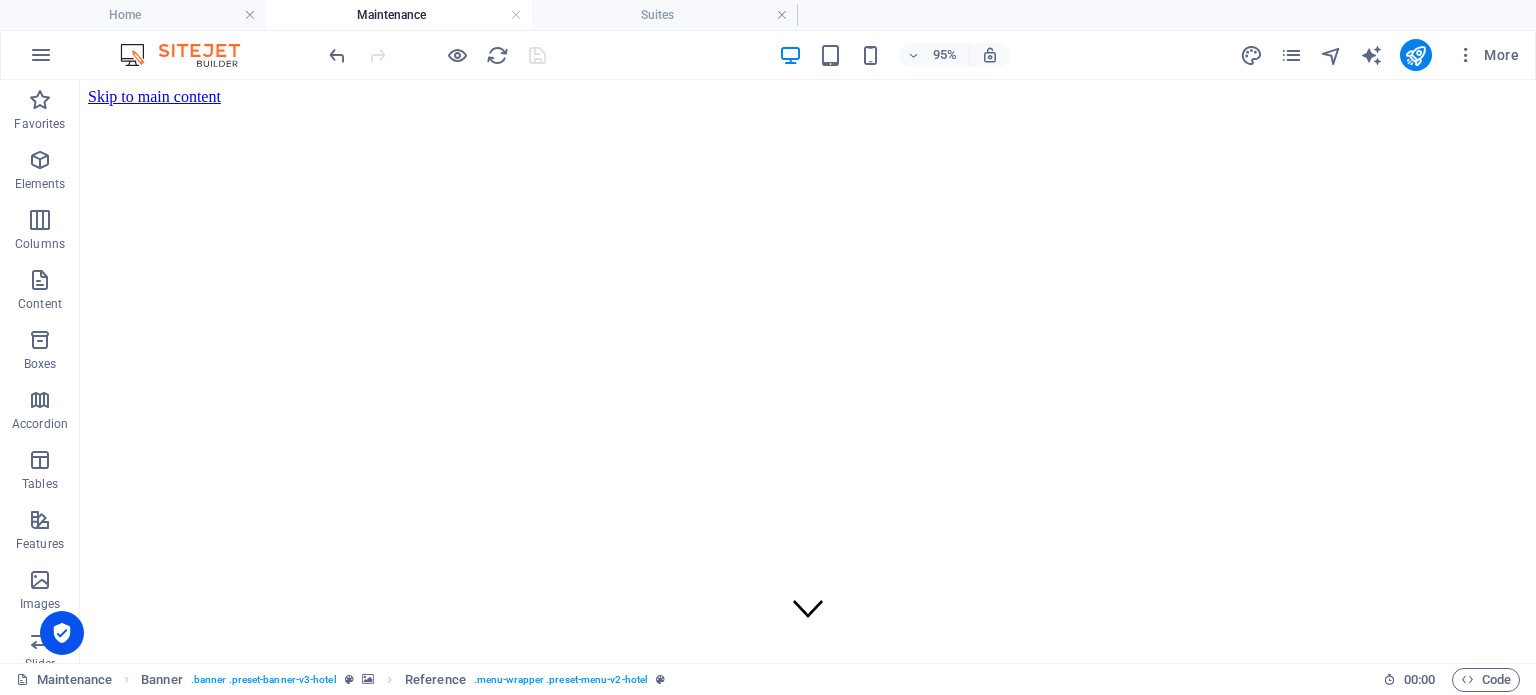 scroll, scrollTop: 292, scrollLeft: 0, axis: vertical 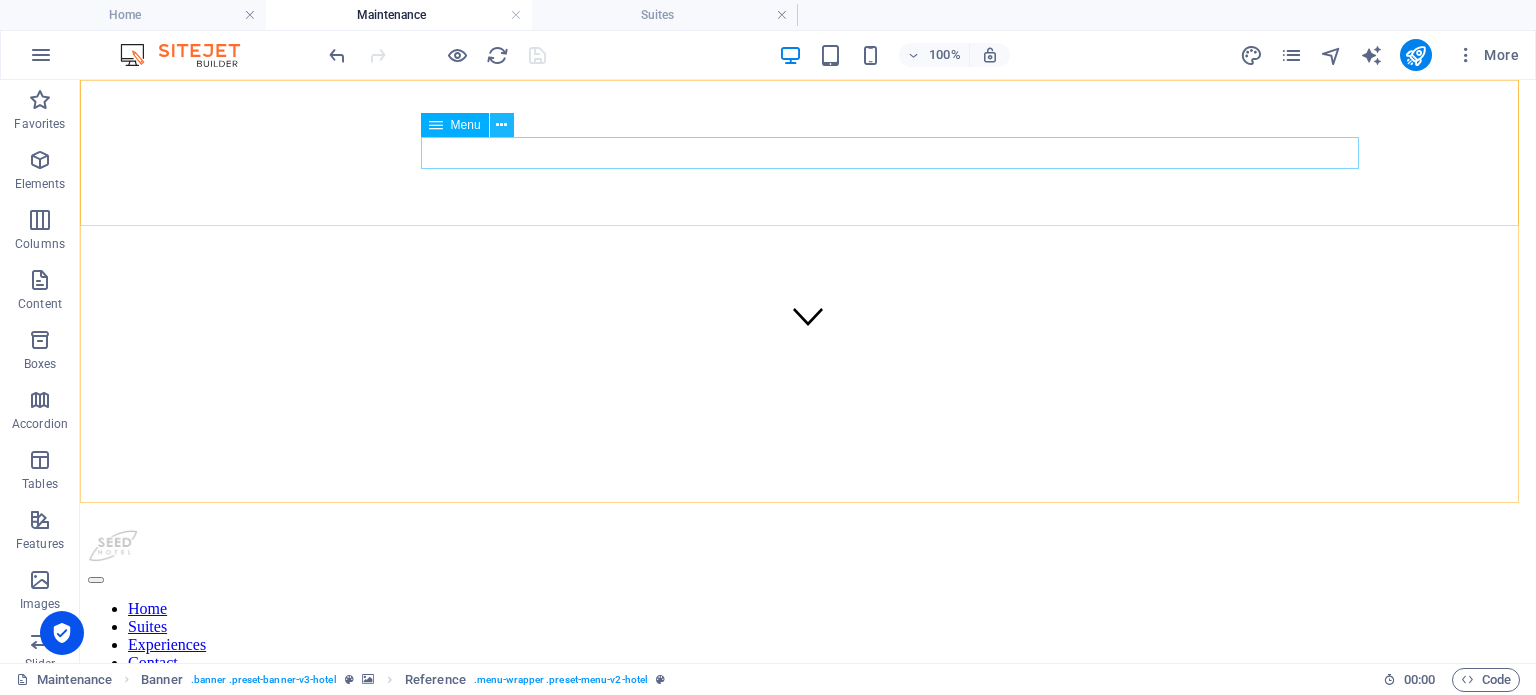click at bounding box center [501, 125] 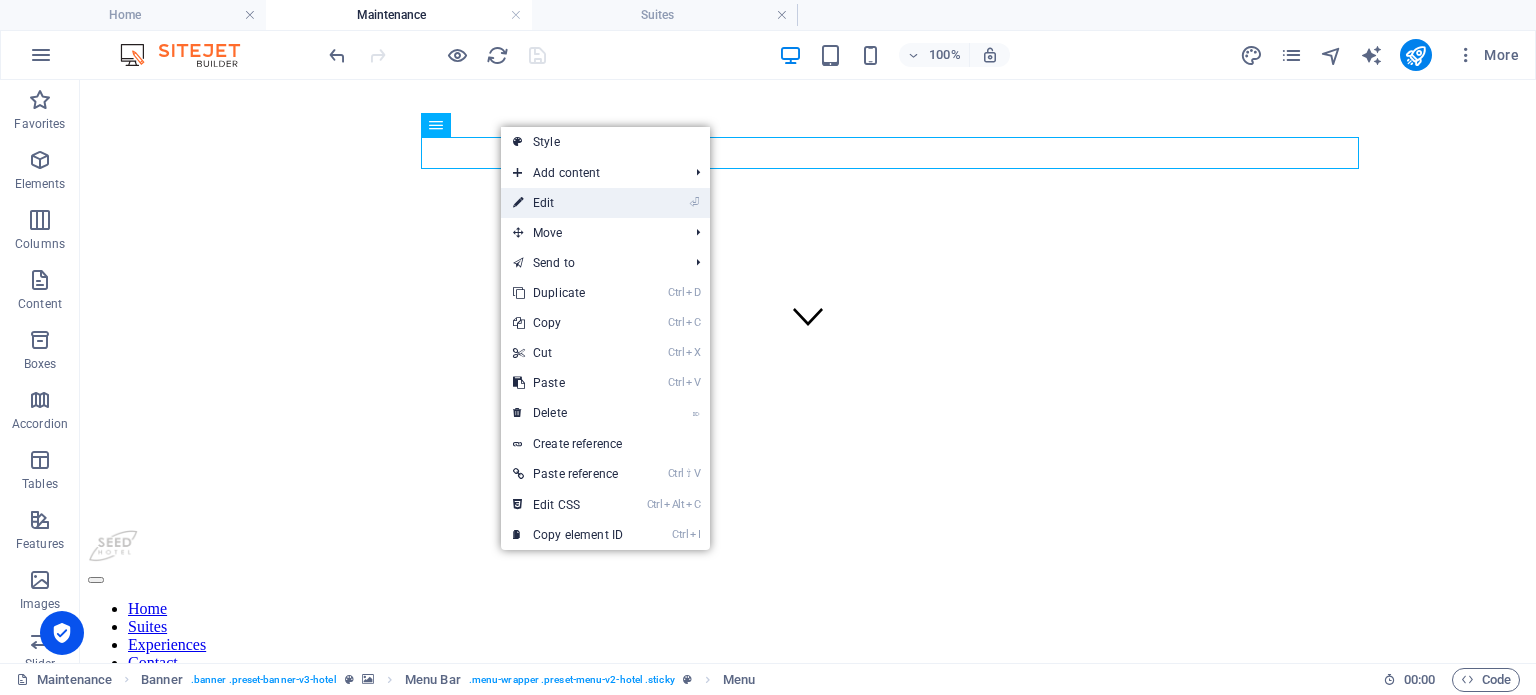 click on "⏎  Edit" at bounding box center (568, 203) 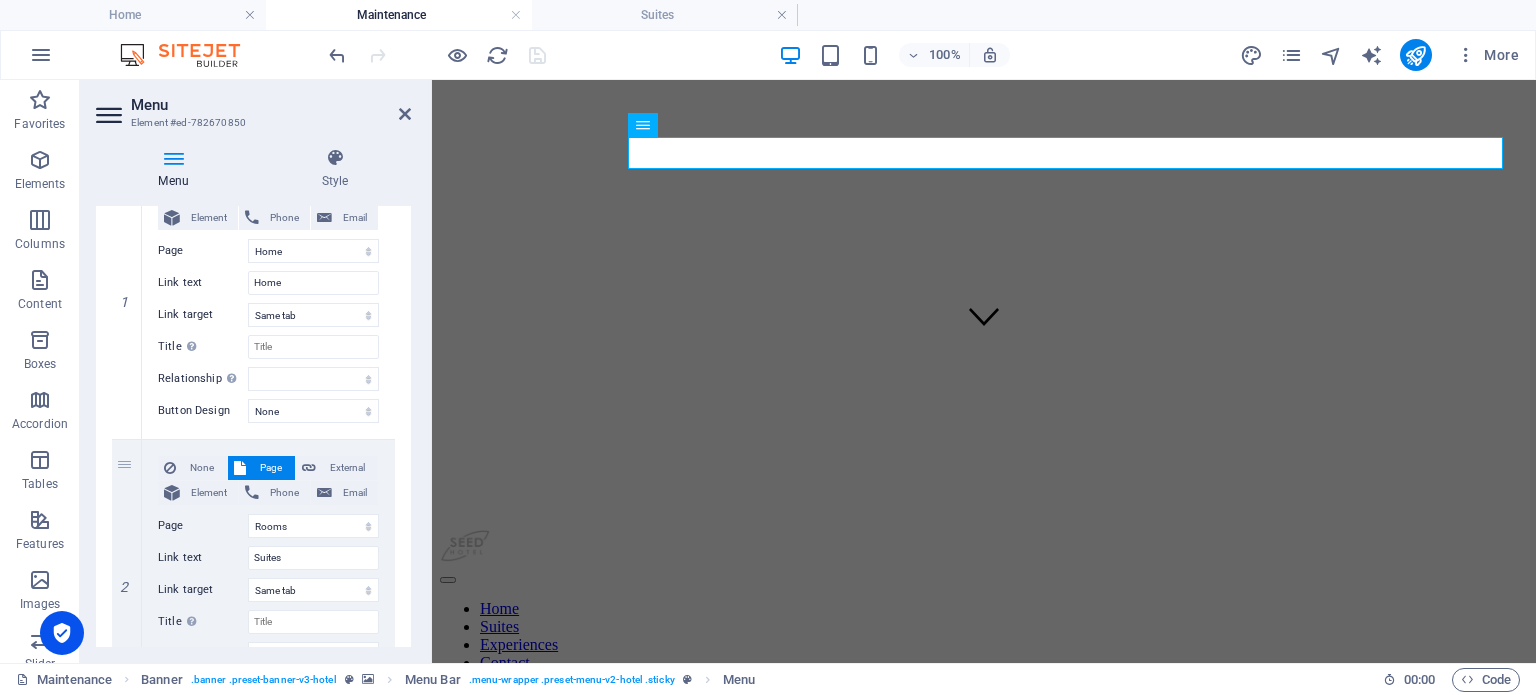 scroll, scrollTop: 253, scrollLeft: 0, axis: vertical 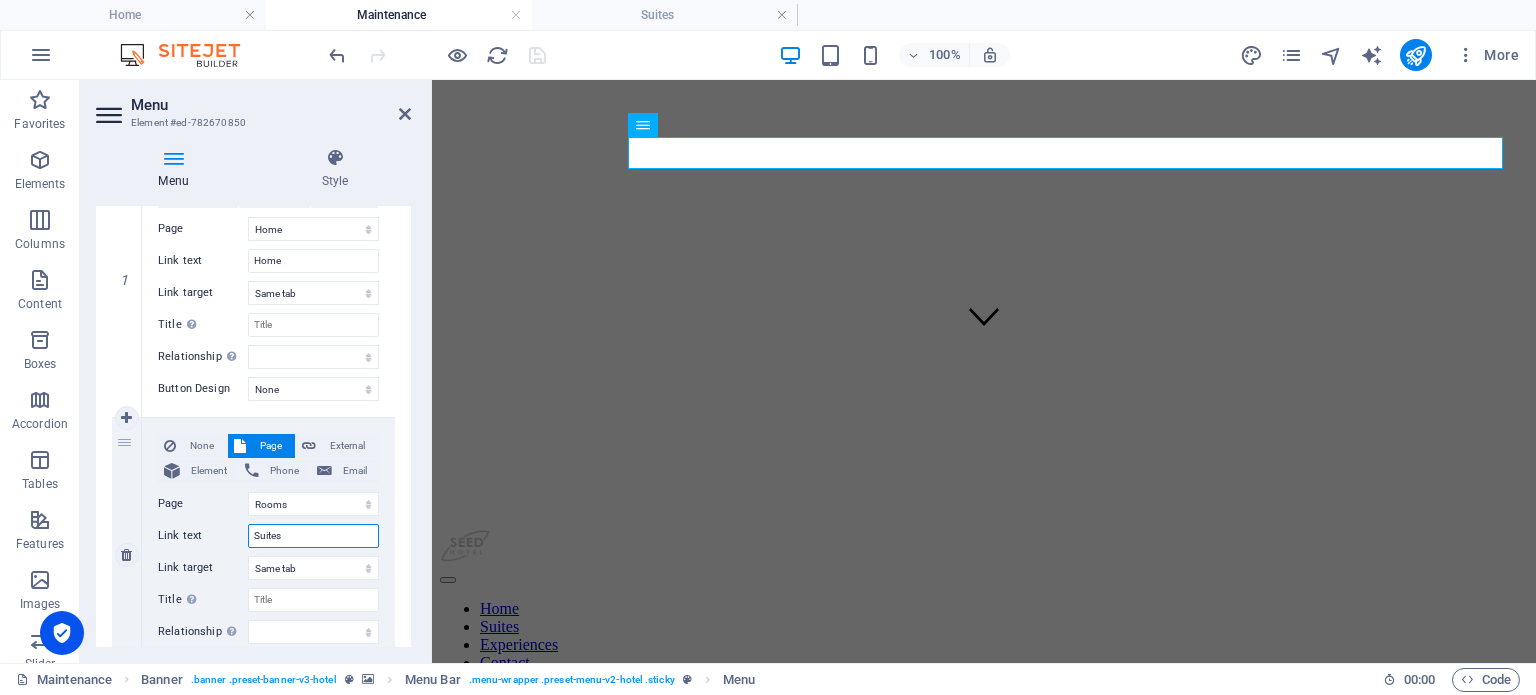 click on "Suites" at bounding box center (313, 536) 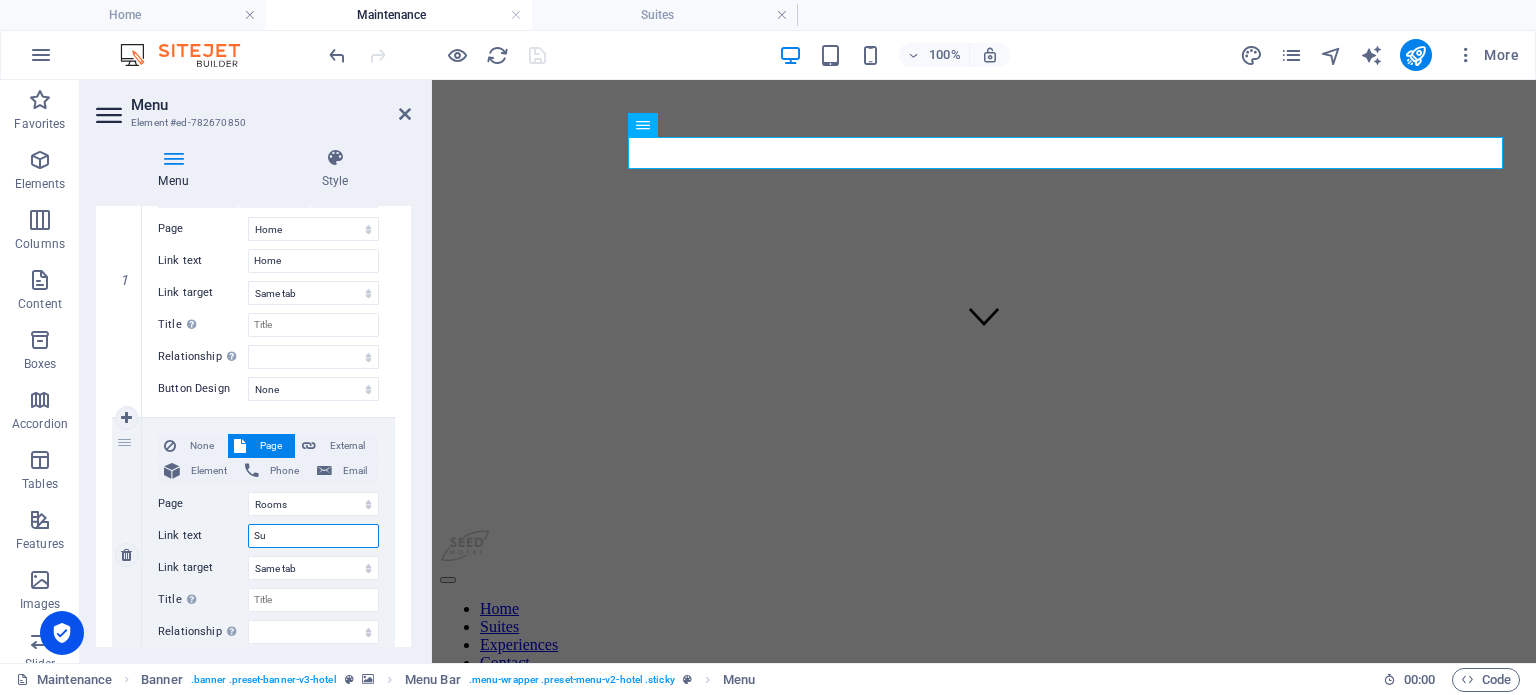 type on "S" 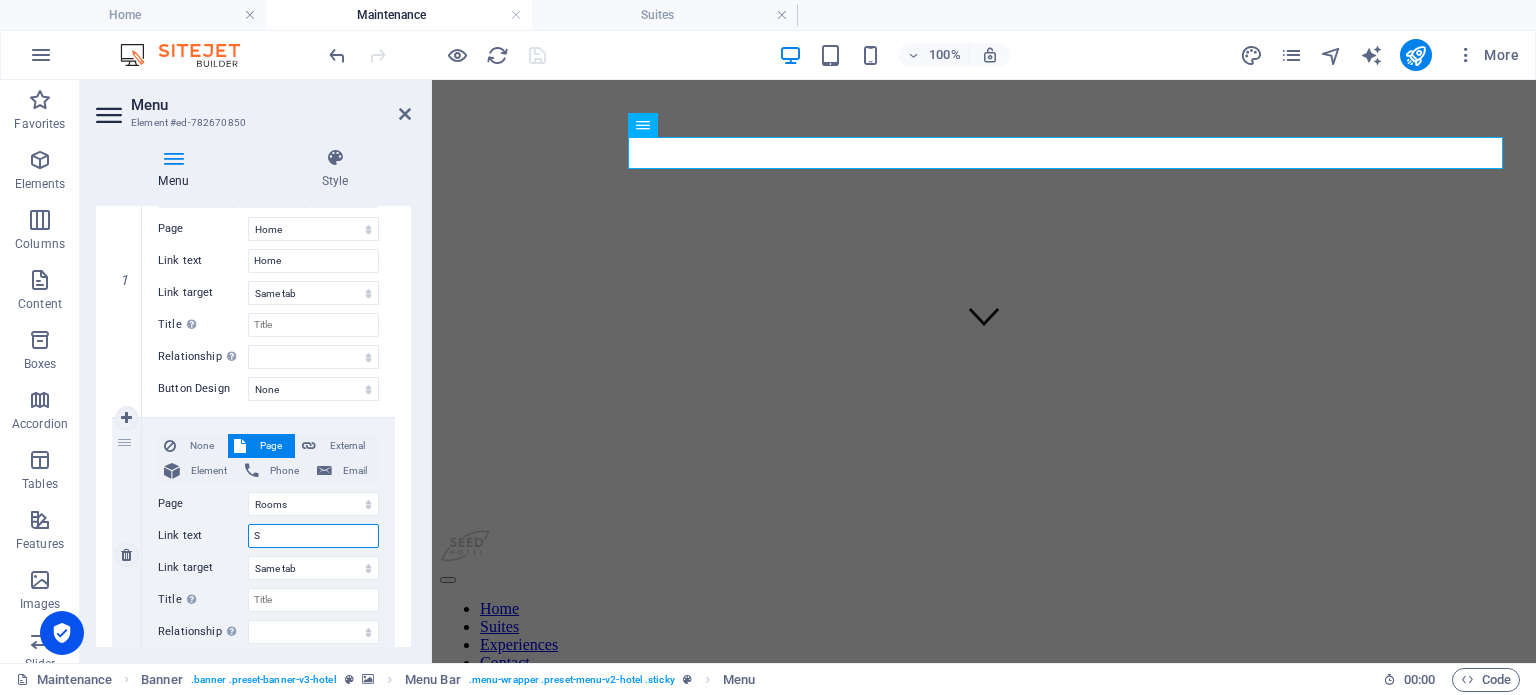type 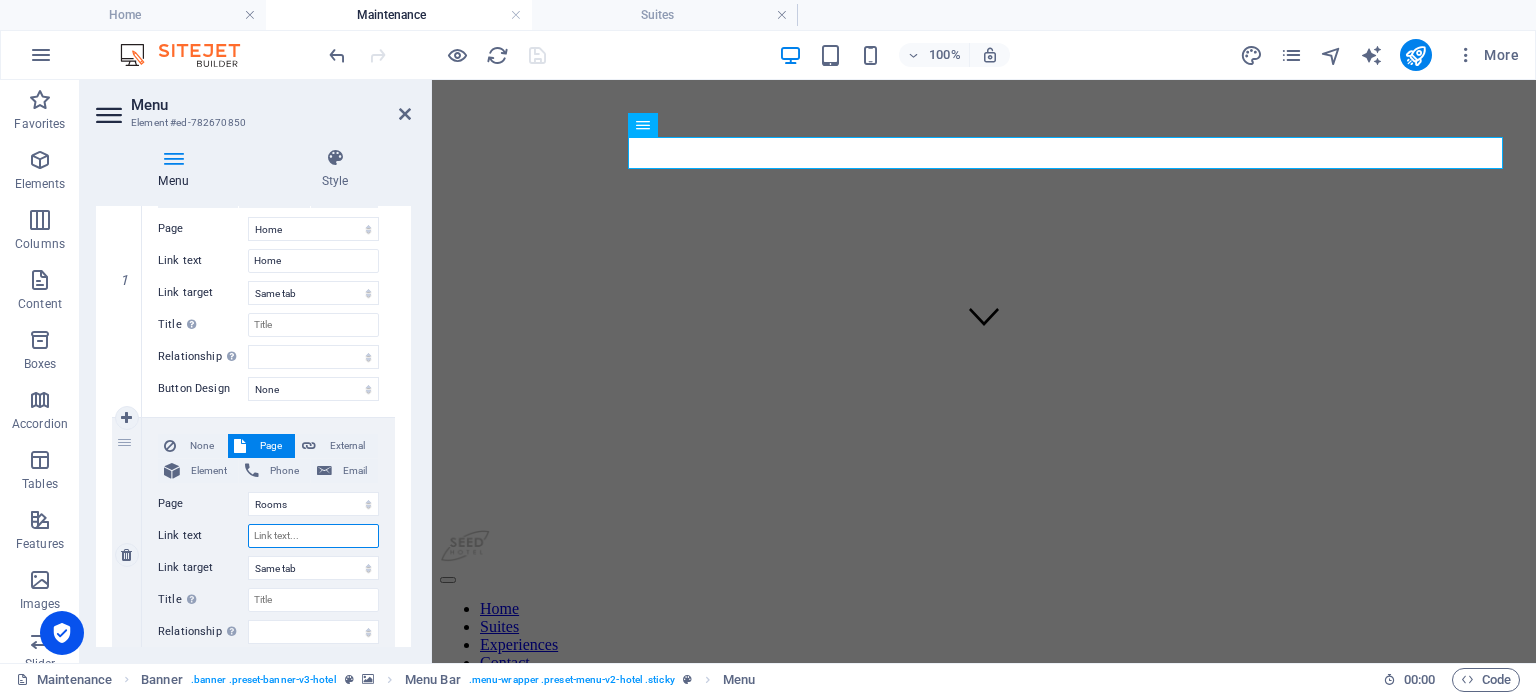 select 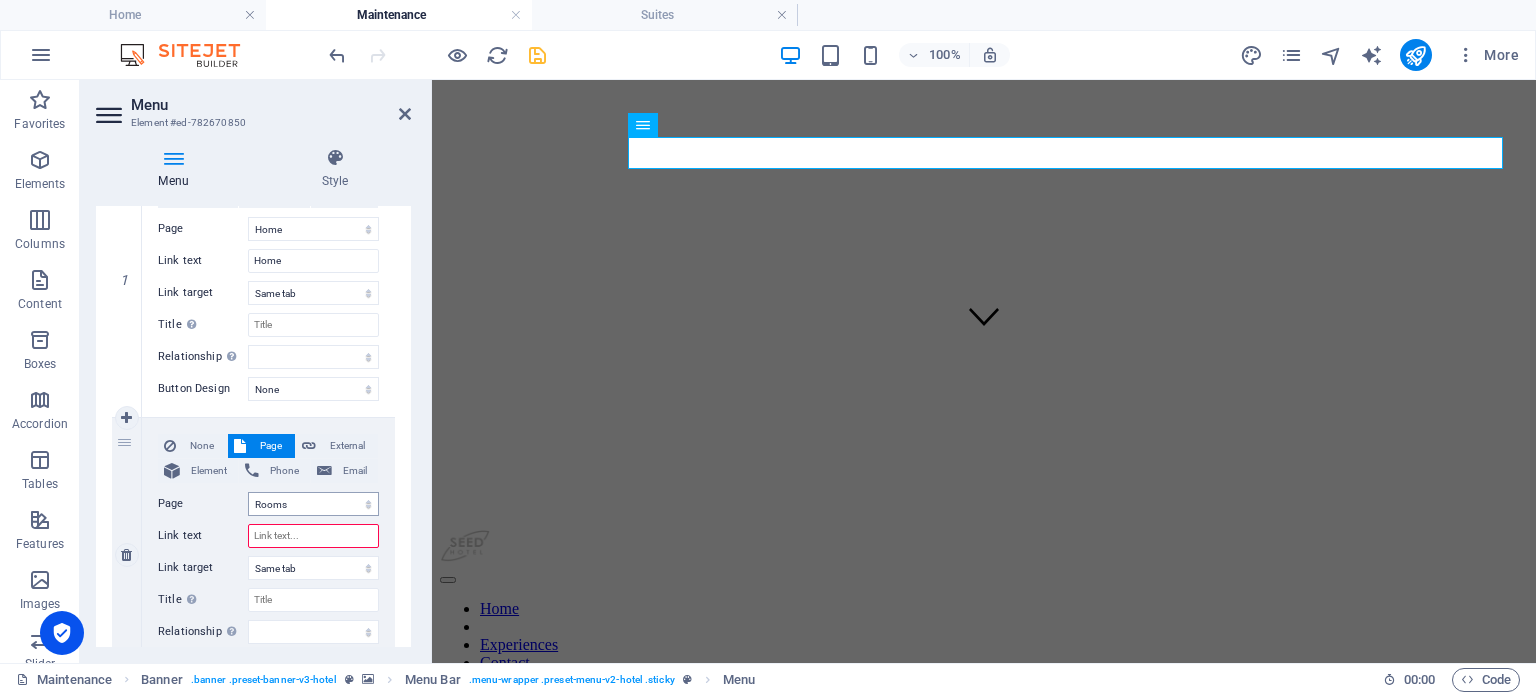 type 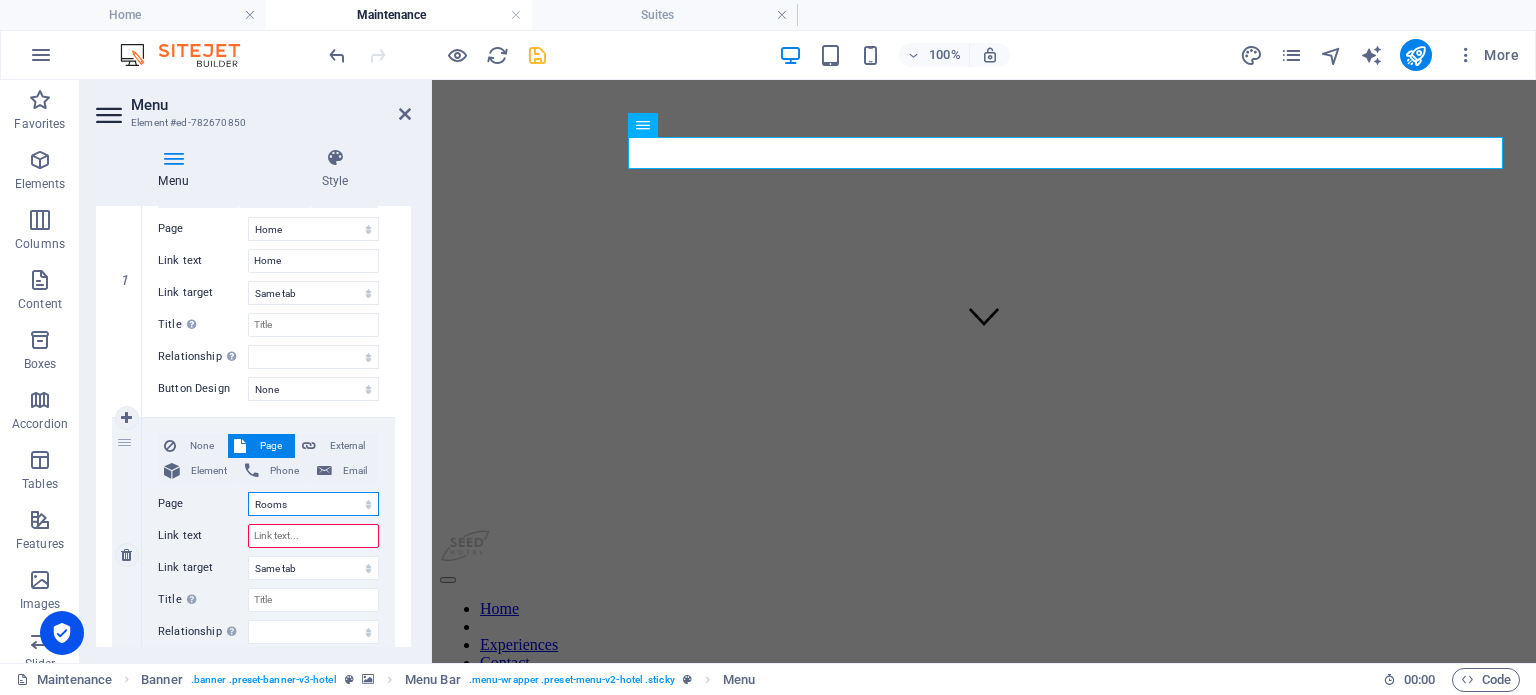 select 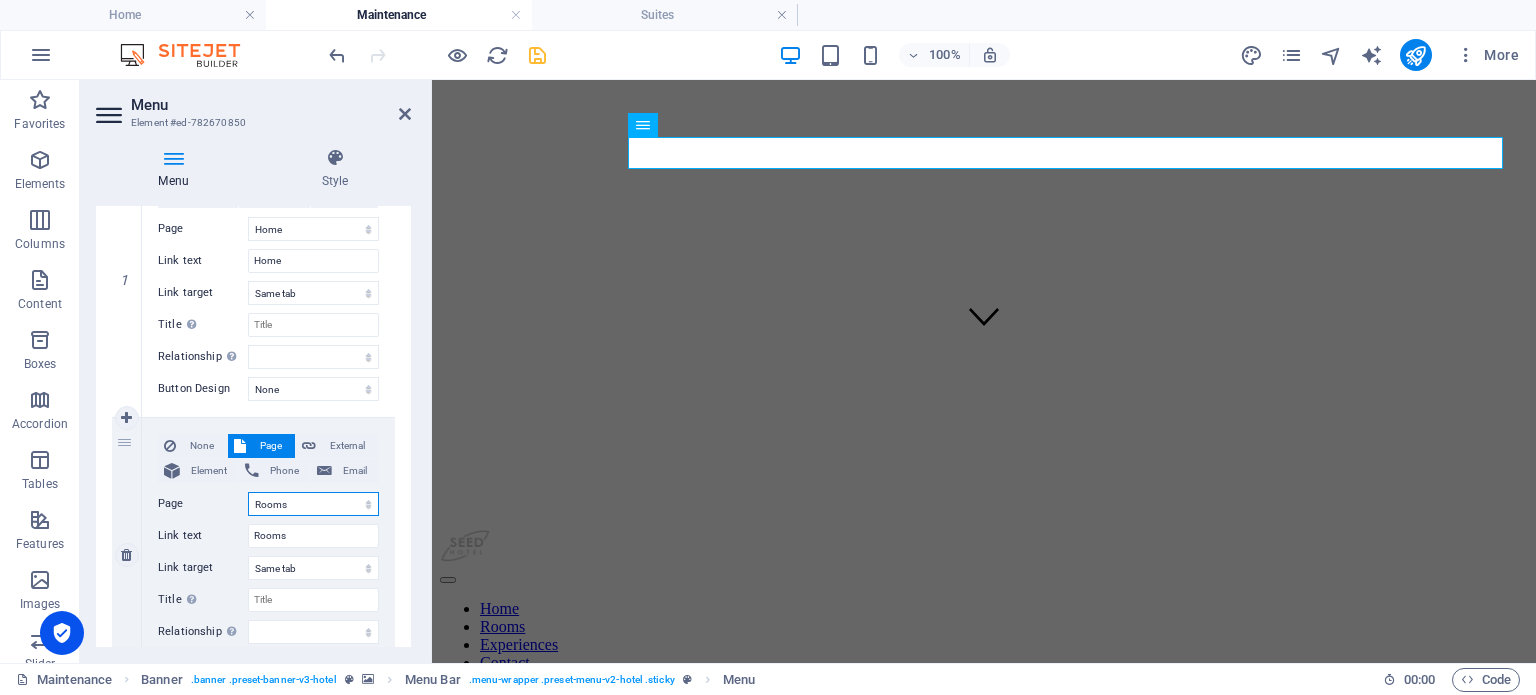 click on "Home Home Rooms History Experiences Contact Legal Notice Privacy" at bounding box center [313, 504] 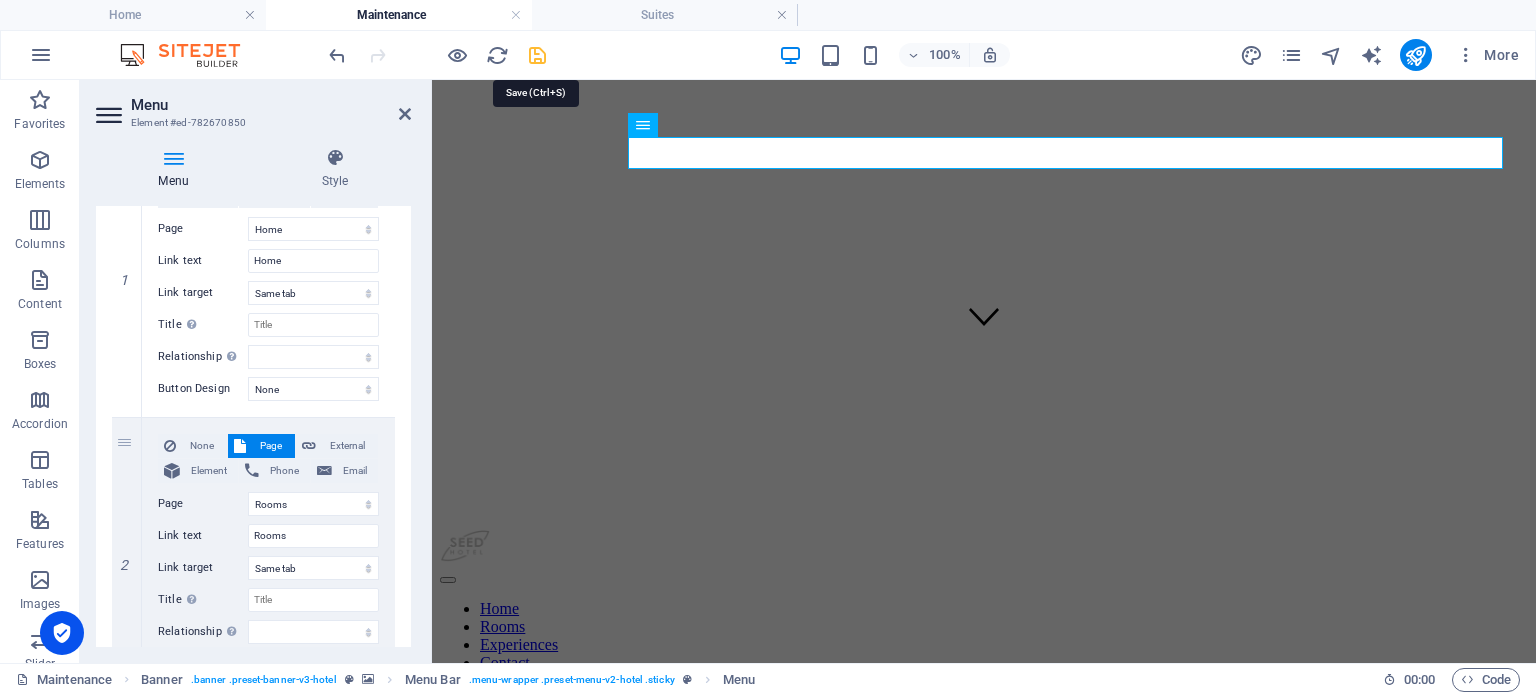 click at bounding box center (537, 55) 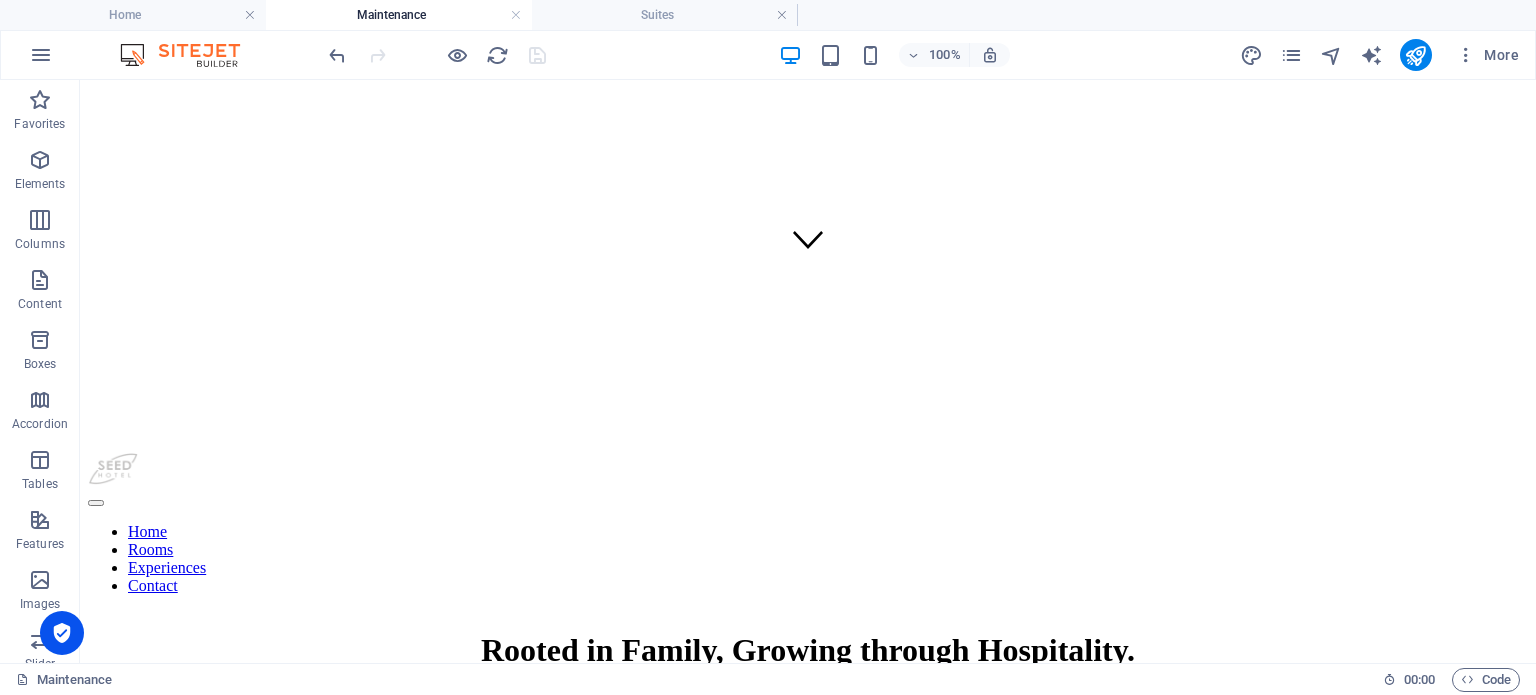 scroll, scrollTop: 76, scrollLeft: 0, axis: vertical 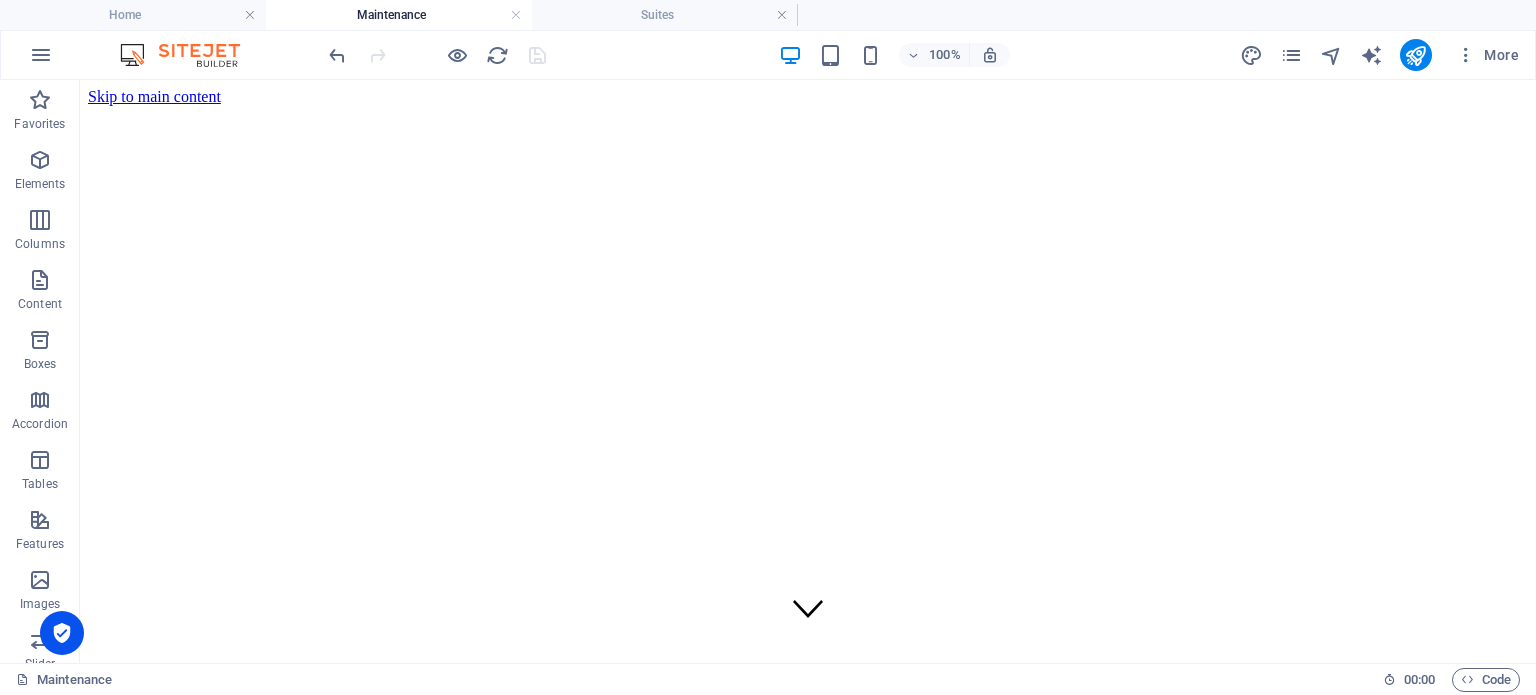 click on "Home" at bounding box center (133, 15) 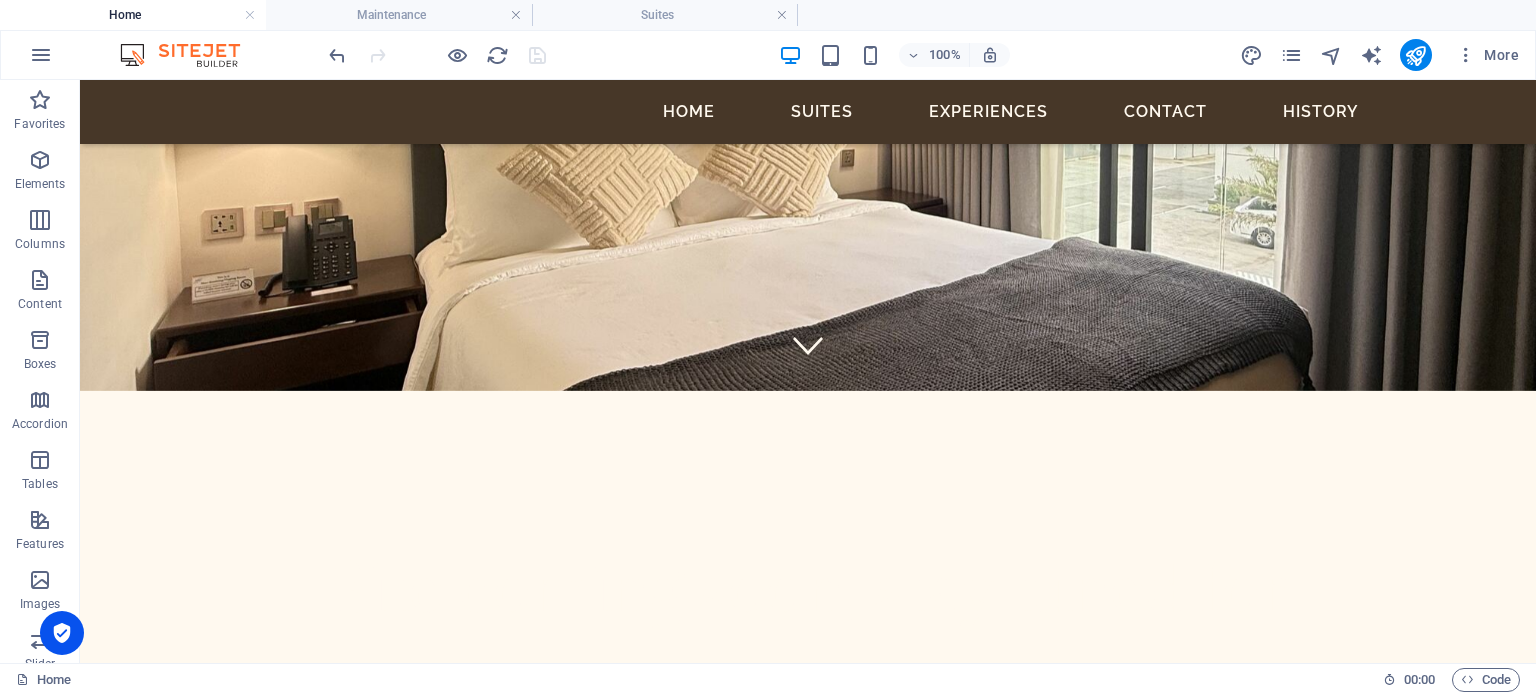 scroll, scrollTop: 292, scrollLeft: 0, axis: vertical 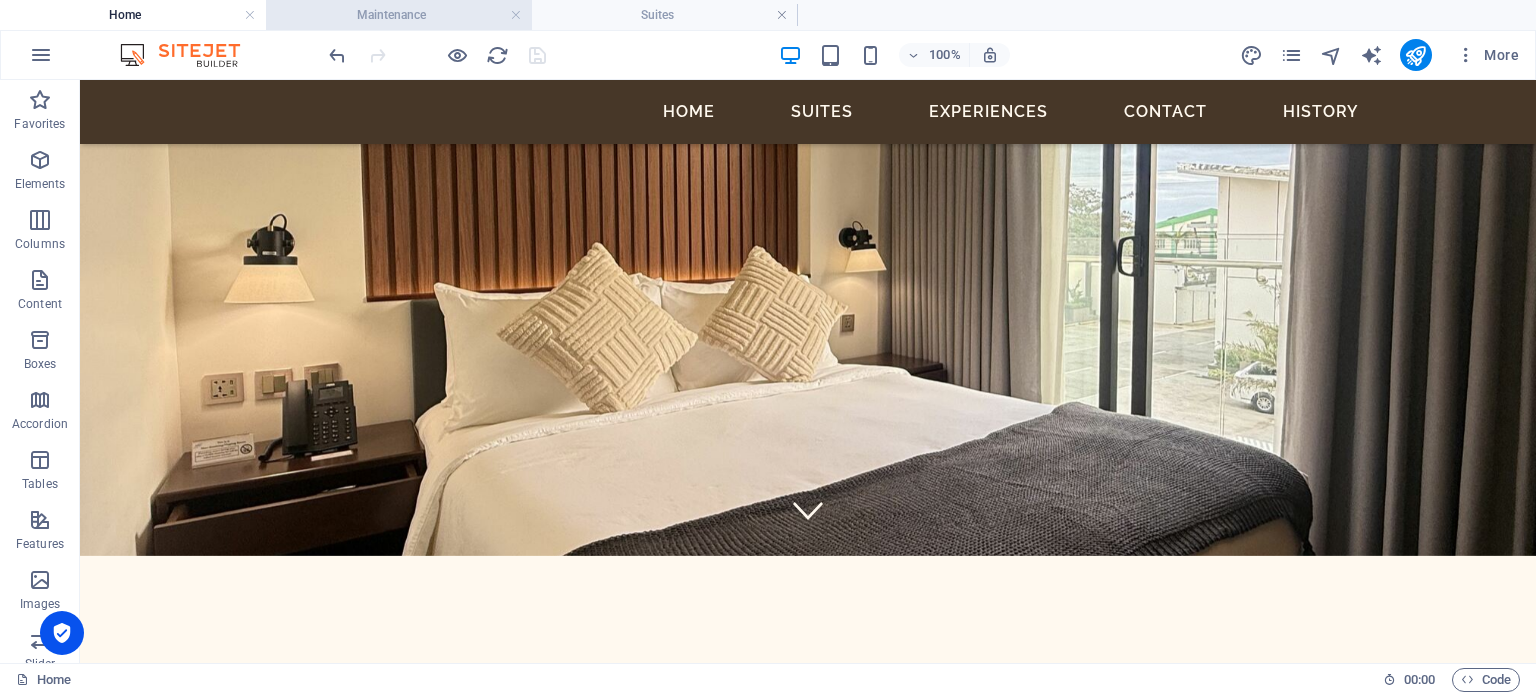 click on "Maintenance" at bounding box center (399, 15) 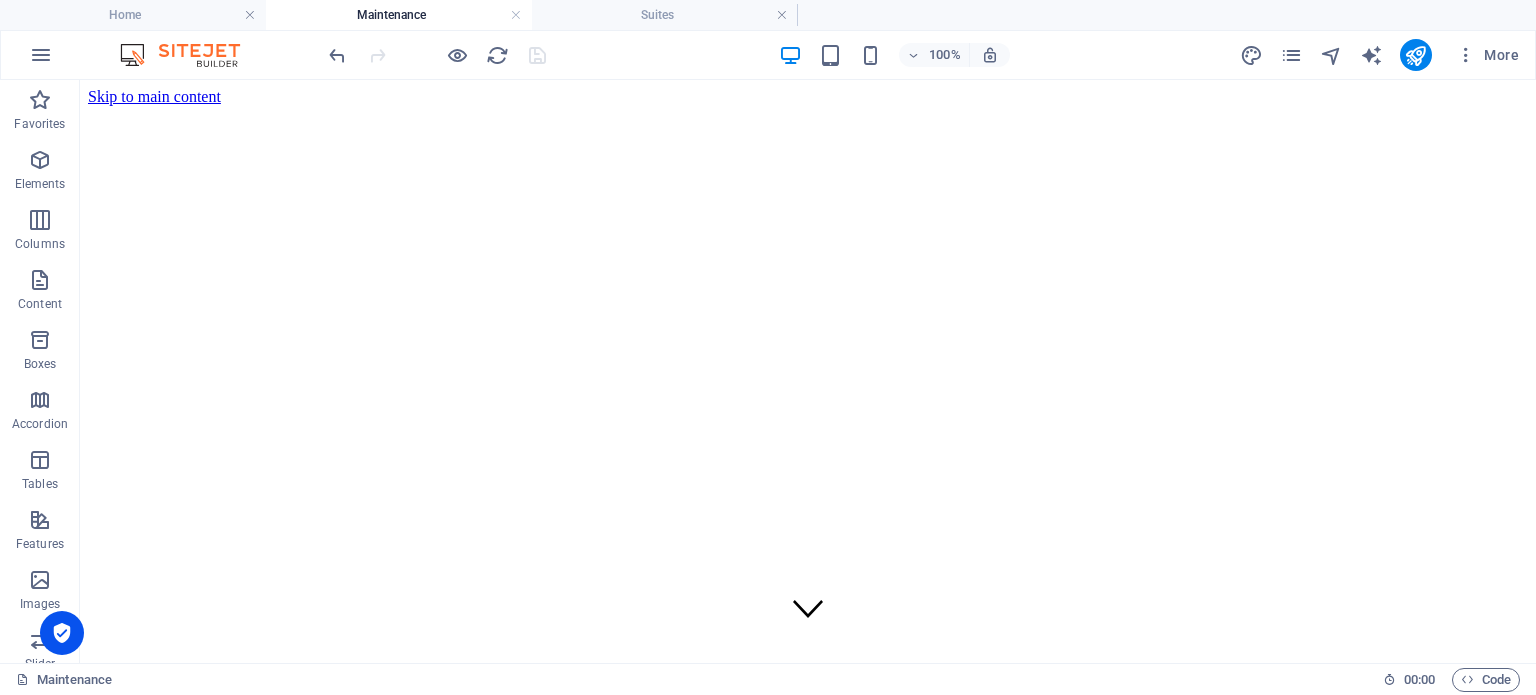 scroll, scrollTop: 0, scrollLeft: 0, axis: both 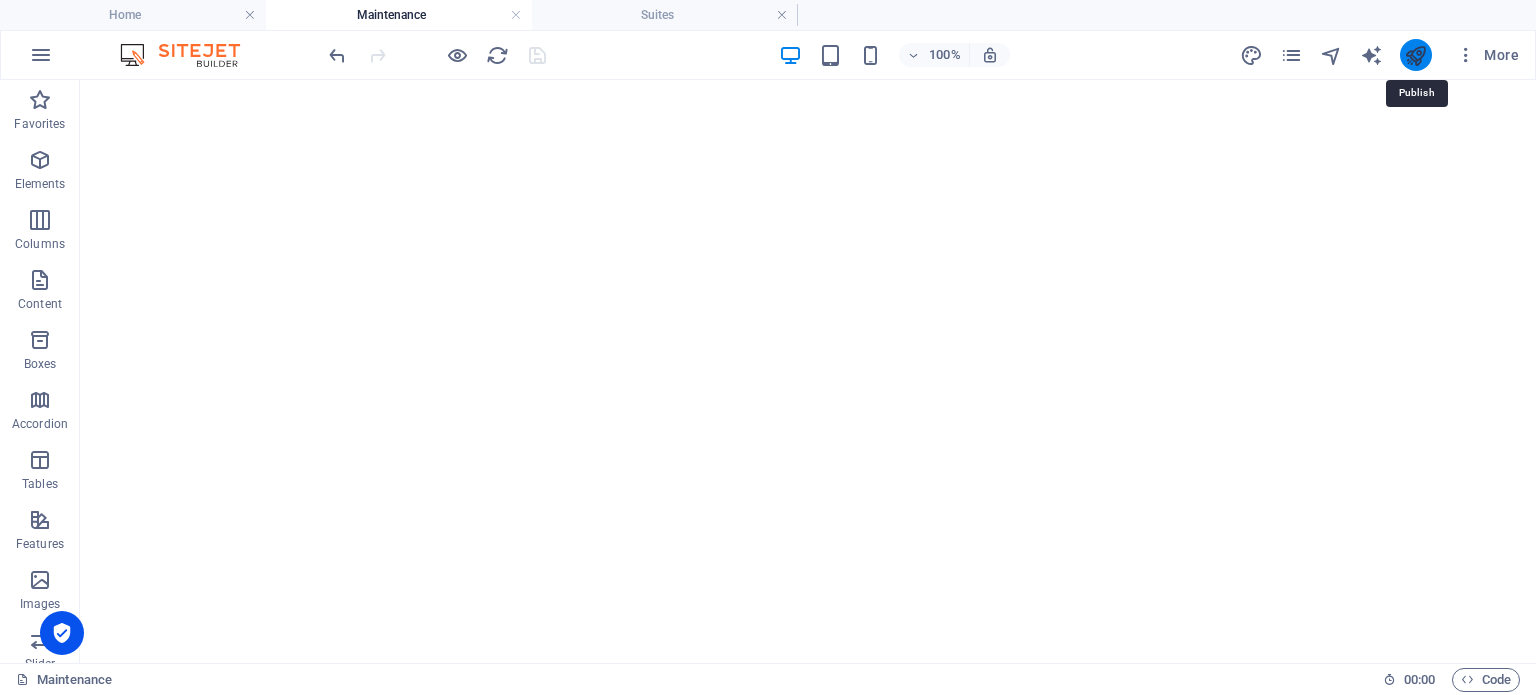 click at bounding box center (1415, 55) 